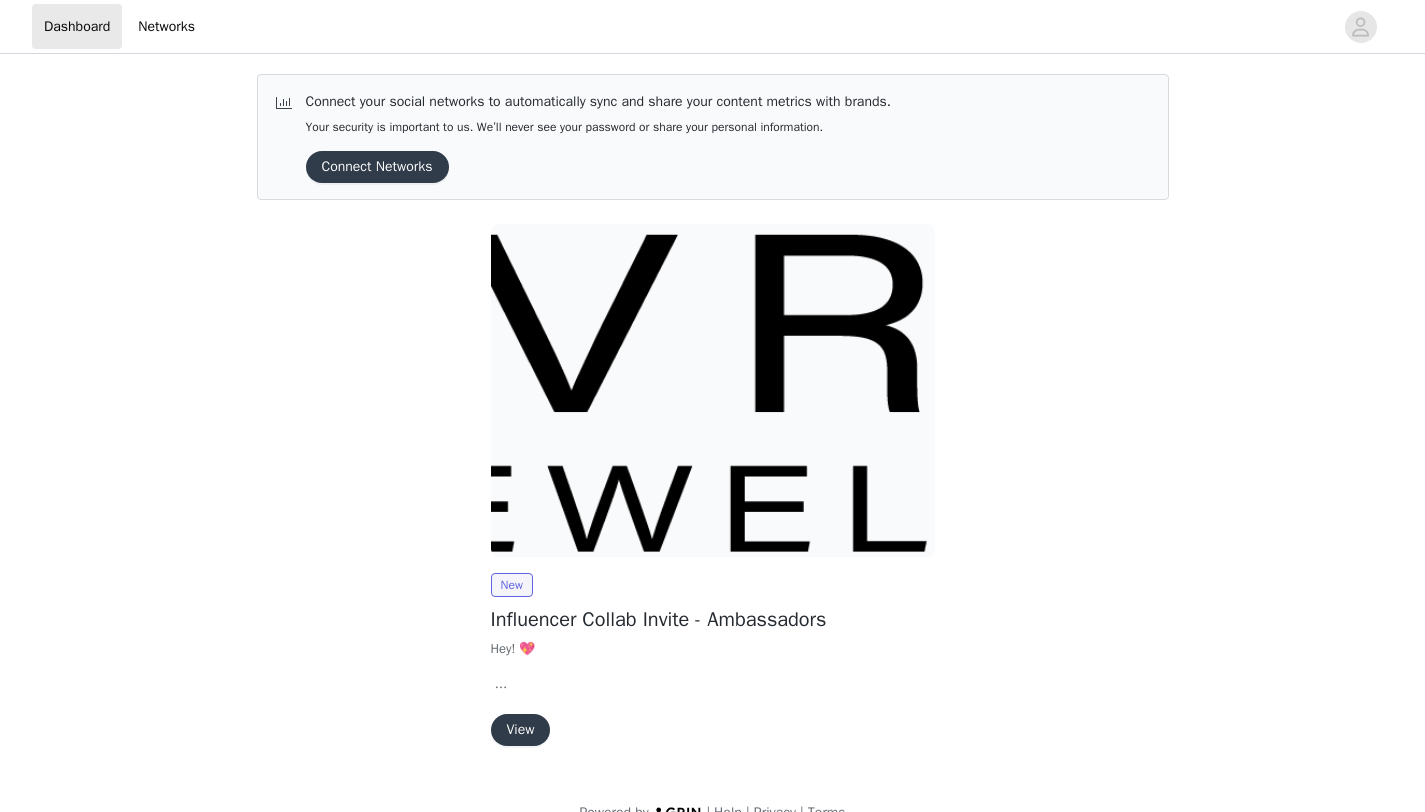 scroll, scrollTop: 0, scrollLeft: 0, axis: both 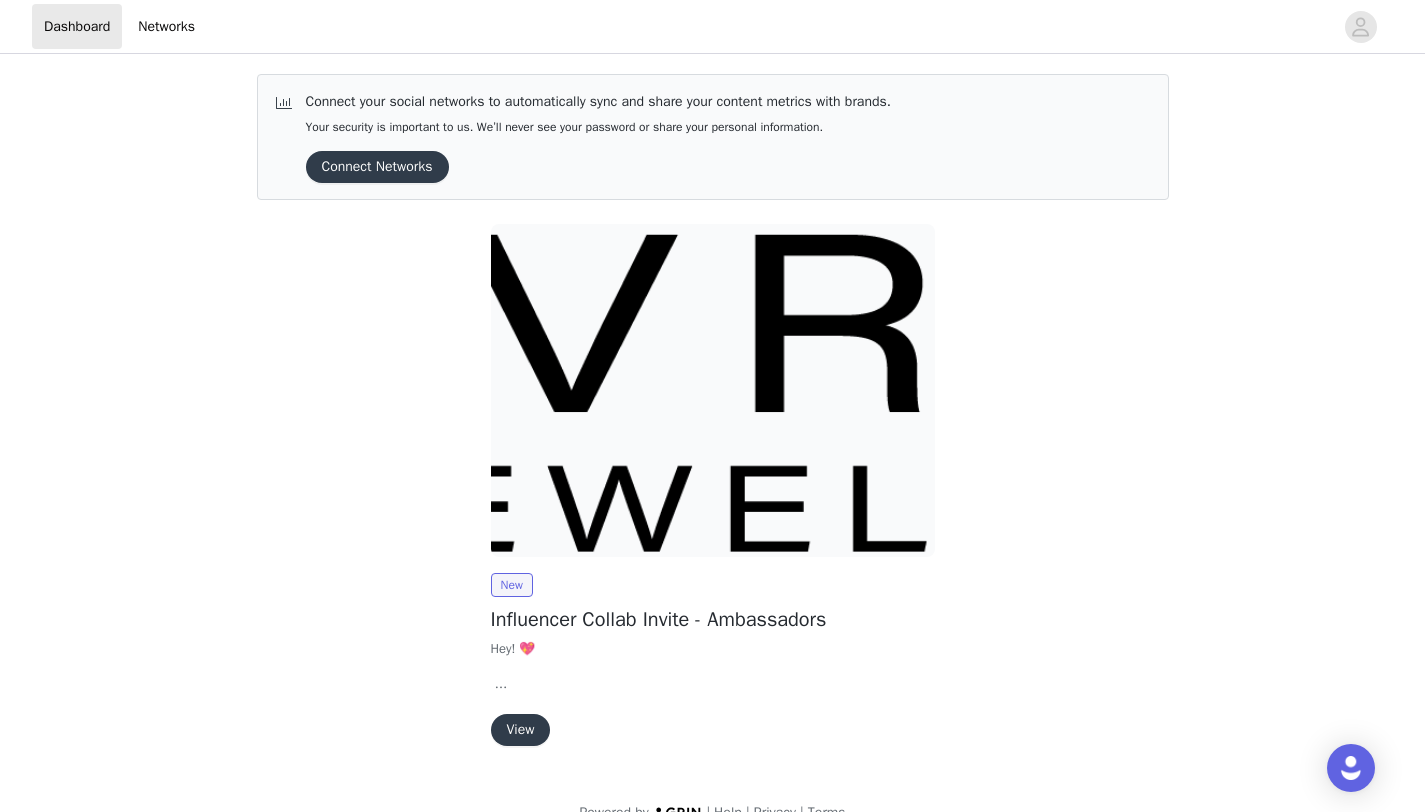 drag, startPoint x: 1439, startPoint y: 121, endPoint x: 1436, endPoint y: 323, distance: 202.02228 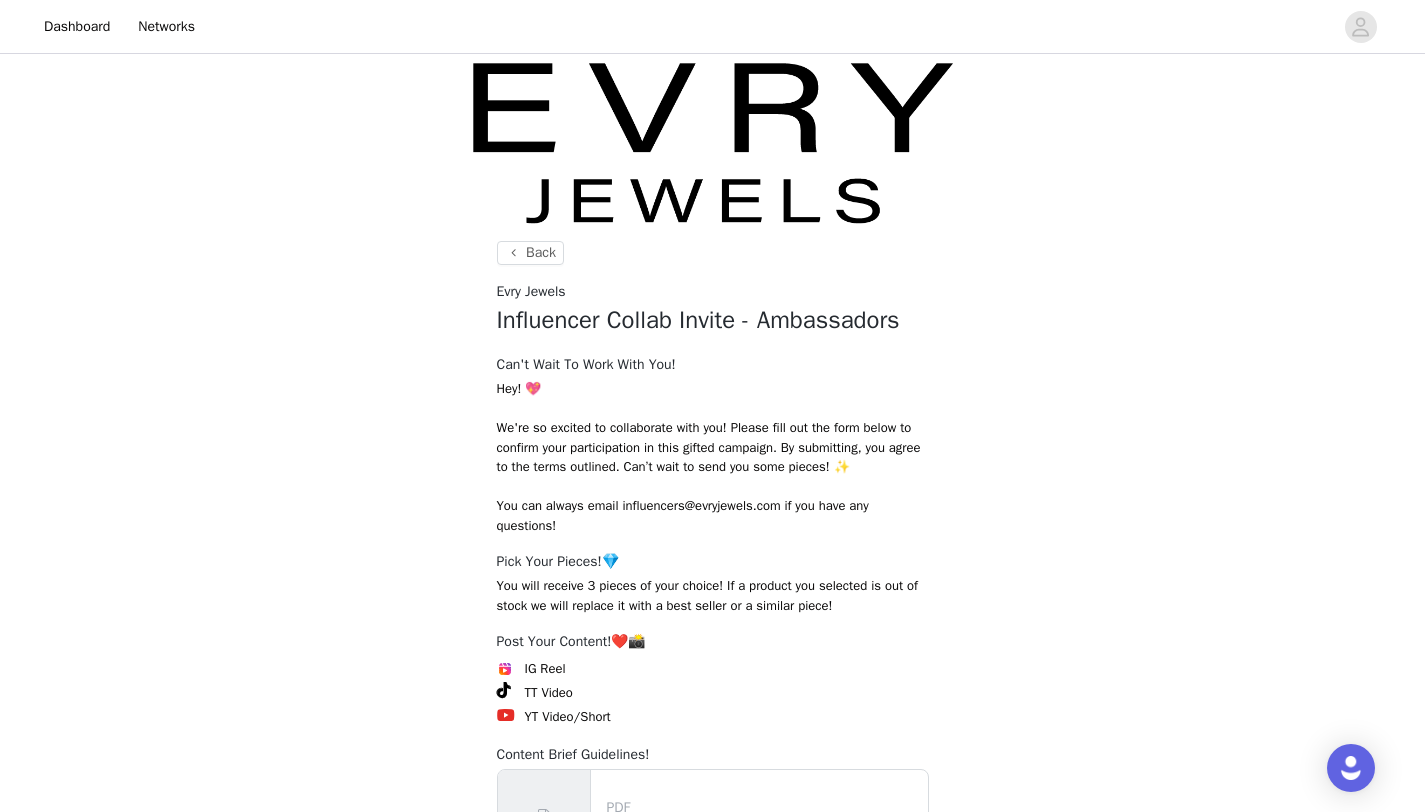 scroll, scrollTop: 154, scrollLeft: 0, axis: vertical 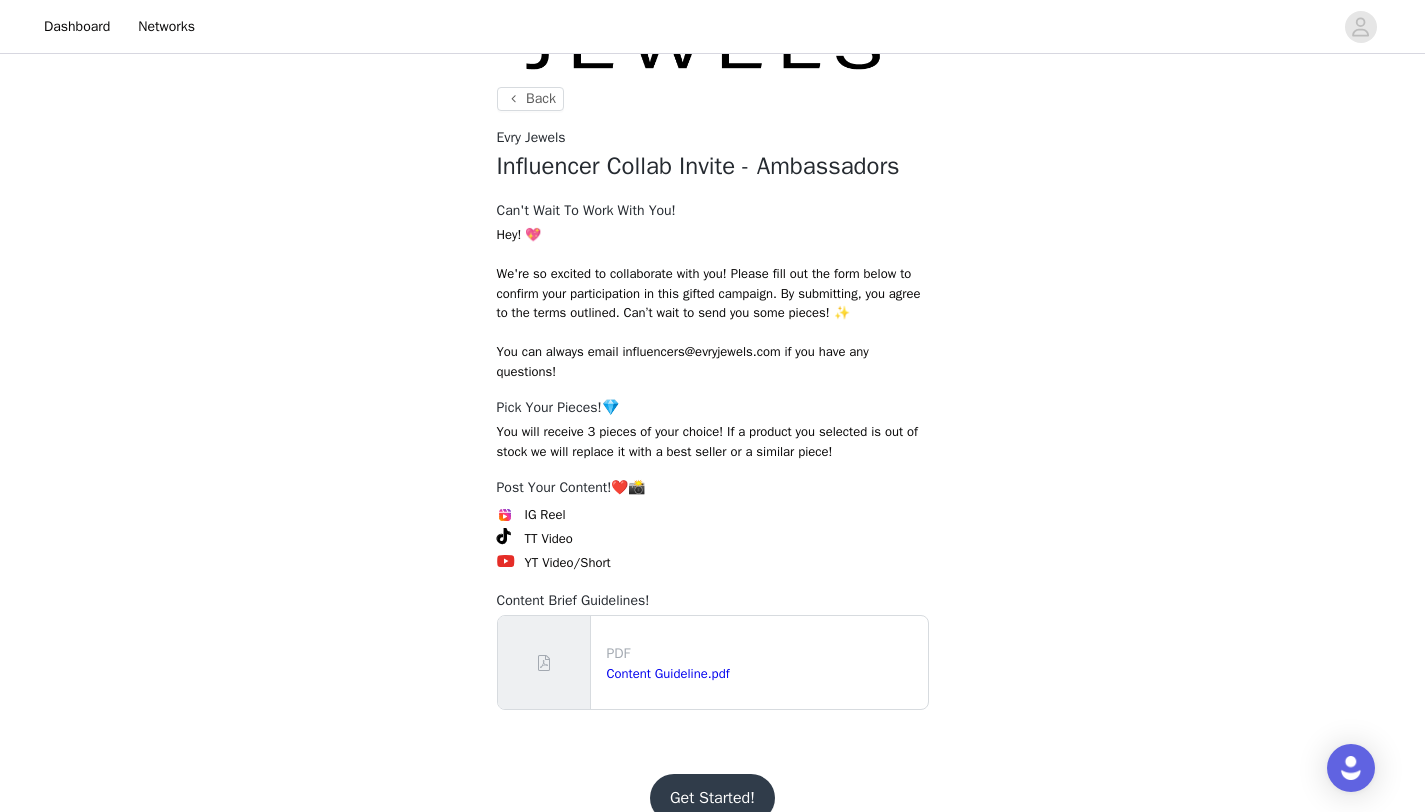 click on "You can always email [EMAIL] if you have any questions!" at bounding box center (712, 252) 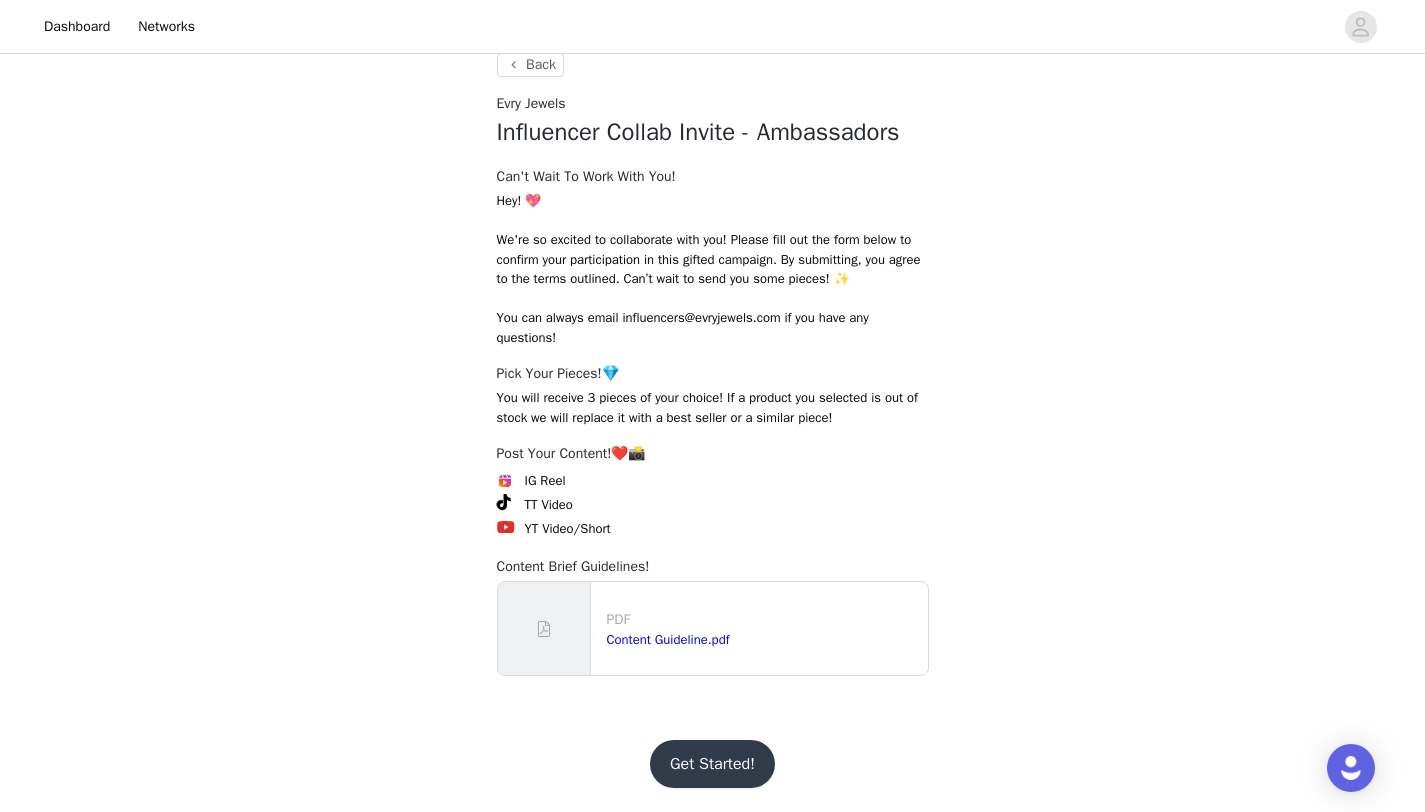drag, startPoint x: 1439, startPoint y: 552, endPoint x: 1436, endPoint y: 660, distance: 108.04166 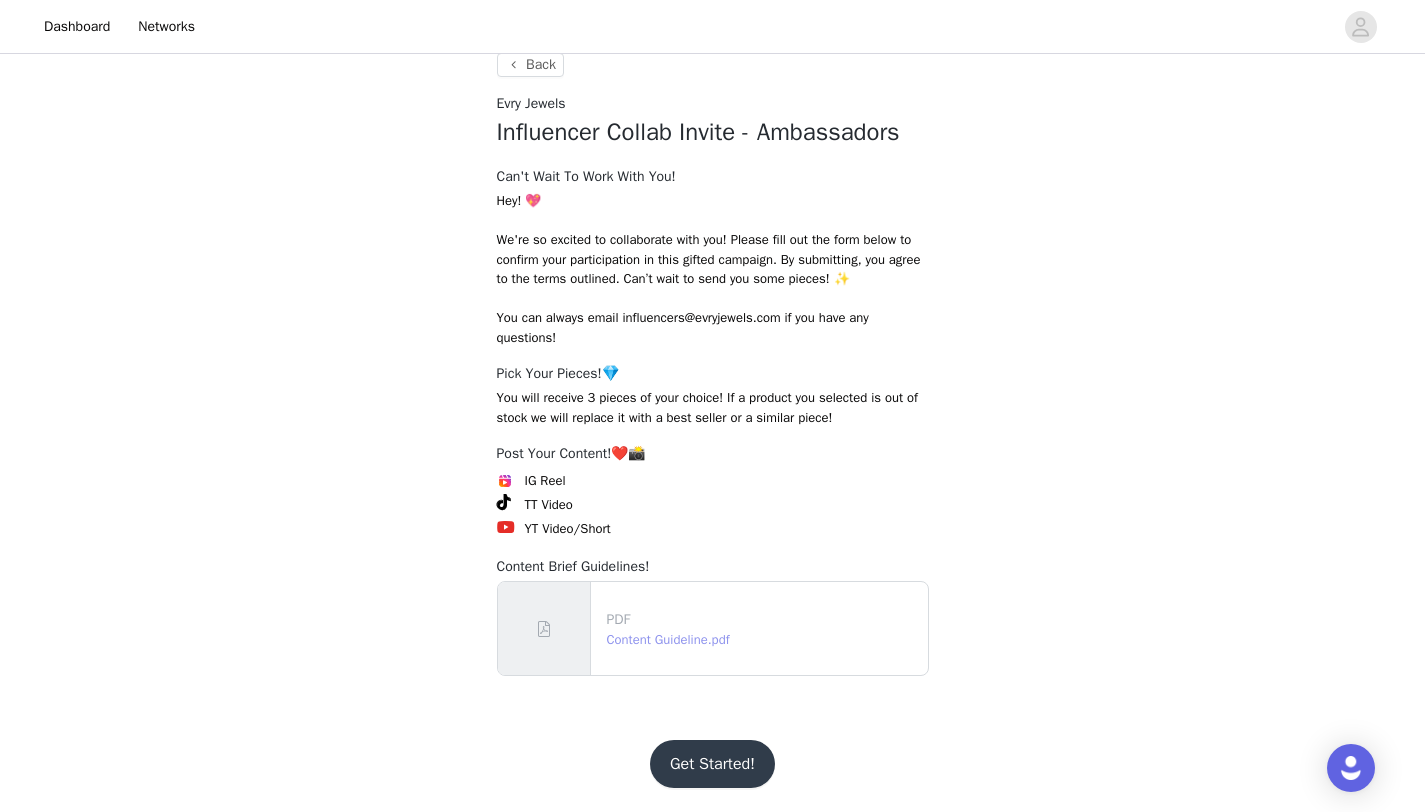 click on "Content Guideline.pdf" at bounding box center [668, 639] 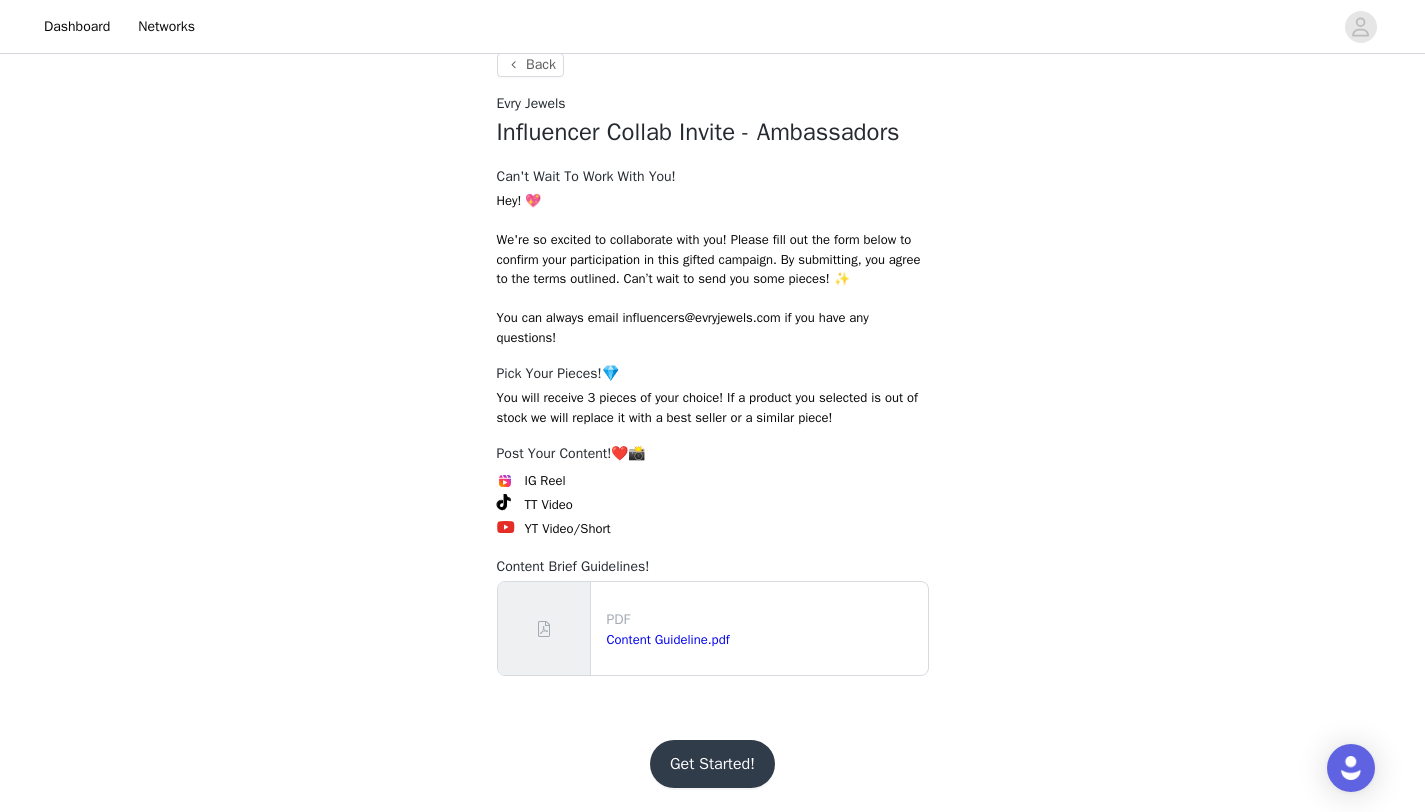 click on "Get Started!" at bounding box center [712, 764] 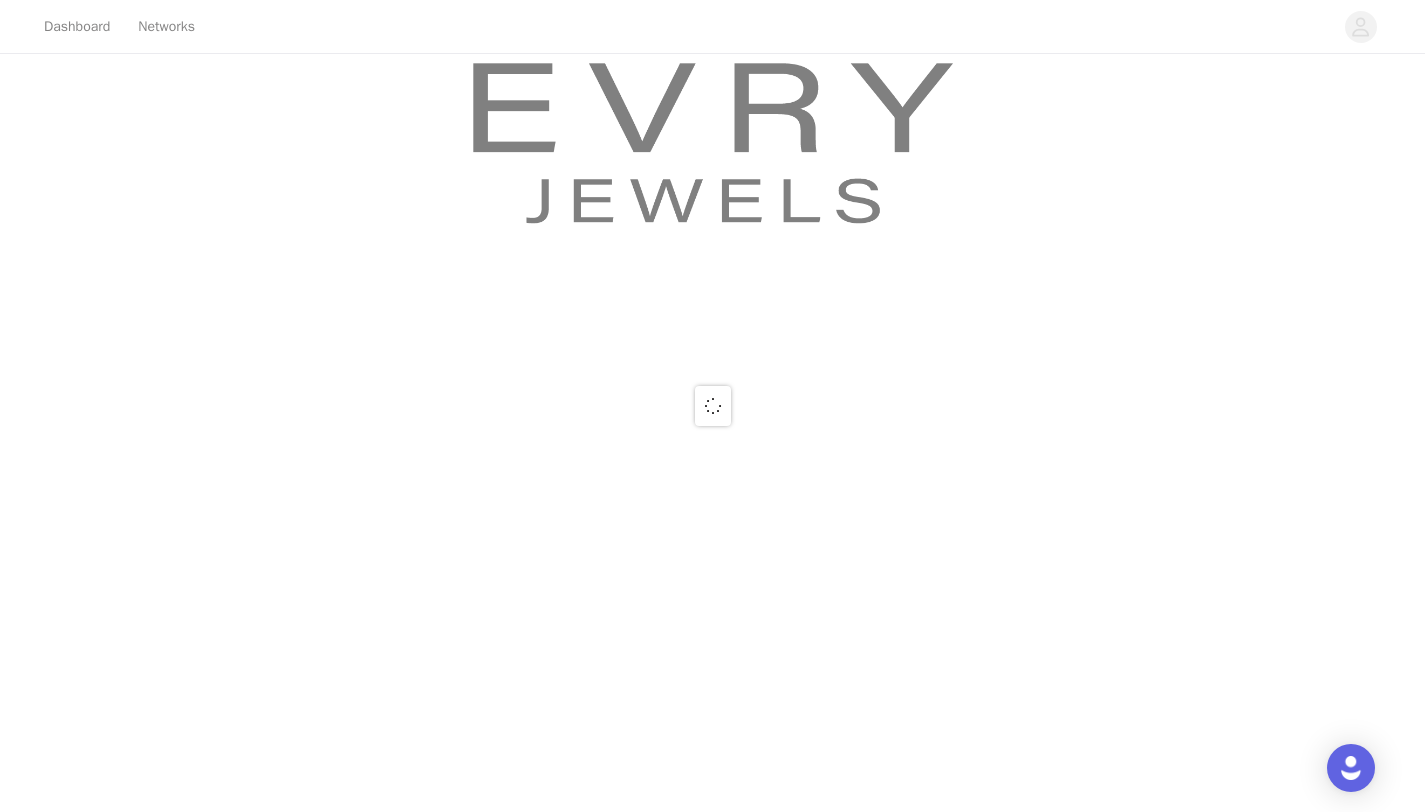scroll, scrollTop: 0, scrollLeft: 0, axis: both 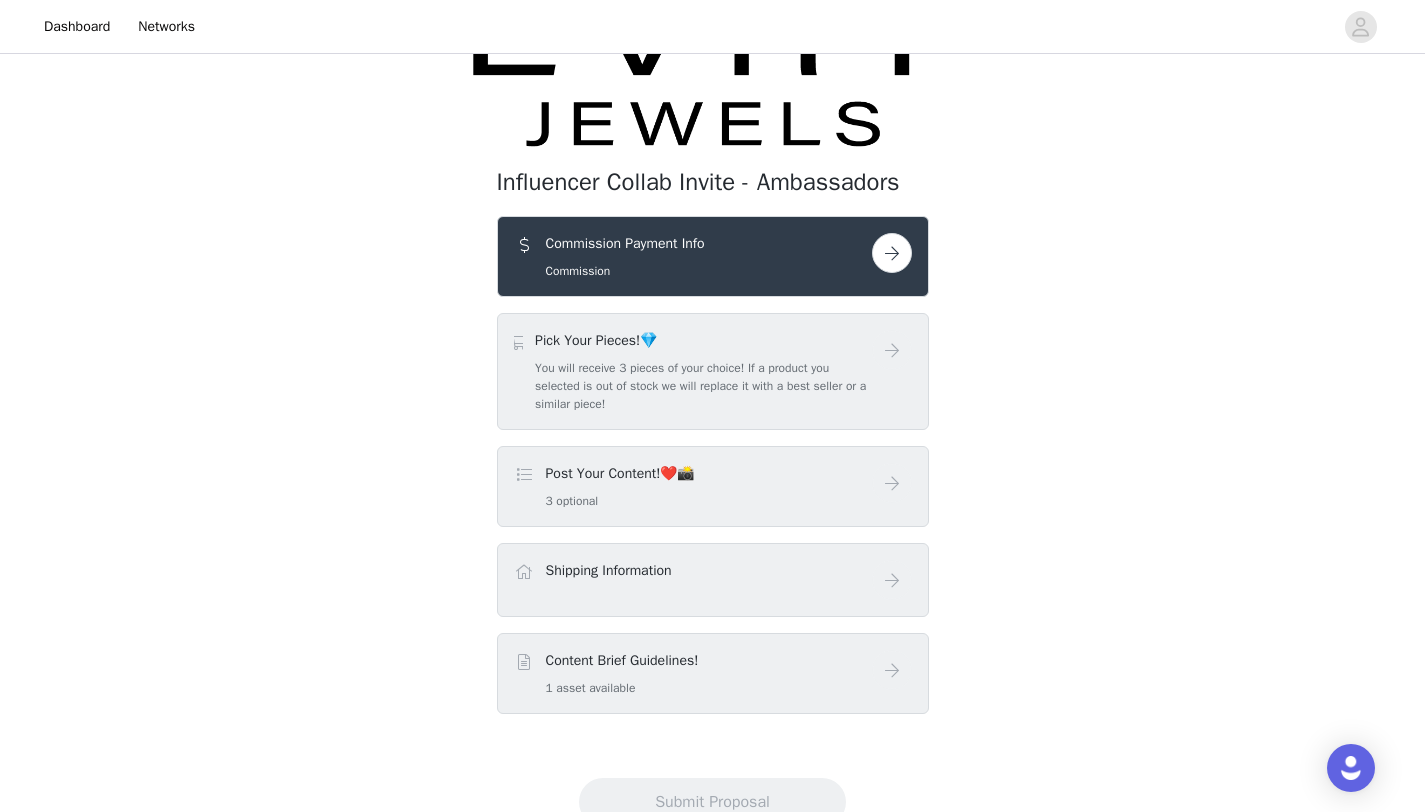 click at bounding box center [892, 253] 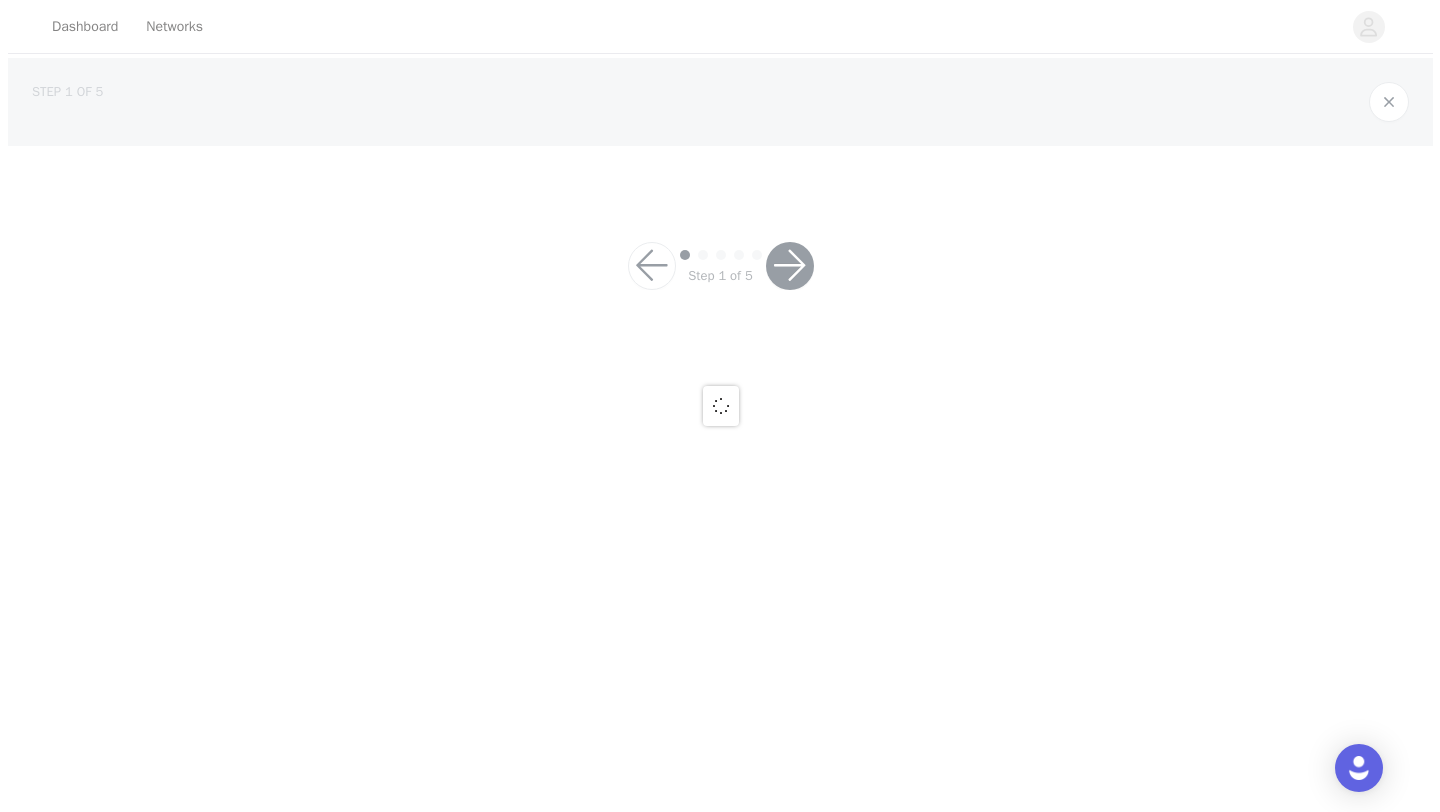 scroll, scrollTop: 0, scrollLeft: 0, axis: both 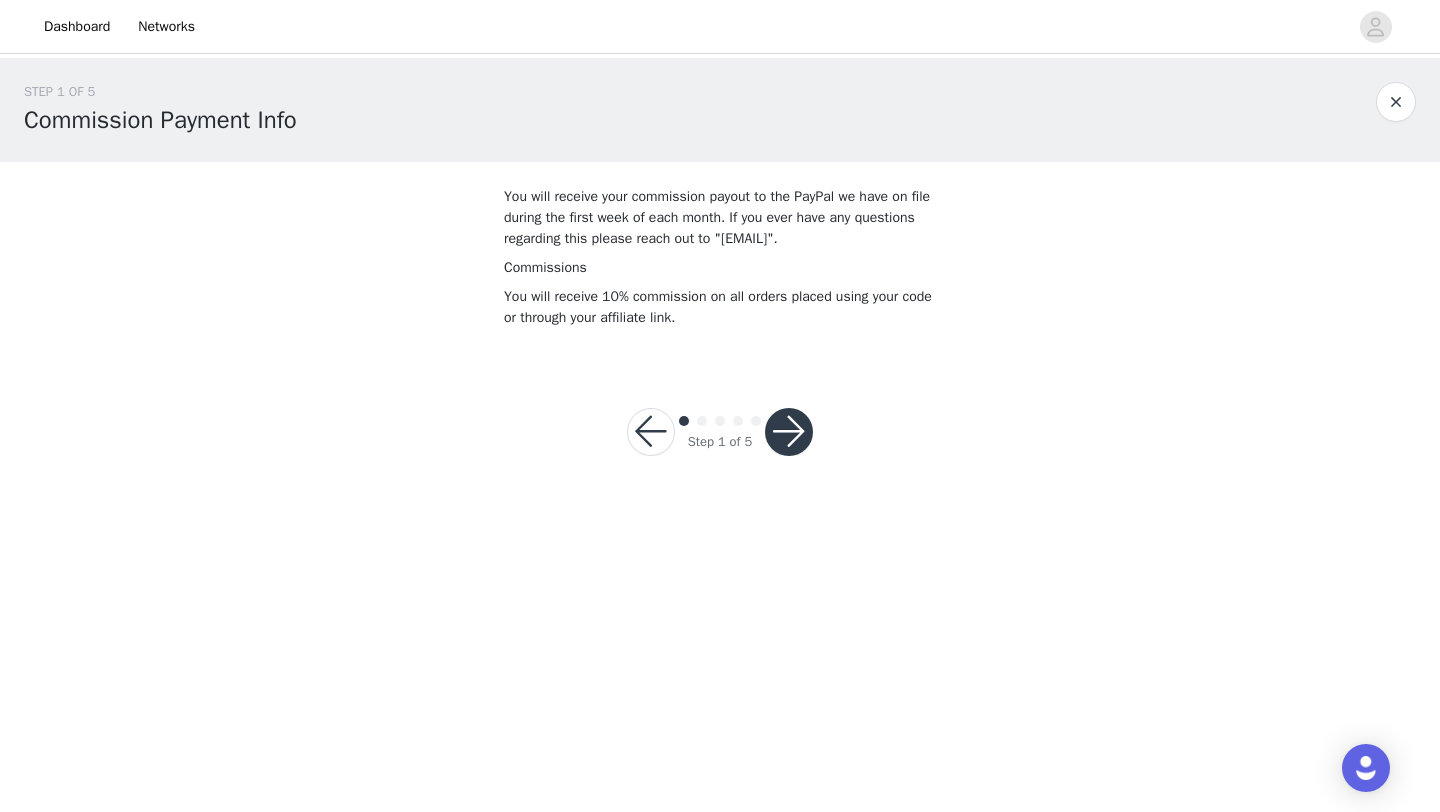 click at bounding box center [789, 432] 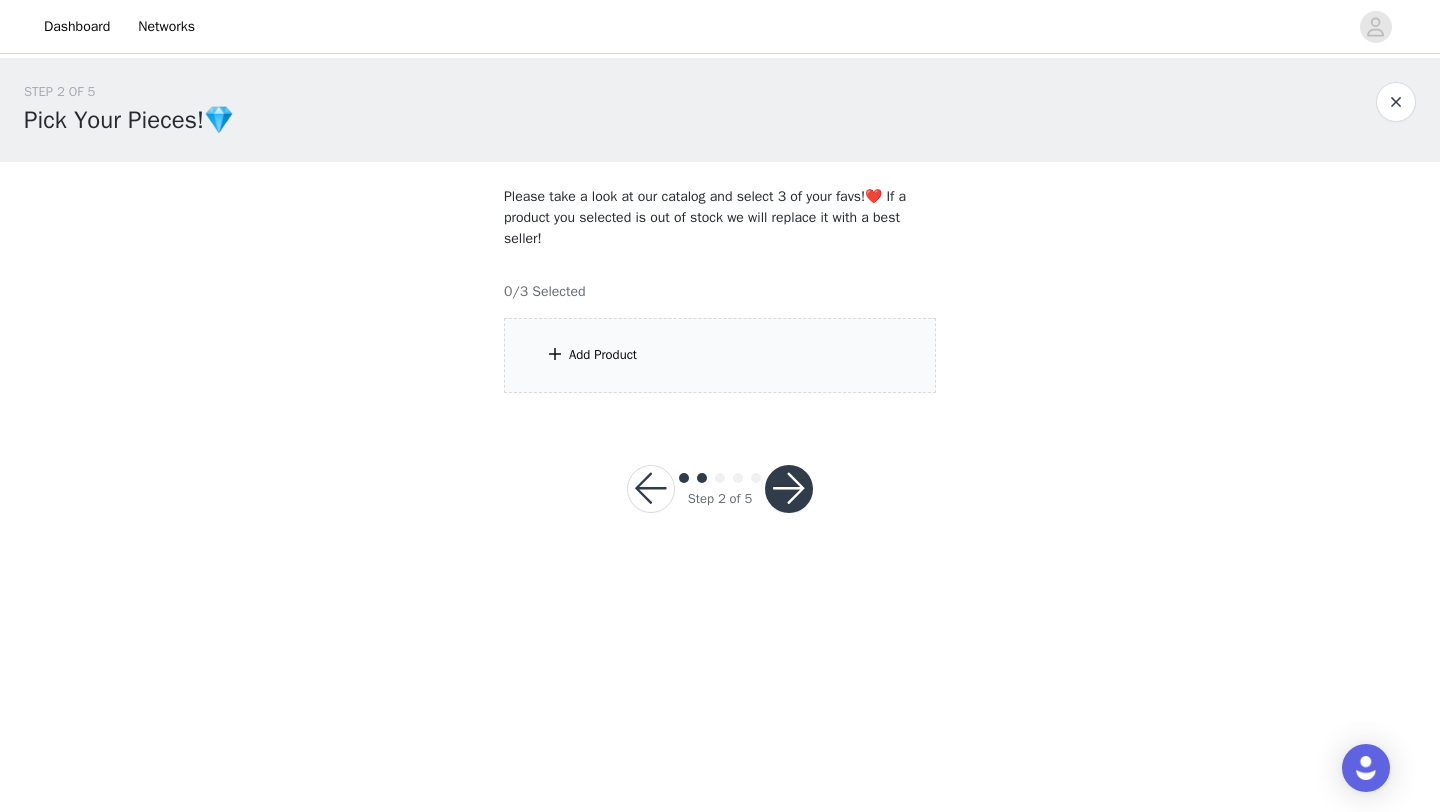 click on "Add Product" at bounding box center [720, 355] 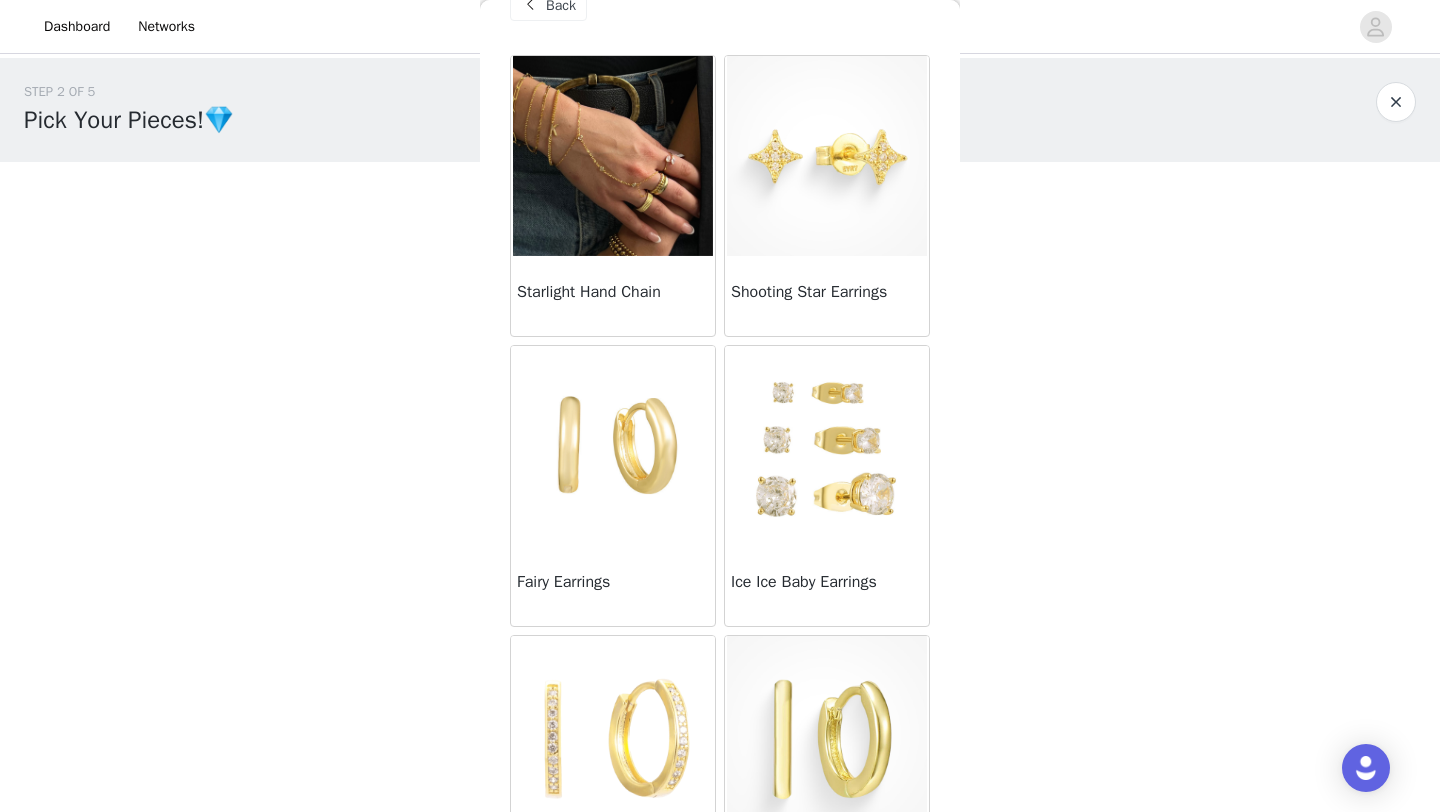 scroll, scrollTop: 5, scrollLeft: 0, axis: vertical 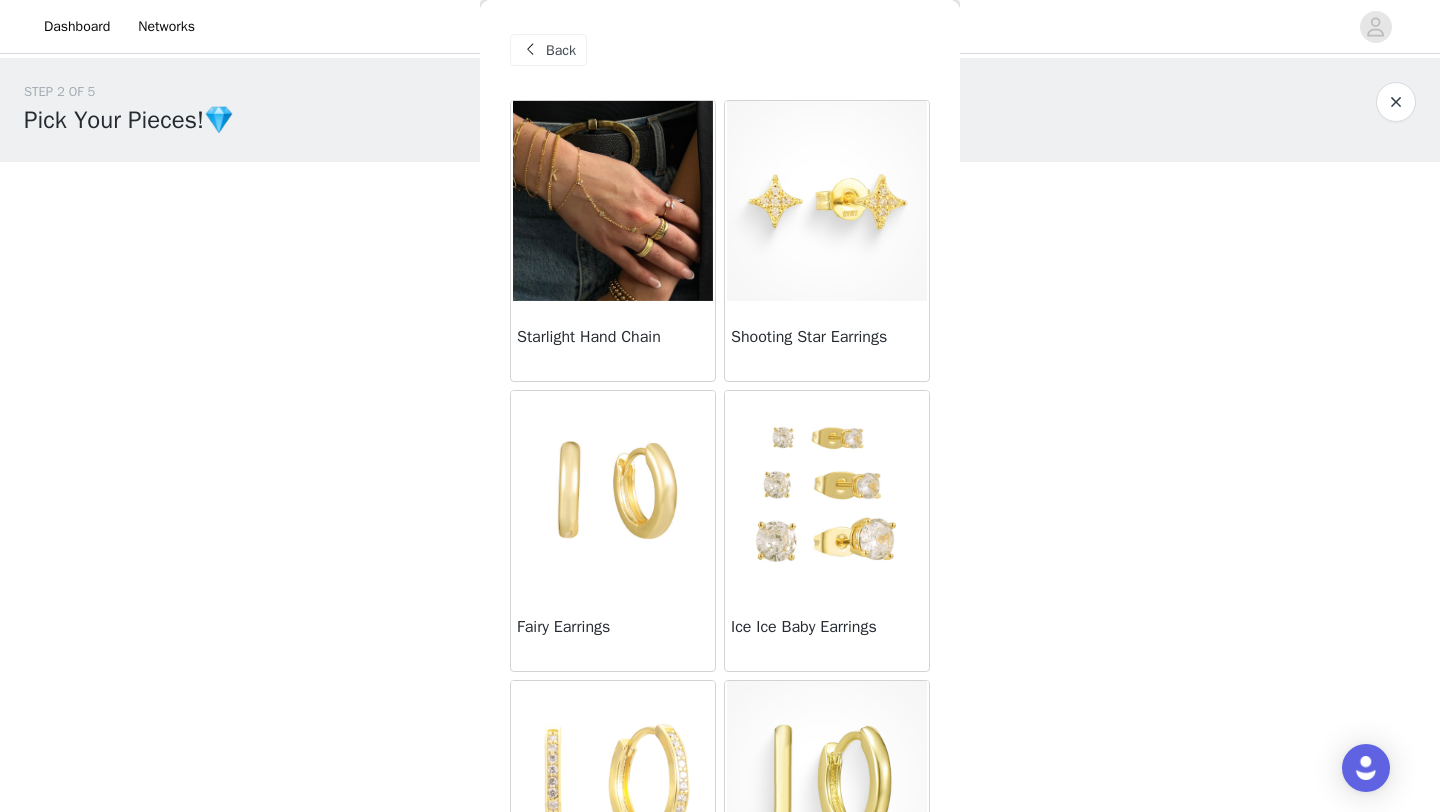 click at bounding box center (613, 201) 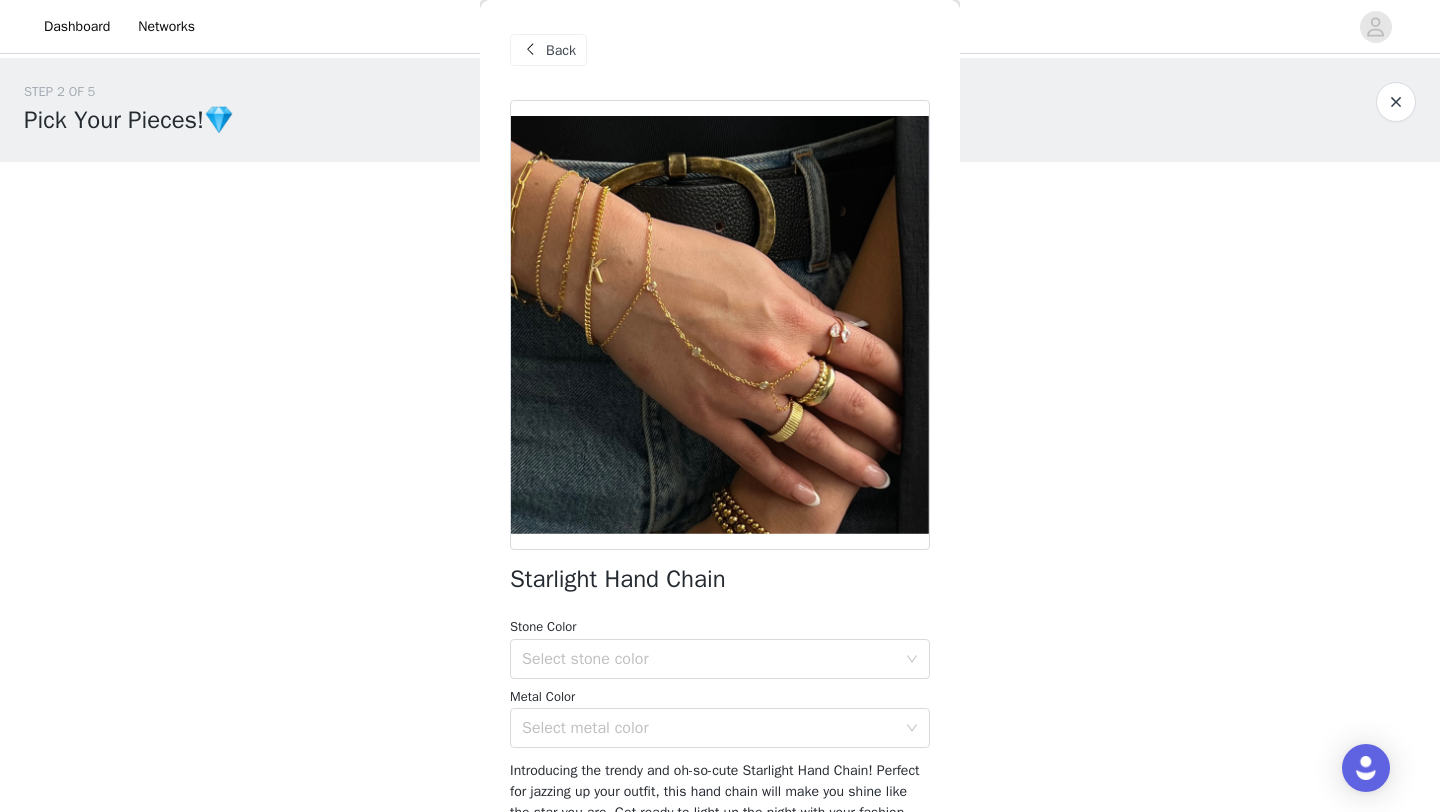 scroll, scrollTop: 116, scrollLeft: 0, axis: vertical 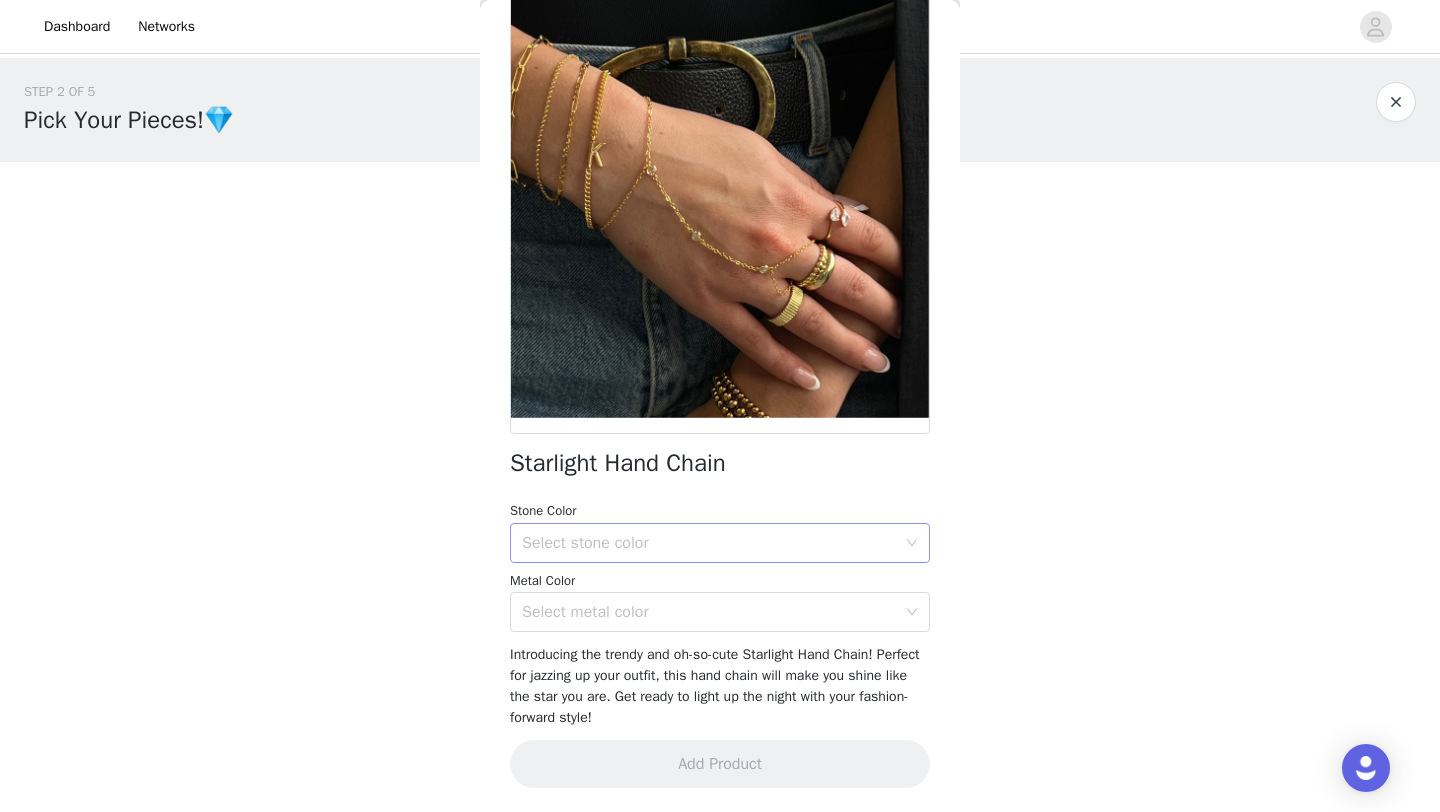 click on "Select stone color" at bounding box center (709, 543) 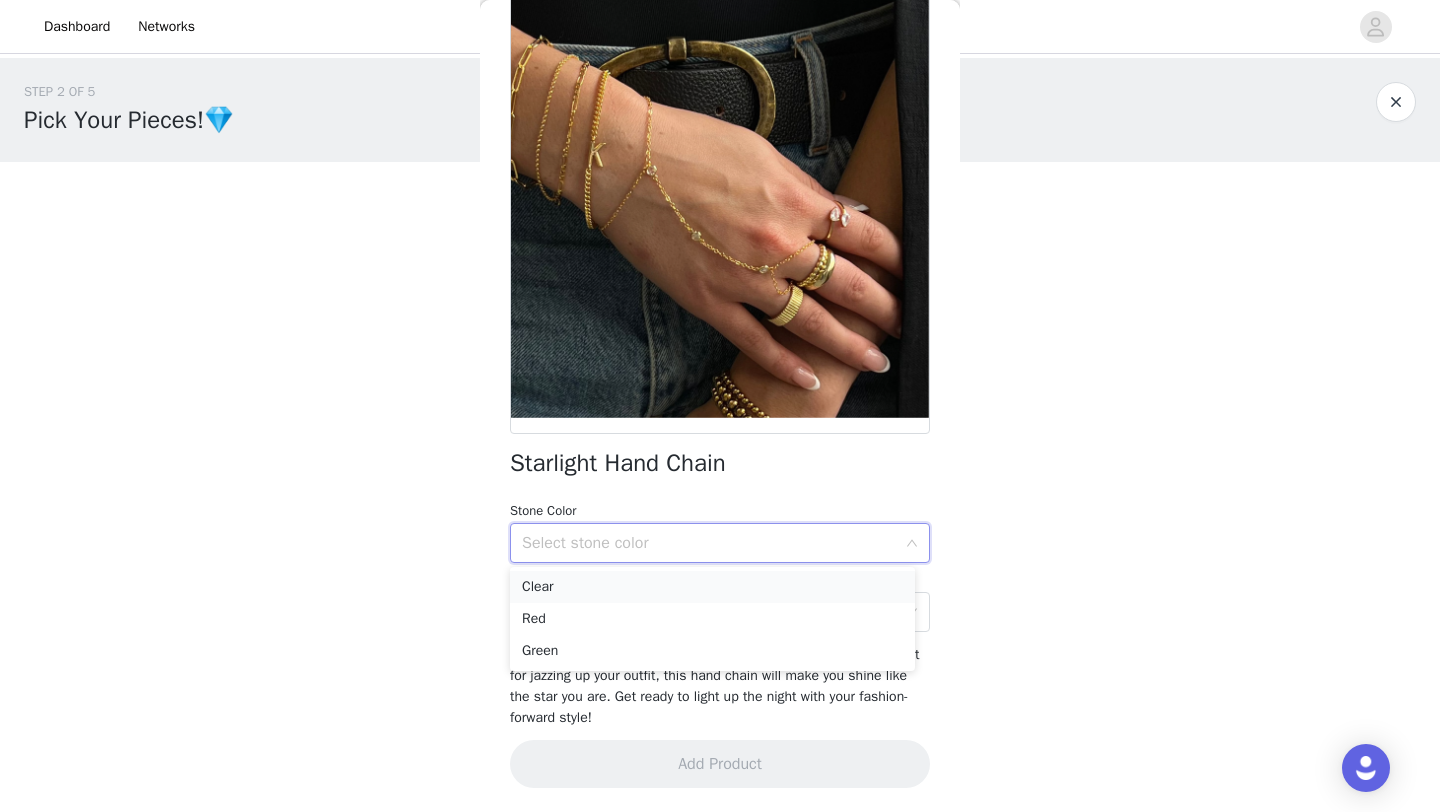 click on "Clear" at bounding box center [712, 587] 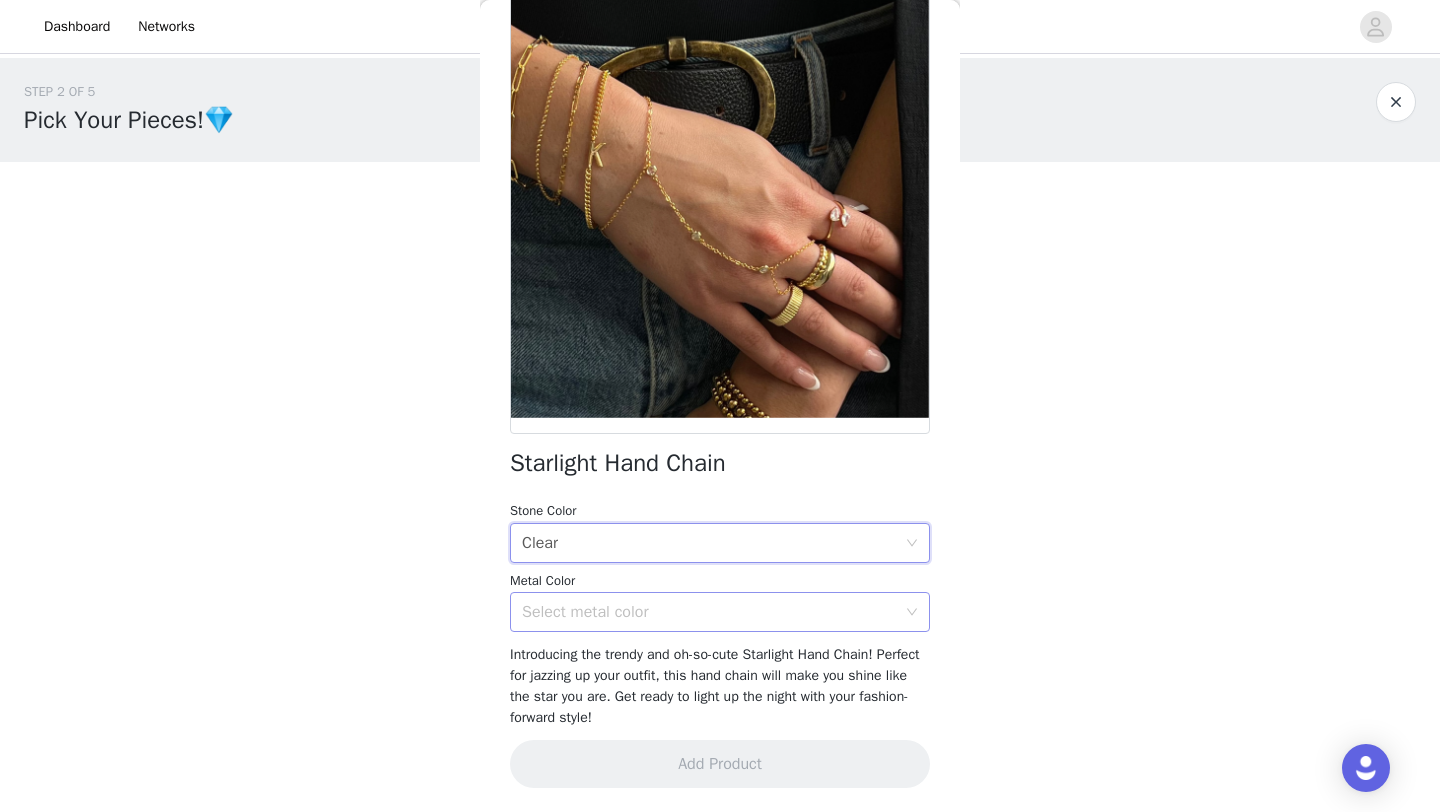 click on "Select metal color" at bounding box center [713, 612] 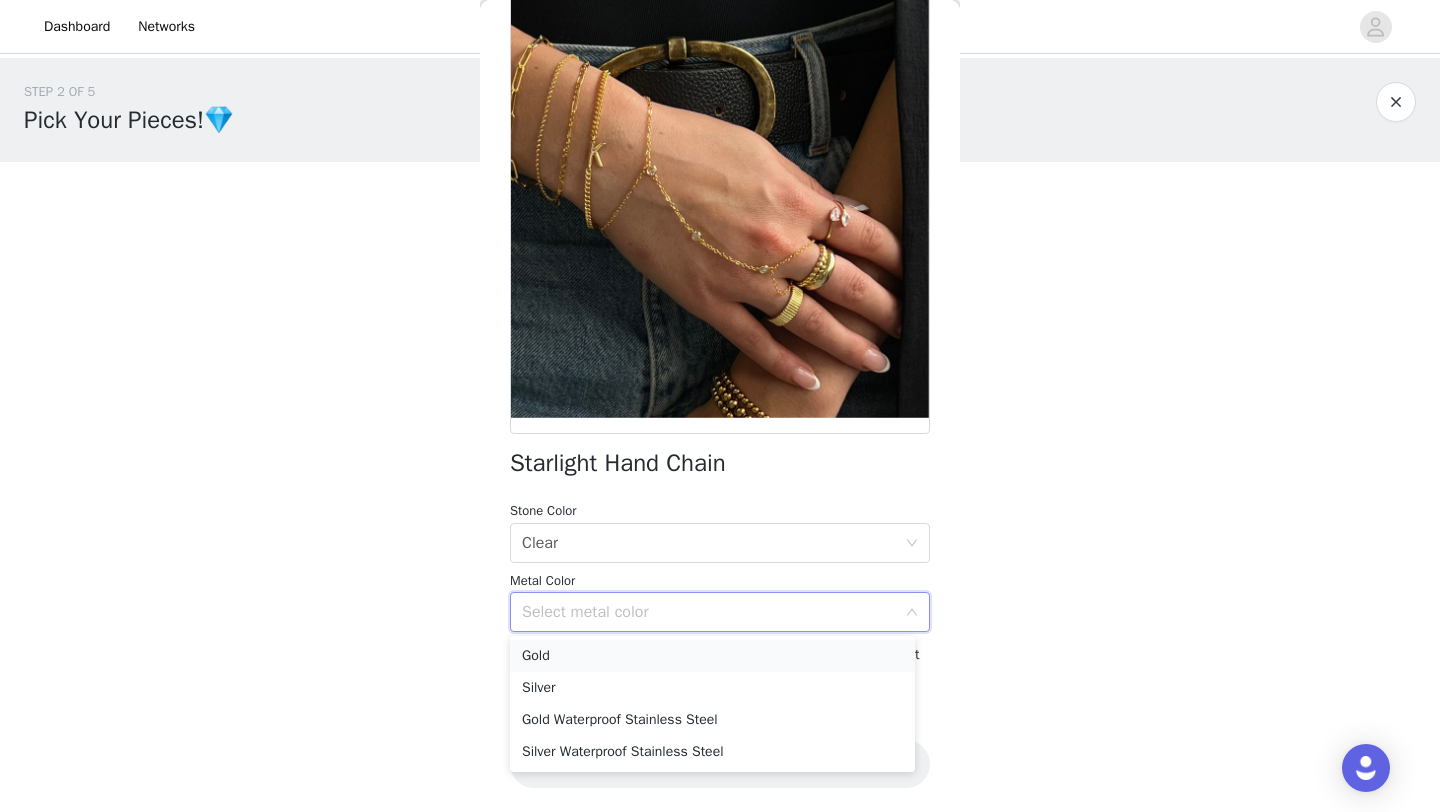 click on "Gold" at bounding box center (712, 656) 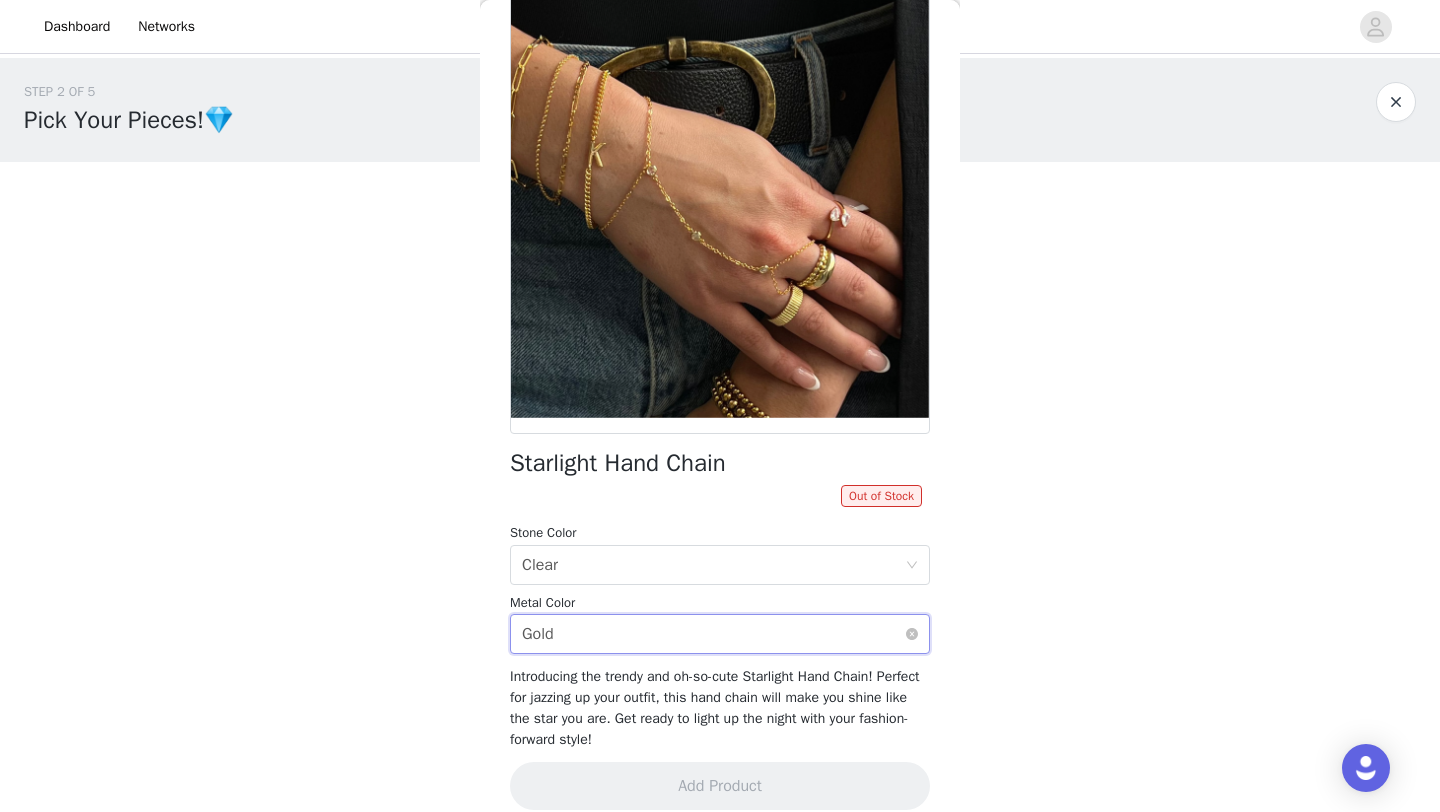 click on "Select metal color Gold" at bounding box center (713, 634) 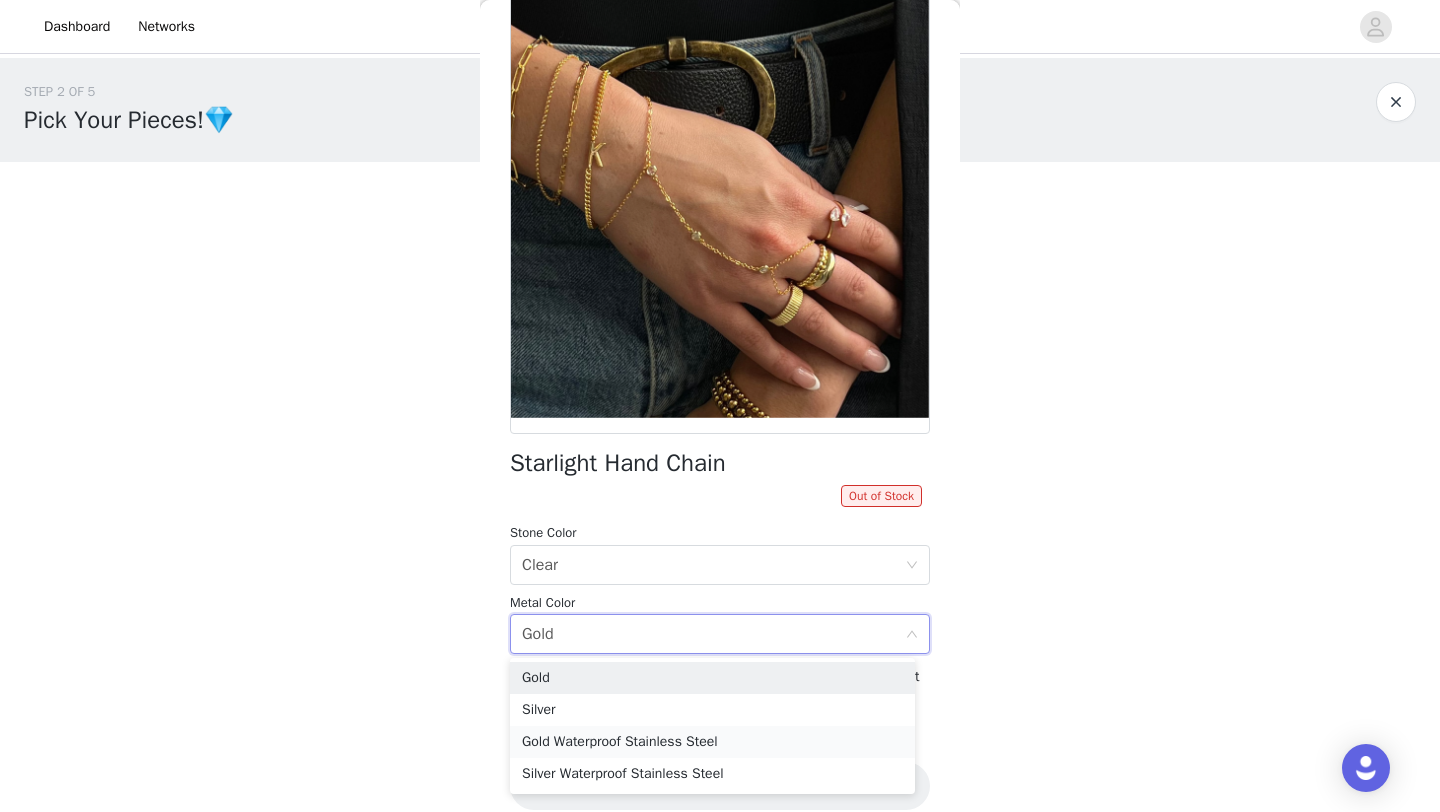 click on "Gold Waterproof Stainless Steel" at bounding box center (712, 742) 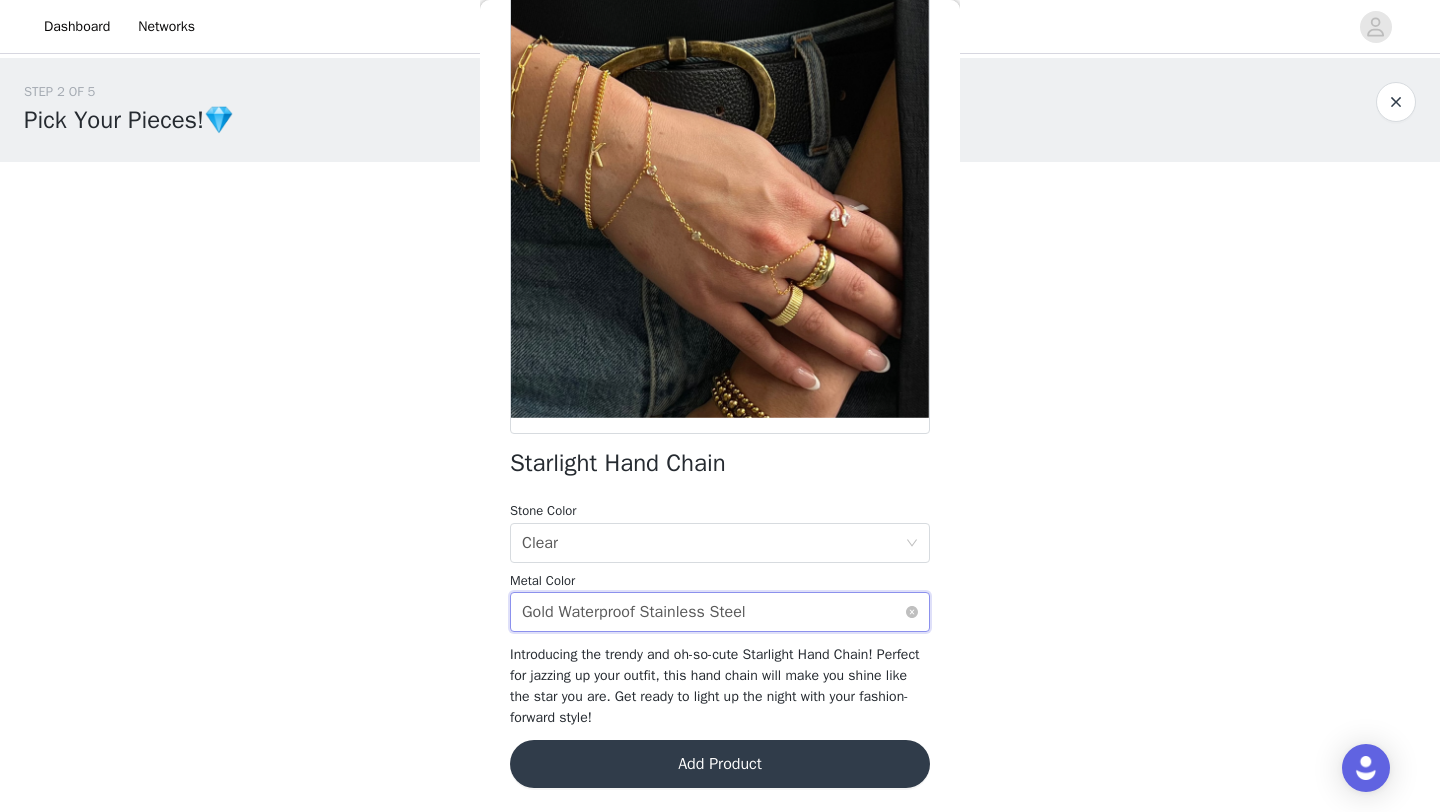 click on "Gold Waterproof Stainless Steel" at bounding box center (634, 612) 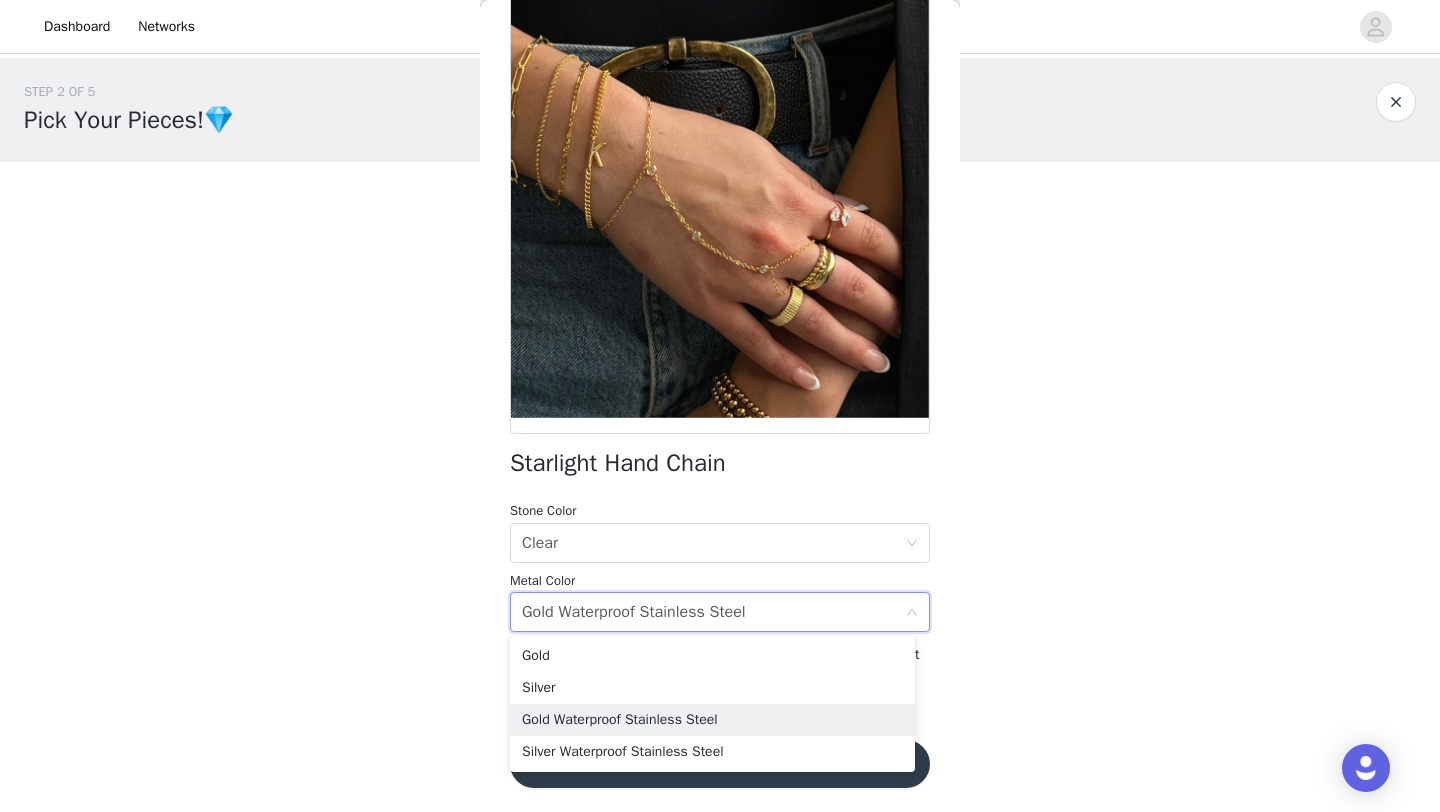 click on "Back     Starlight Hand Chain               Stone Color   Select stone color Clear Metal Color   Select metal color Gold Waterproof Stainless Steel   Introducing the trendy and oh-so-cute Starlight Hand Chain! Perfect for jazzing up your outfit, this hand chain will make you shine like the star you are. Get ready to light up the night with your fashion-forward style!   Add Product" at bounding box center (720, 406) 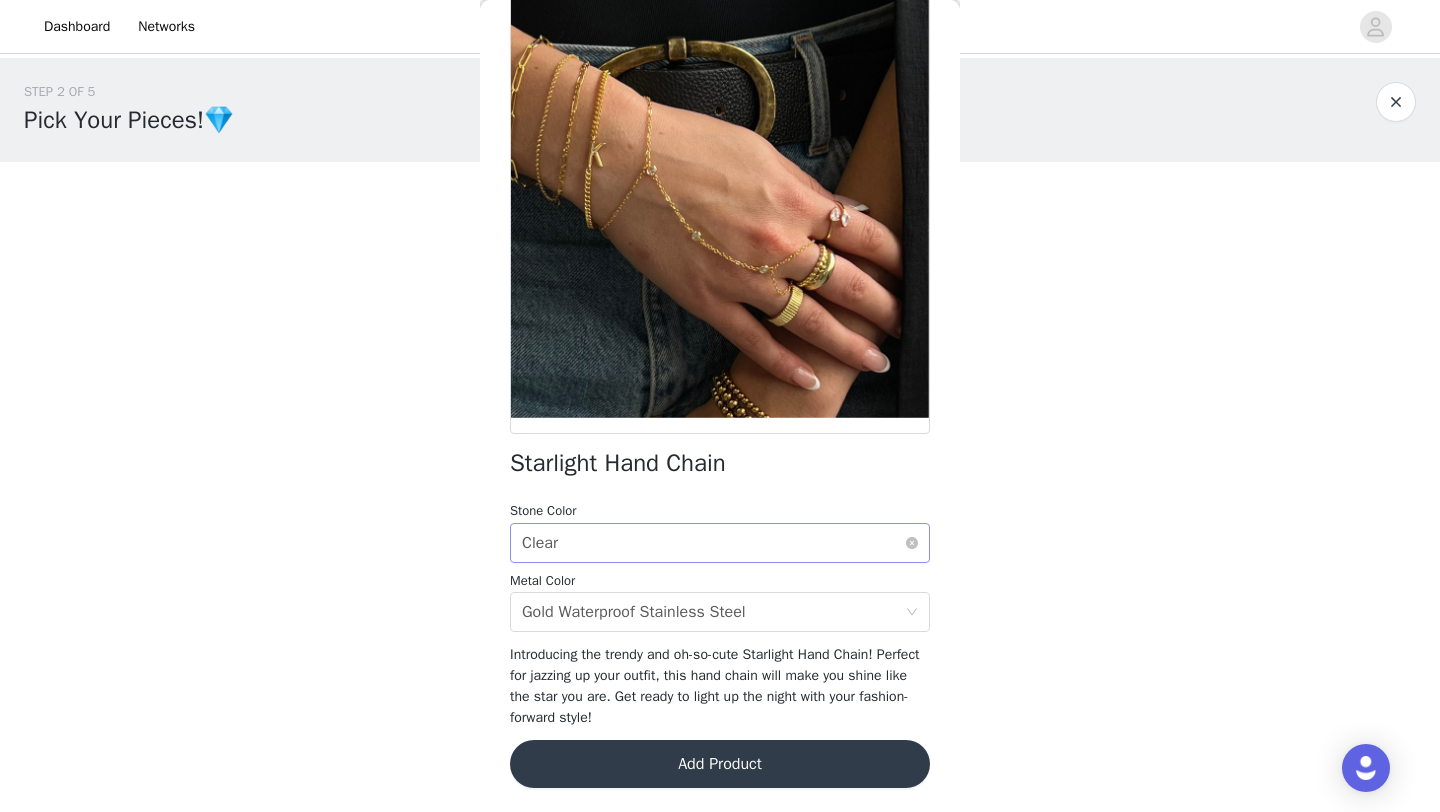 click on "Select stone color Clear" at bounding box center [713, 543] 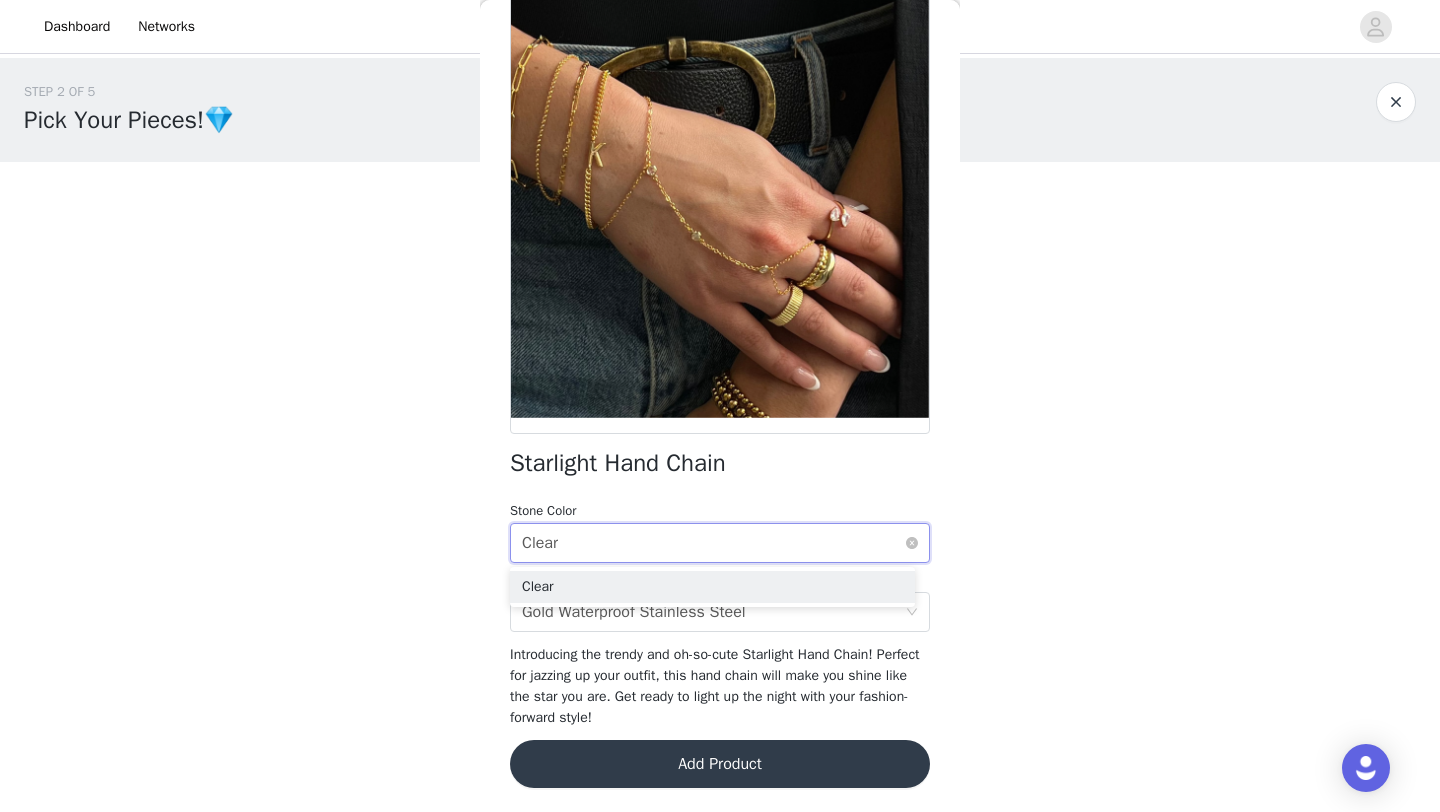 click on "Select stone color Clear" at bounding box center [713, 543] 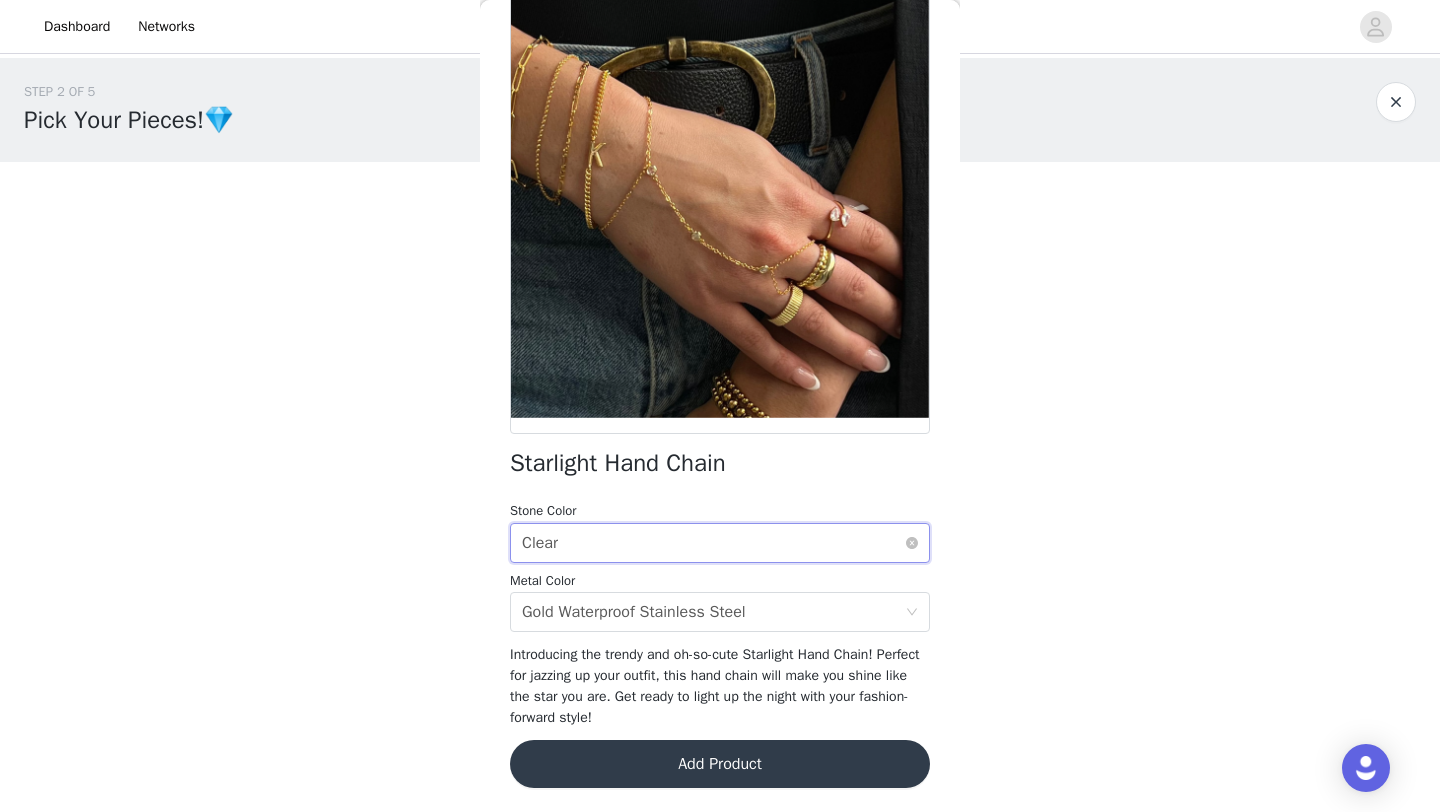 click on "Clear" at bounding box center (540, 543) 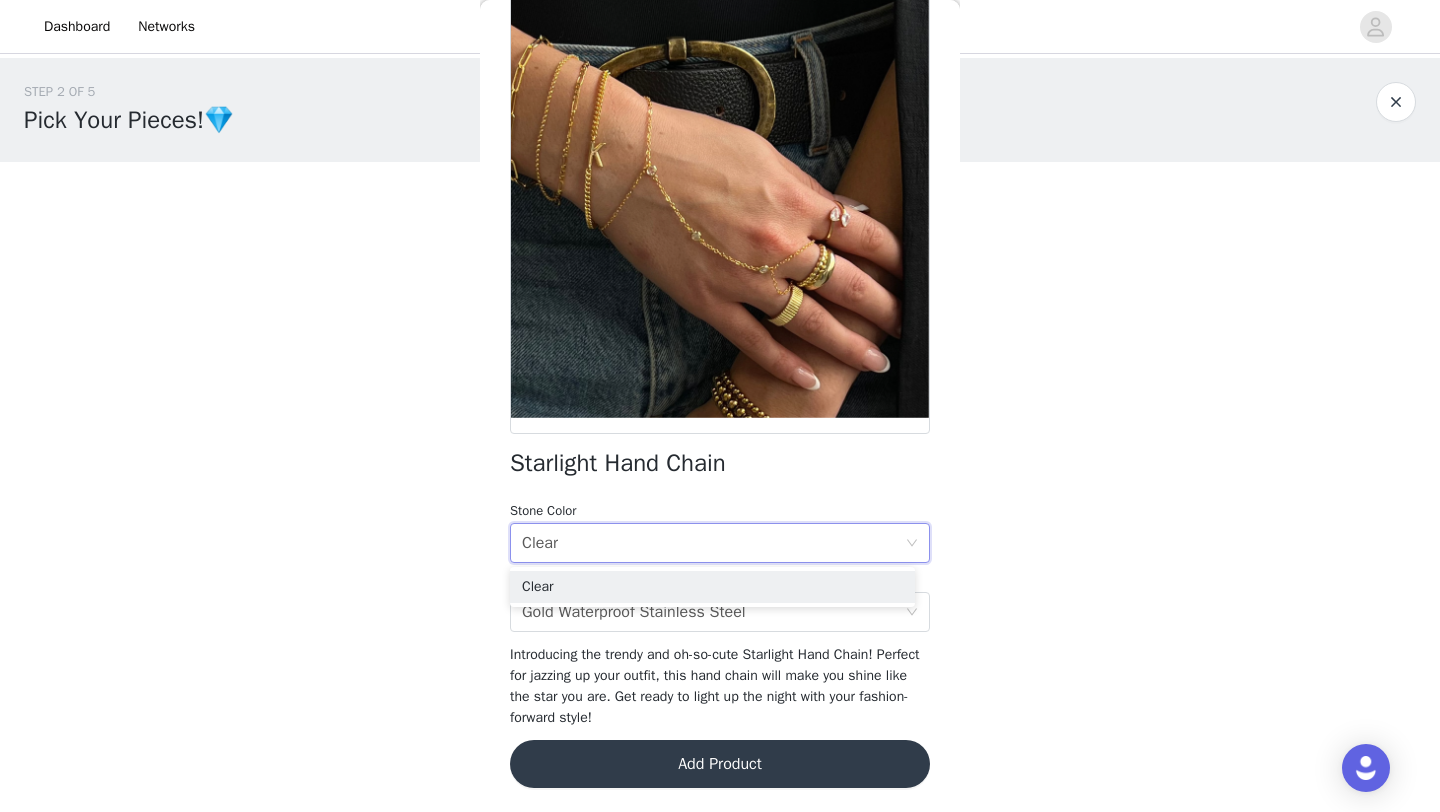 click on "Back     Starlight Hand Chain               Stone Color   Select stone color Clear Metal Color   Select metal color Gold Waterproof Stainless Steel   Introducing the trendy and oh-so-cute Starlight Hand Chain! Perfect for jazzing up your outfit, this hand chain will make you shine like the star you are. Get ready to light up the night with your fashion-forward style!   Add Product" at bounding box center [720, 406] 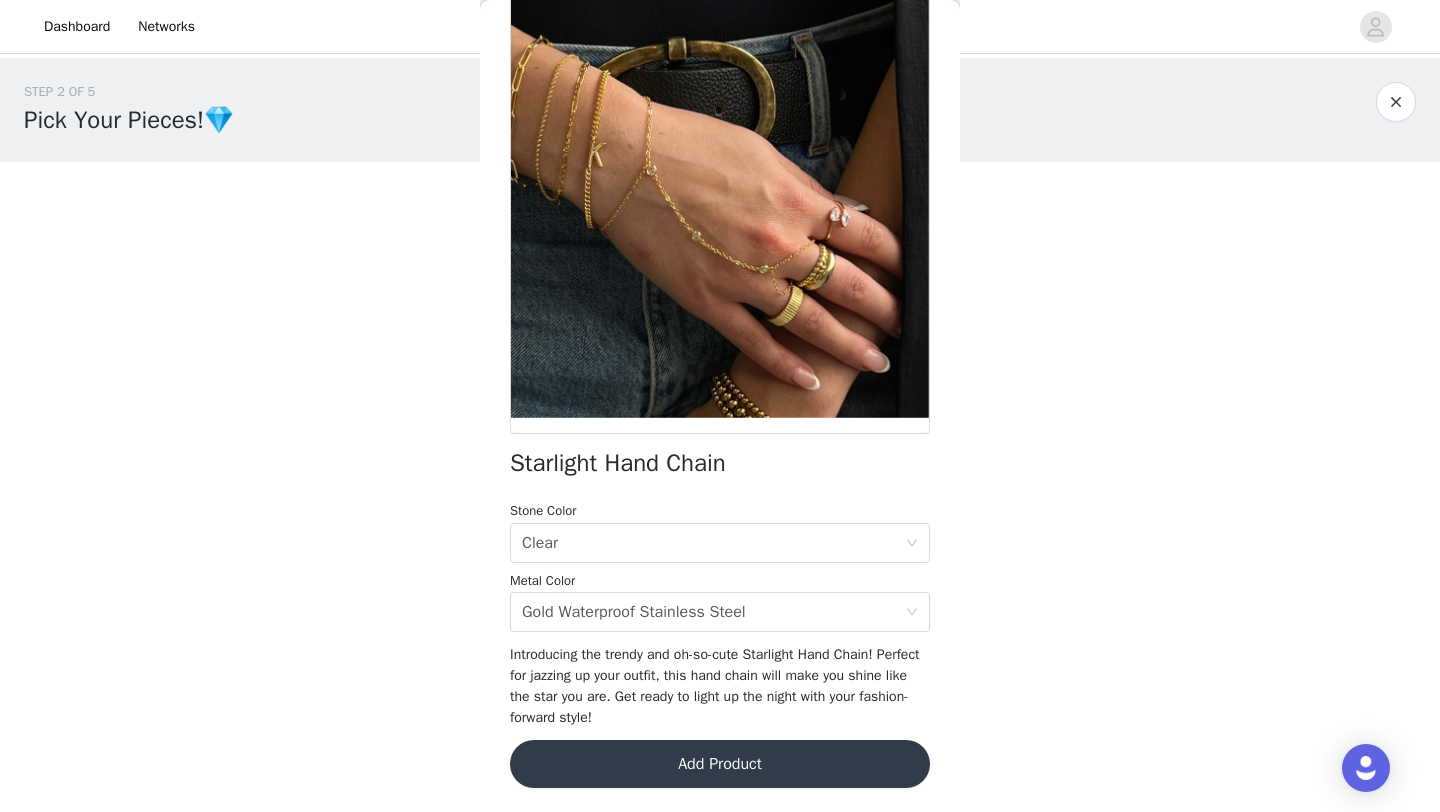 click on "Add Product" at bounding box center (720, 764) 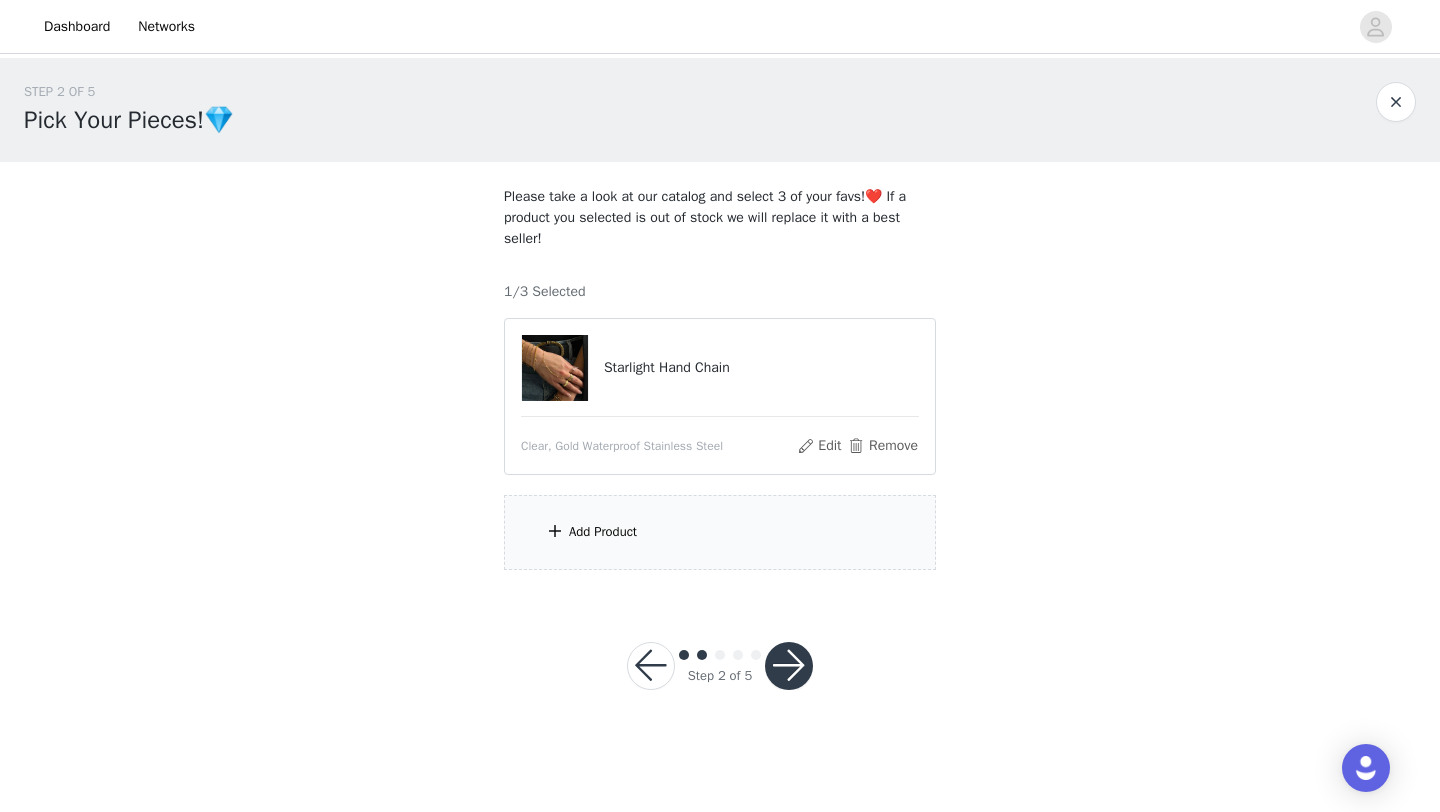 click on "Add Product" at bounding box center [720, 532] 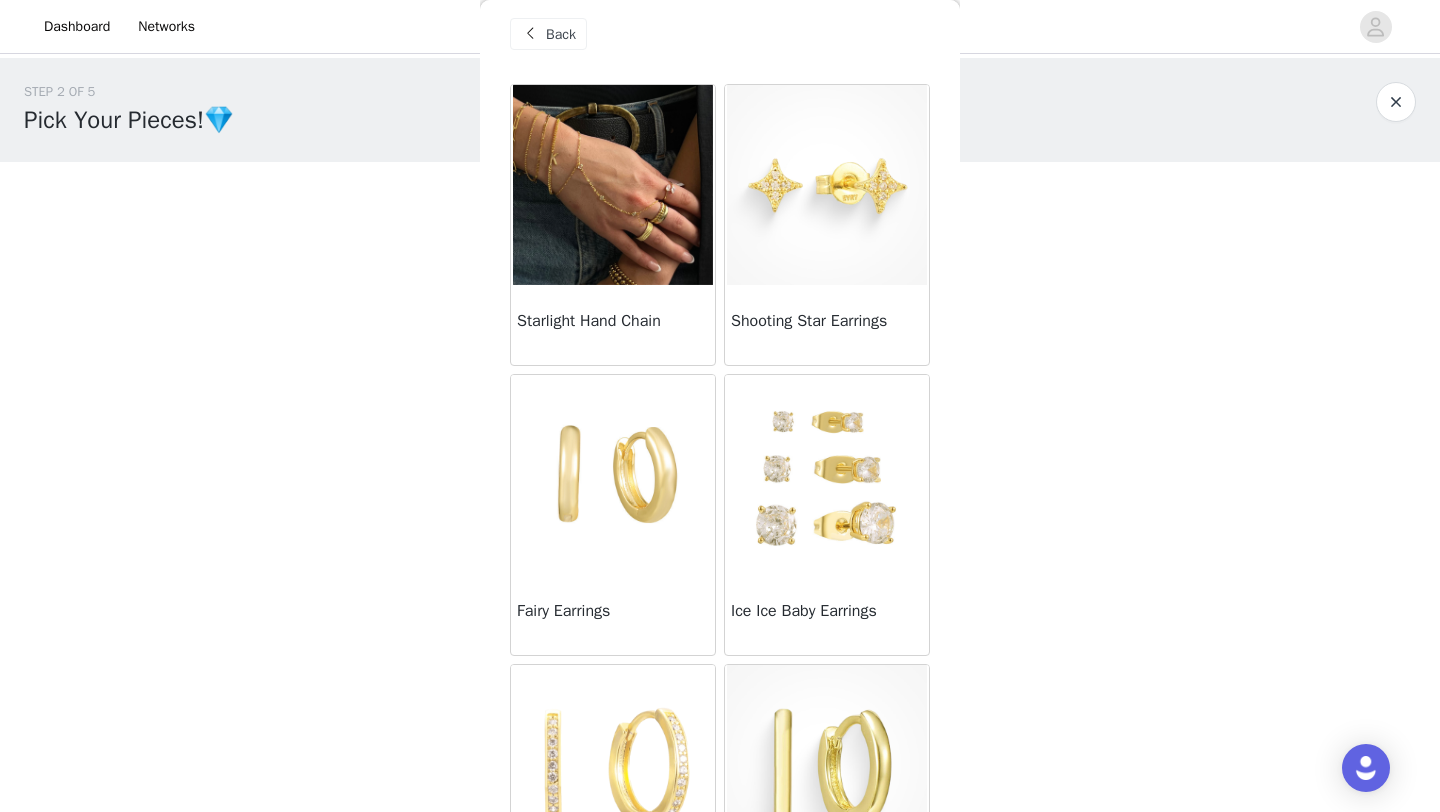 scroll, scrollTop: 13, scrollLeft: 0, axis: vertical 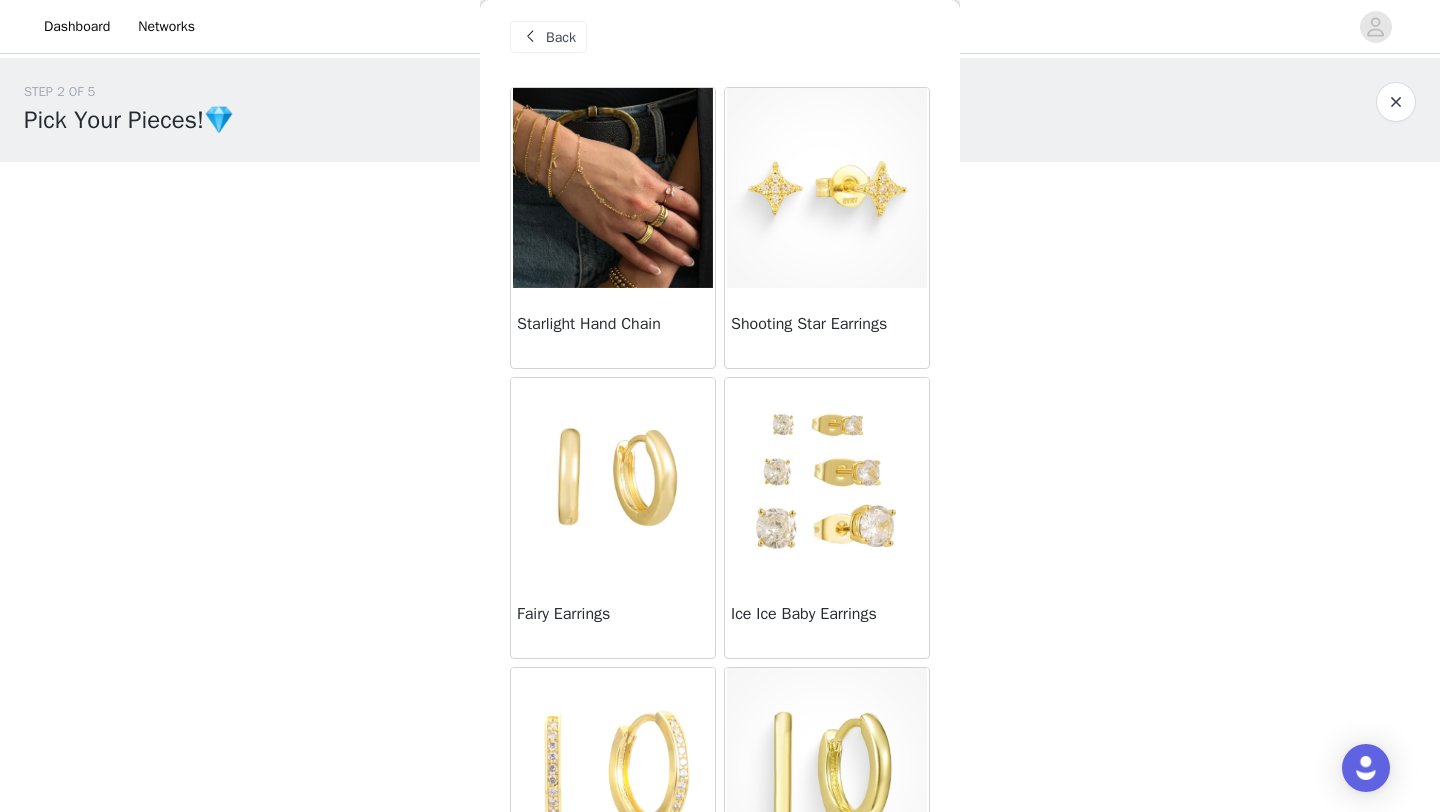 click at bounding box center [827, 478] 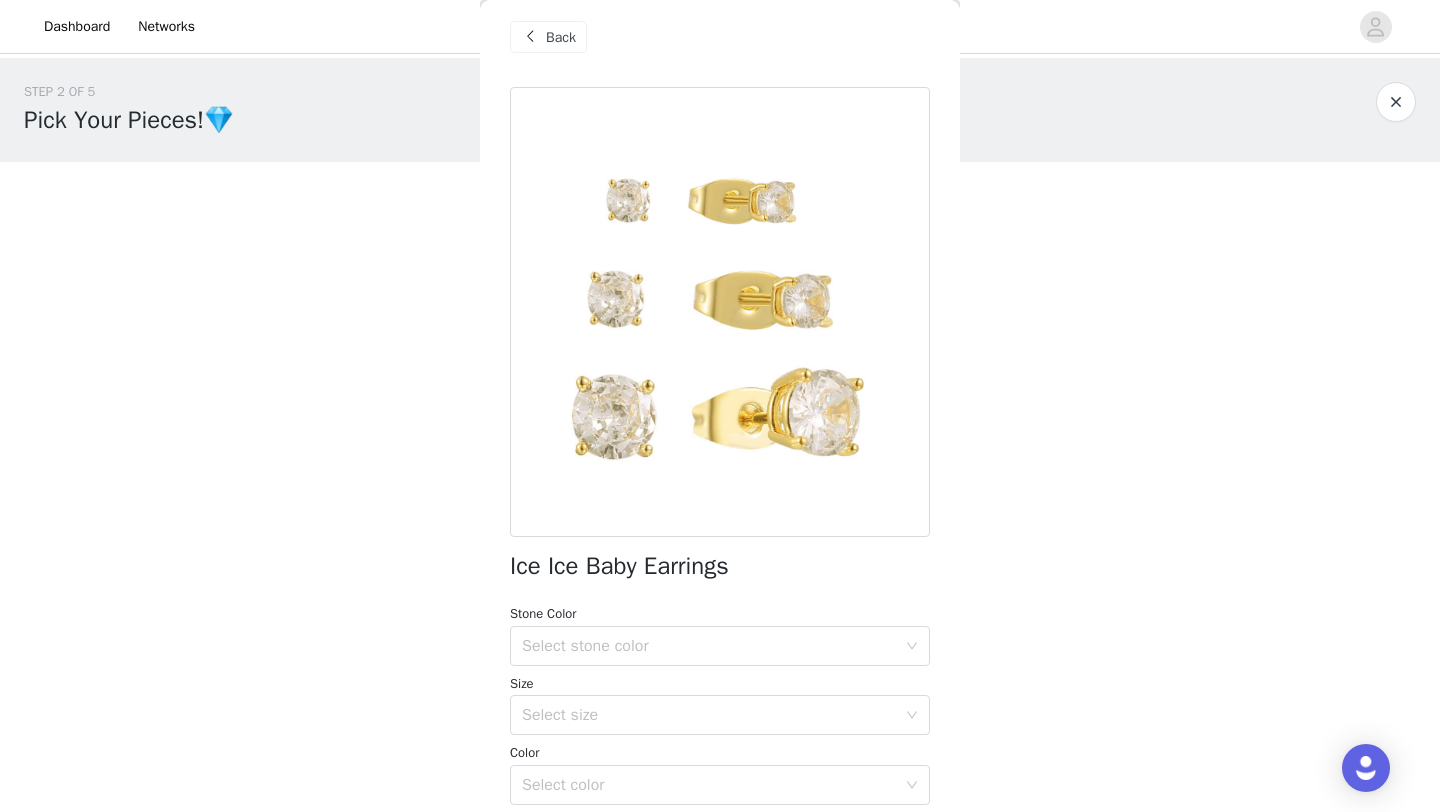 scroll, scrollTop: 164, scrollLeft: 0, axis: vertical 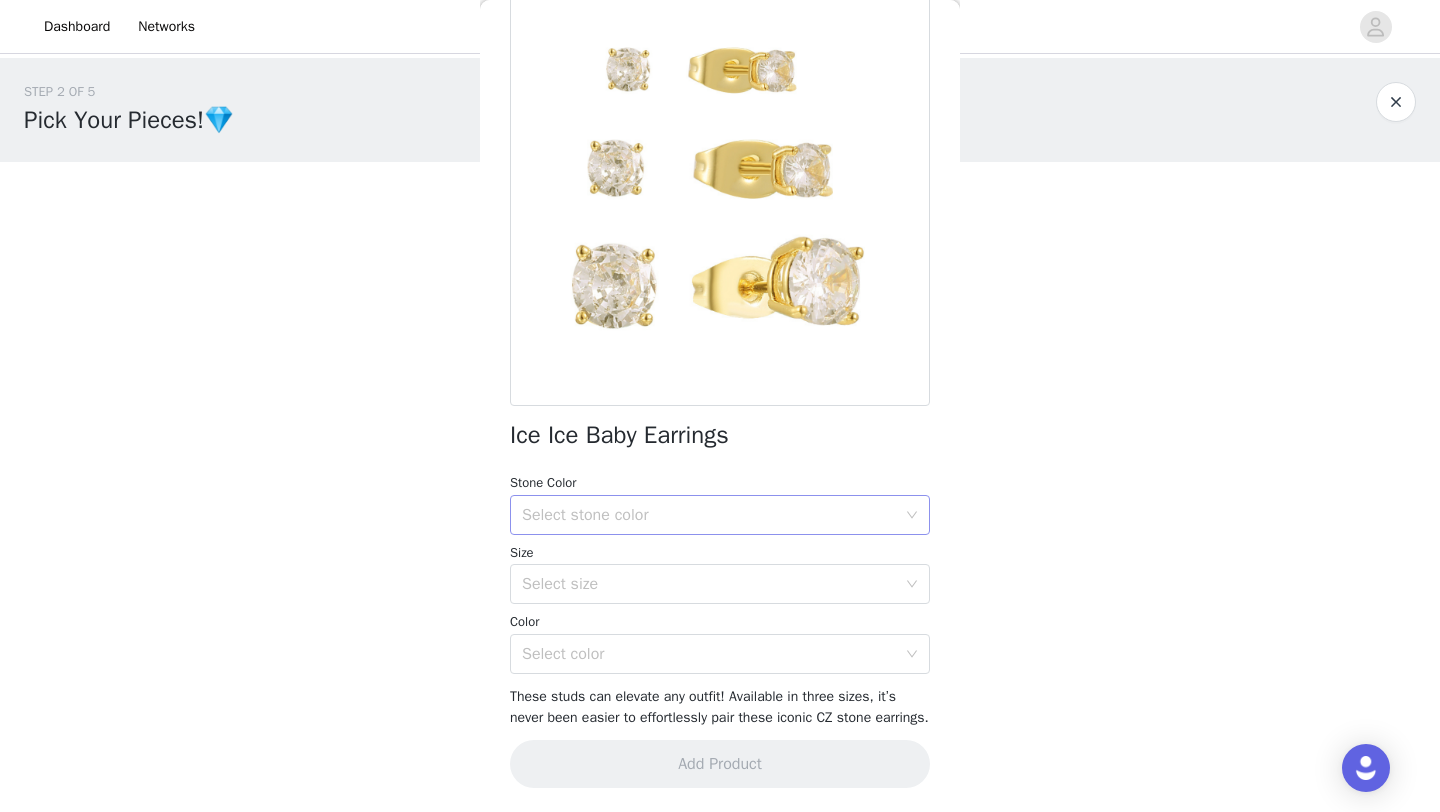 click on "Select stone color" at bounding box center [713, 515] 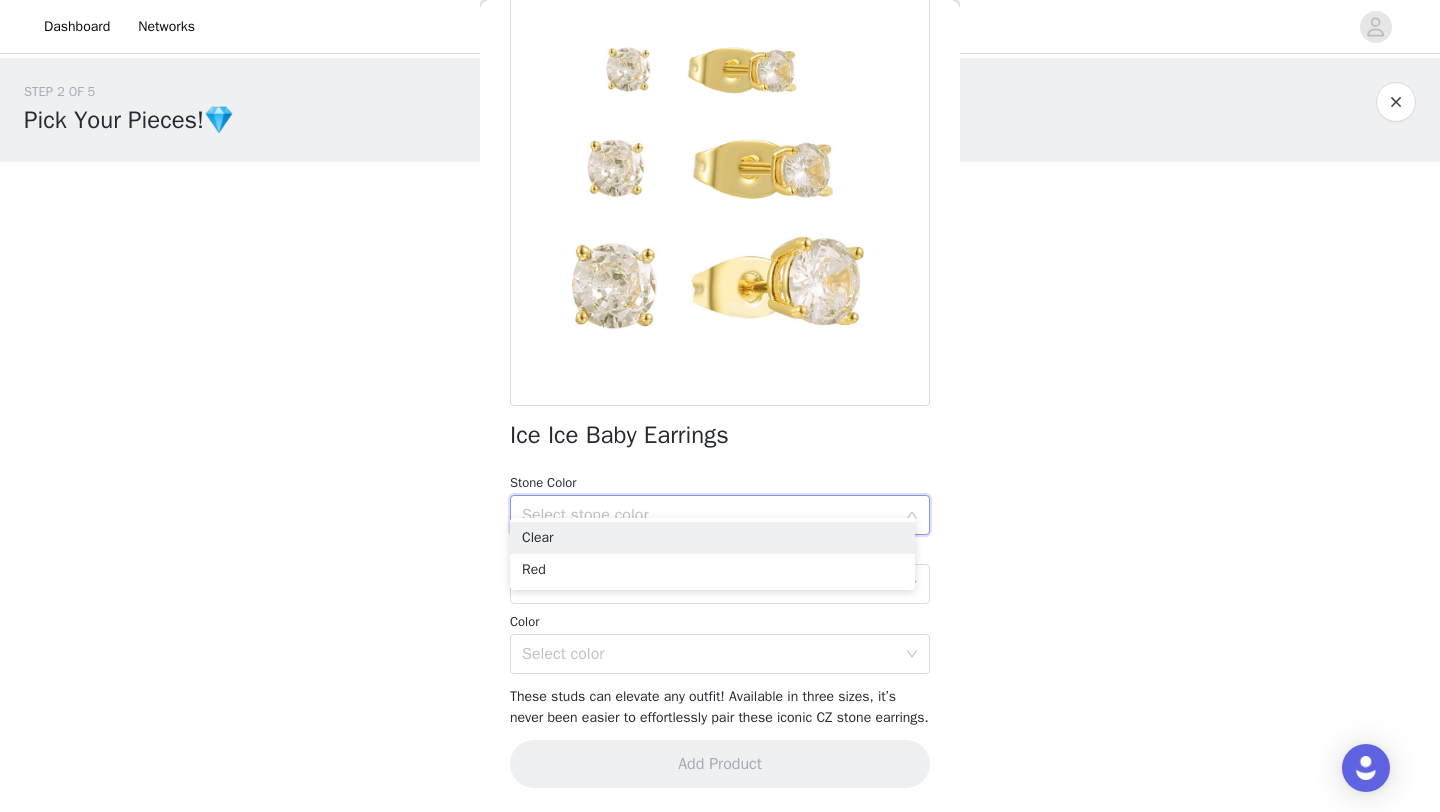 click on "Select stone color" at bounding box center [713, 515] 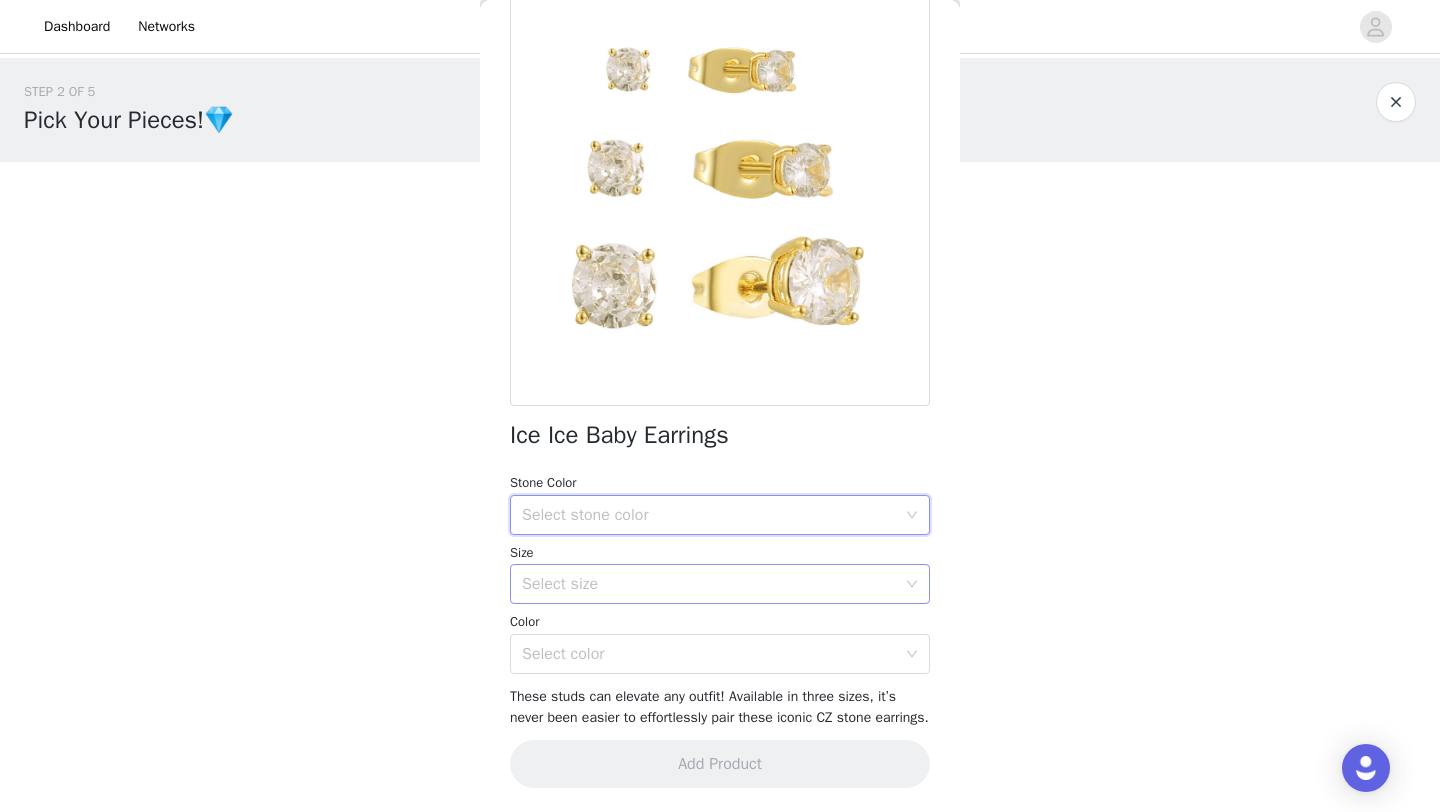 click on "Select size" at bounding box center (720, 584) 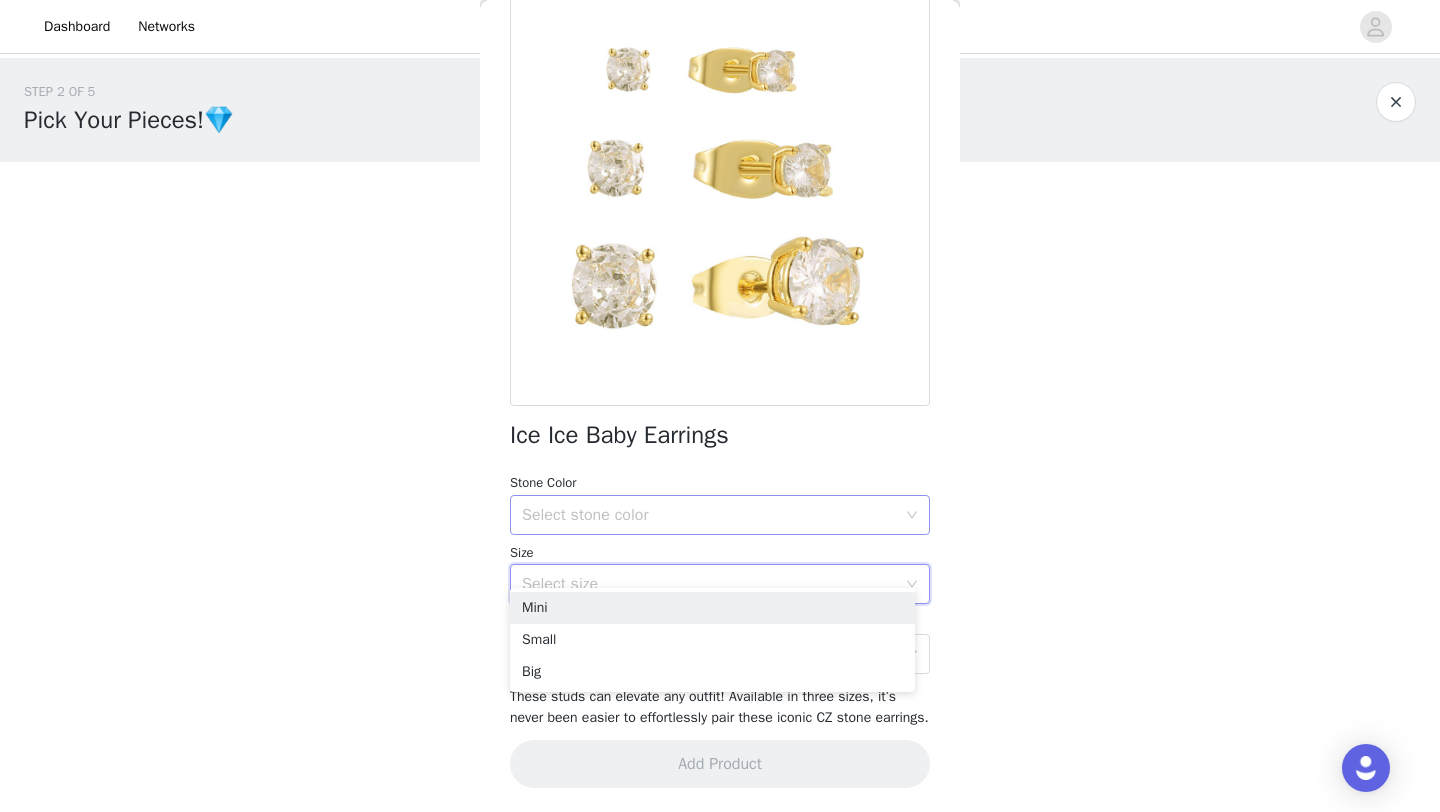 click on "Select stone color" at bounding box center [709, 515] 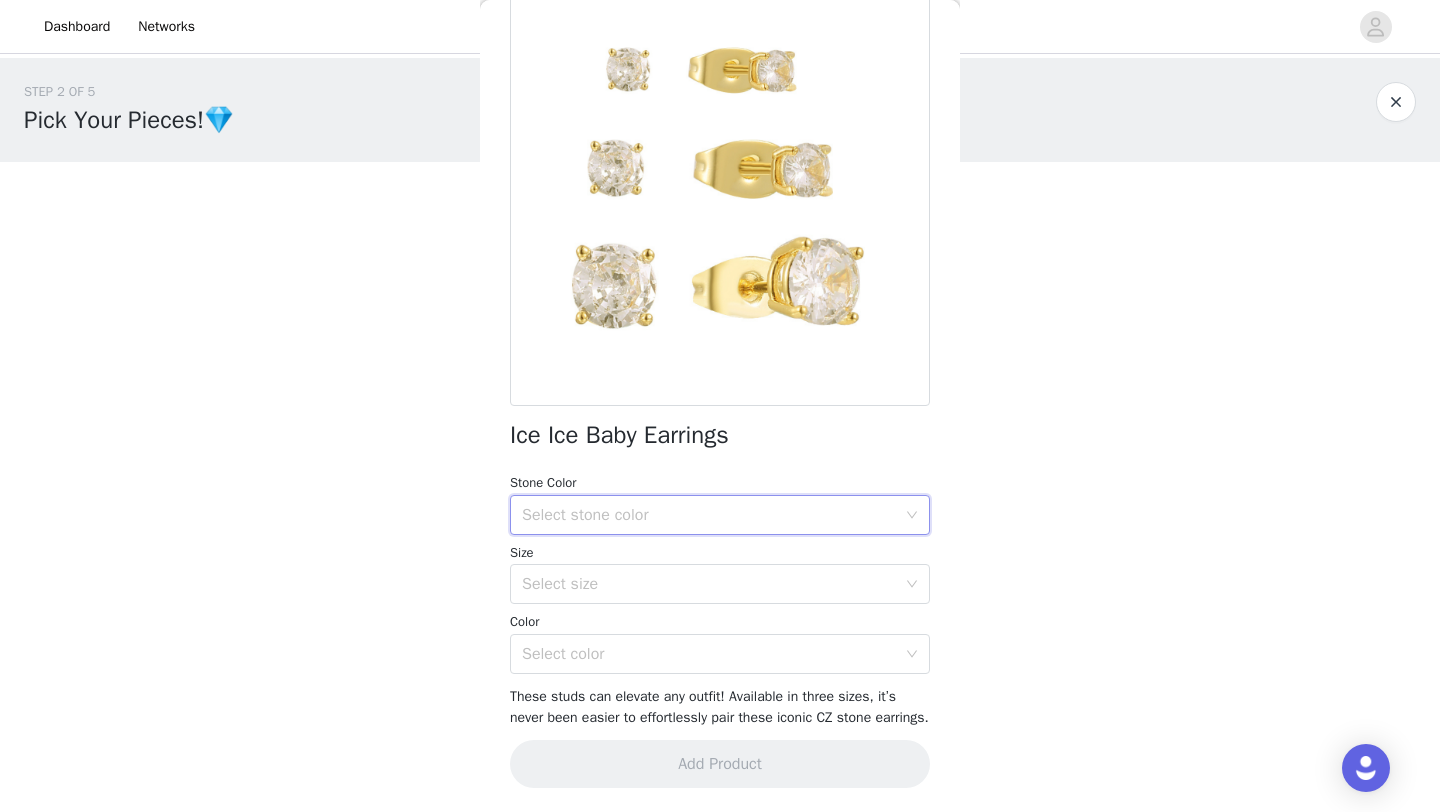 click on "STEP 2 OF 5
Pick Your Pieces!💎
Please take a look at our catalog and select 3 of your favs!❤️  If a product you selected is out of stock we will replace it with a best seller!       1/3 Selected           Starlight Hand Chain           Clear, Gold Waterproof Stainless Steel       Edit   Remove     Add Product       Back     Ice Ice Baby Earrings               Stone Color   Select stone color Size   Select size Color   Select color   These studs can elevate any outfit! Available in three sizes, it’s never been easier to effortlessly pair these iconic CZ stone earrings.      Add Product
Step 2 of 5" at bounding box center [720, 398] 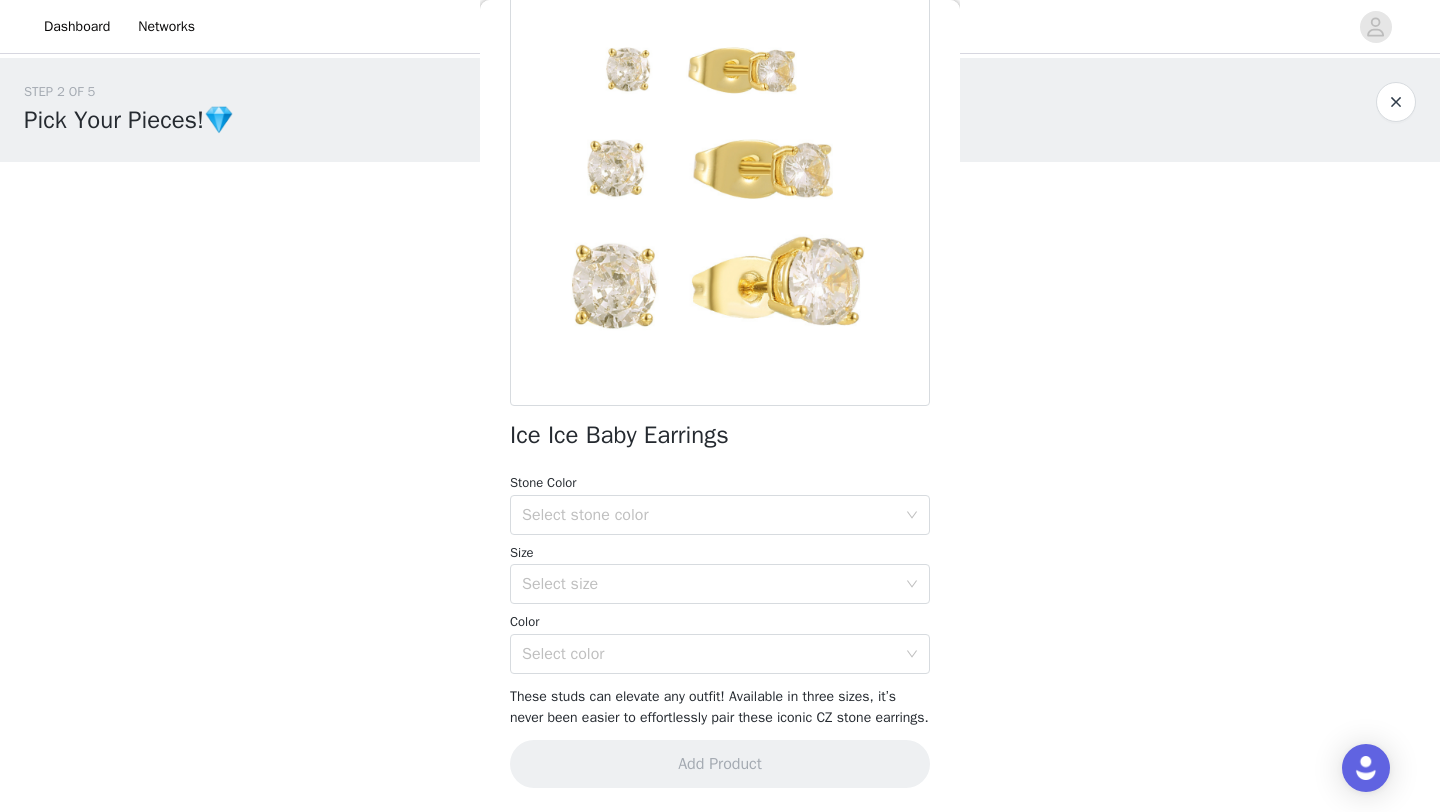 click on "Stone Color   Select stone color Size   Select size Color   Select color" at bounding box center (720, 573) 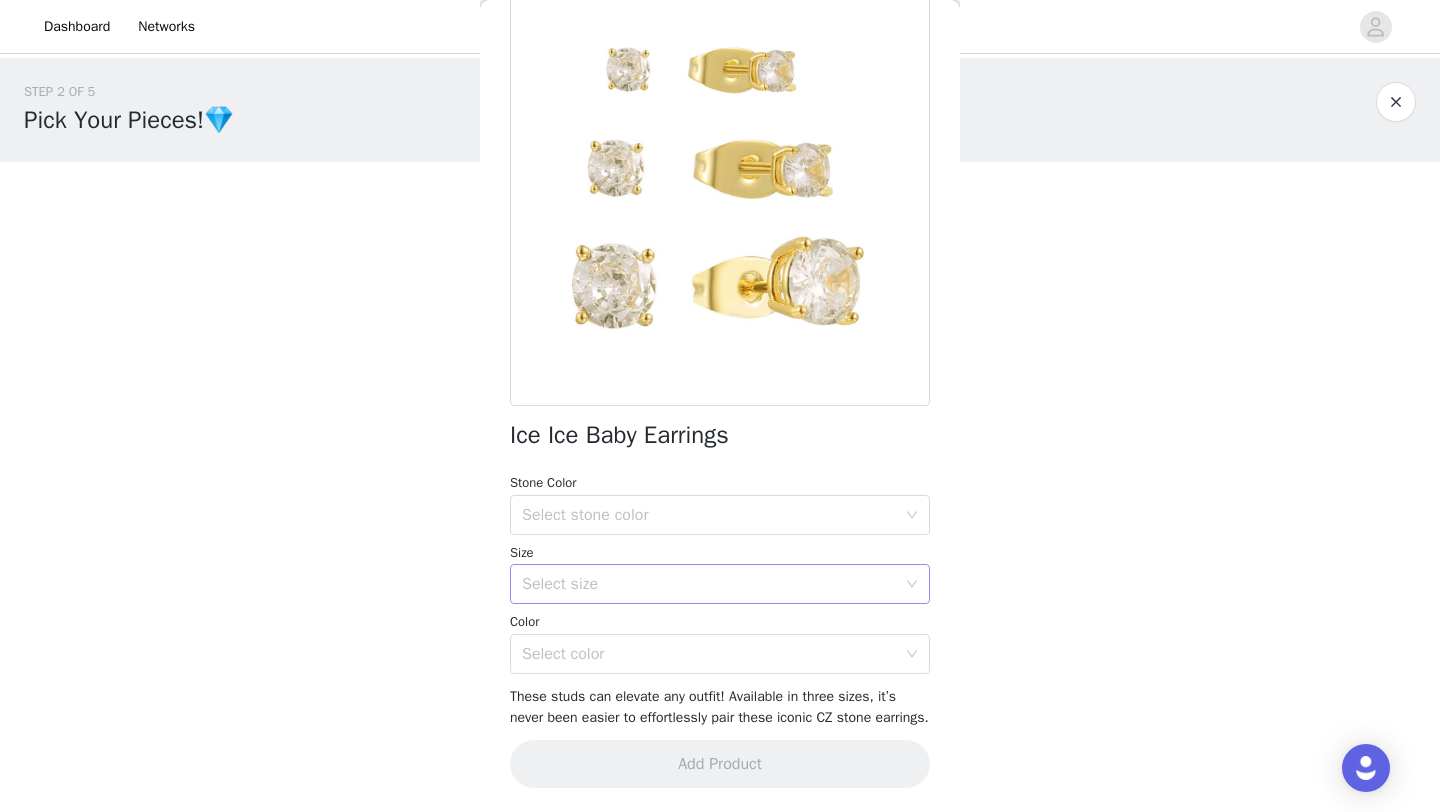 click on "Select size" at bounding box center (709, 584) 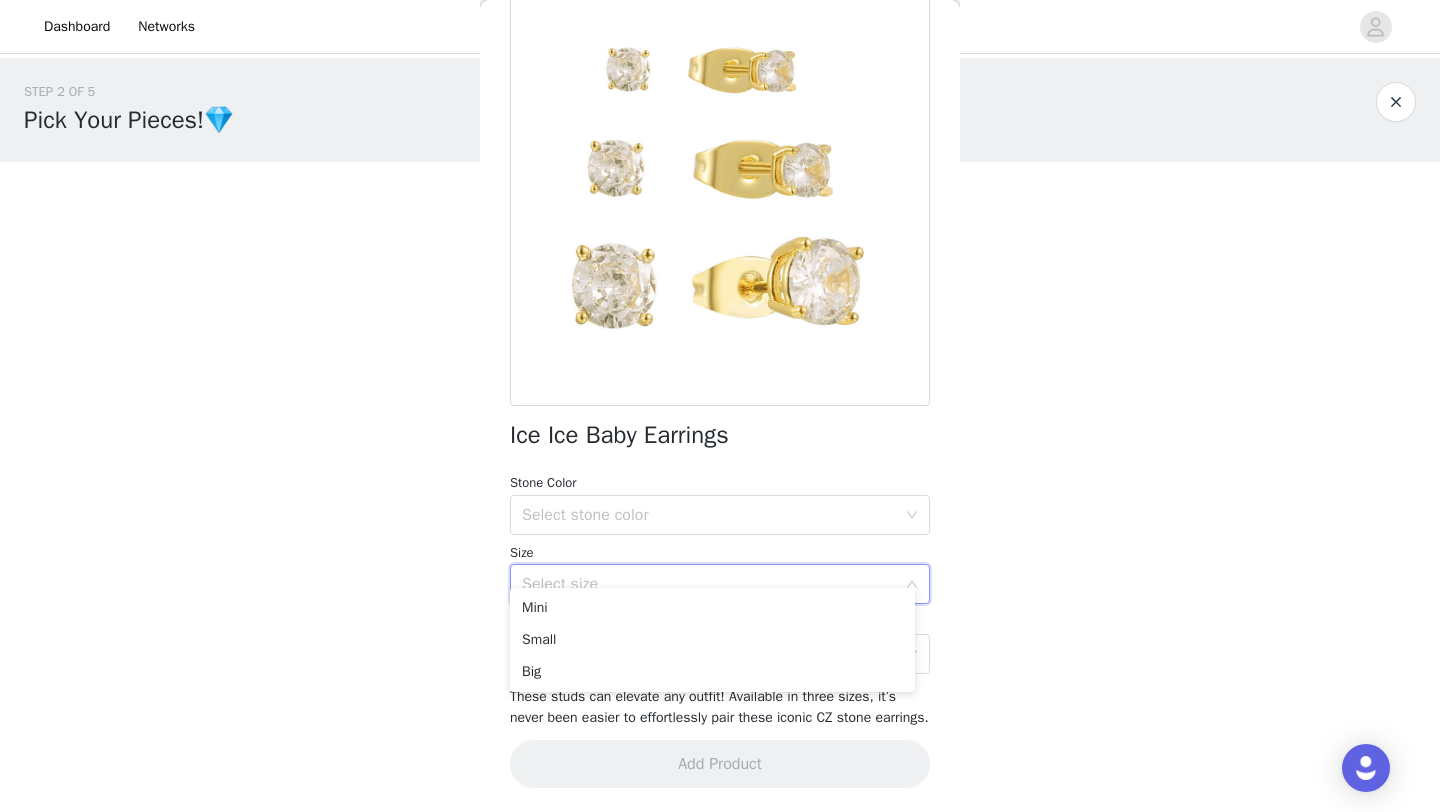 click on "STEP 2 OF 5
Pick Your Pieces!💎
Please take a look at our catalog and select 3 of your favs!❤️  If a product you selected is out of stock we will replace it with a best seller!       1/3 Selected           Starlight Hand Chain           Clear, Gold Waterproof Stainless Steel       Edit   Remove     Add Product       Back     Ice Ice Baby Earrings               Stone Color   Select stone color Size   Select size Color   Select color   These studs can elevate any outfit! Available in three sizes, it’s never been easier to effortlessly pair these iconic CZ stone earrings.      Add Product
Step 2 of 5" at bounding box center (720, 398) 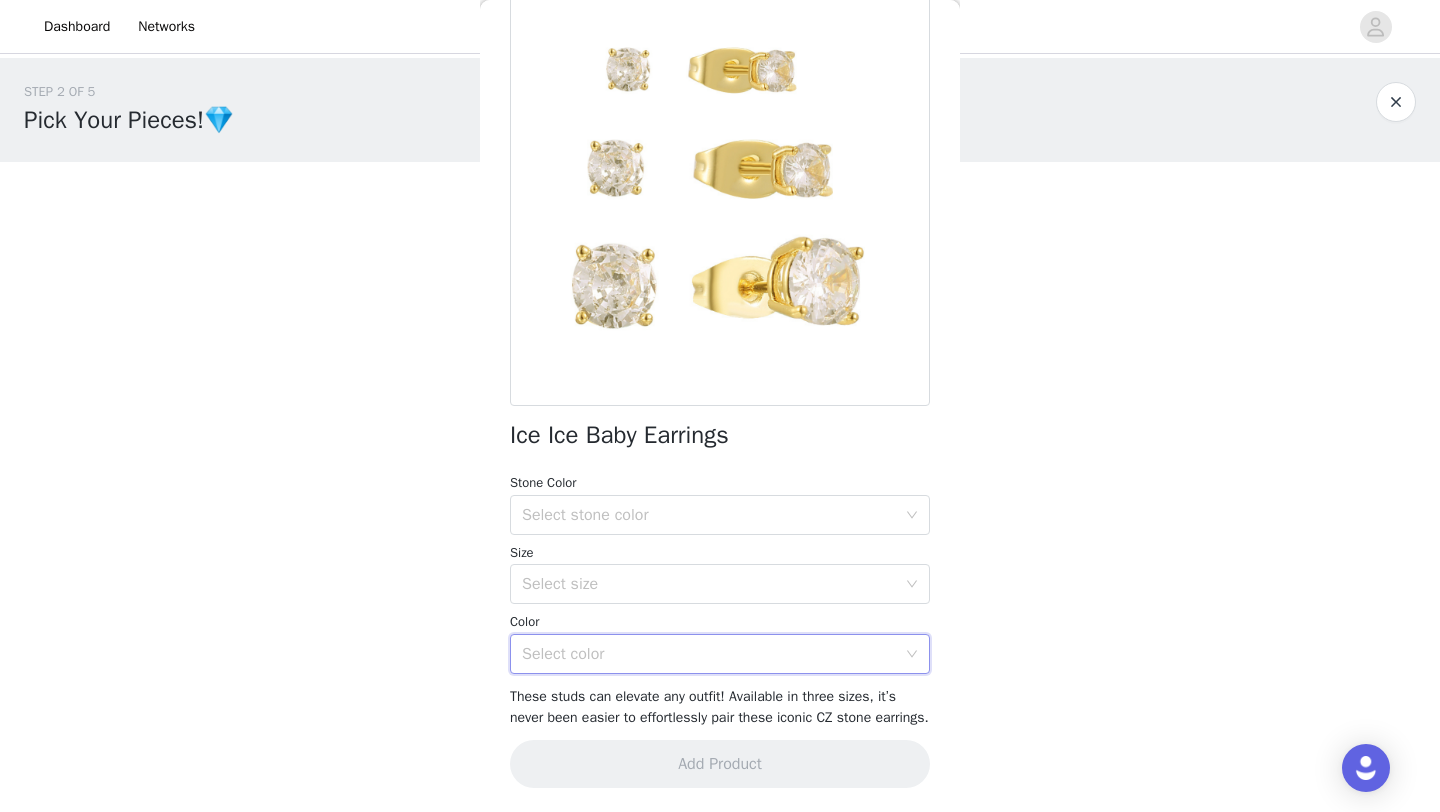 click on "Select color" at bounding box center [713, 654] 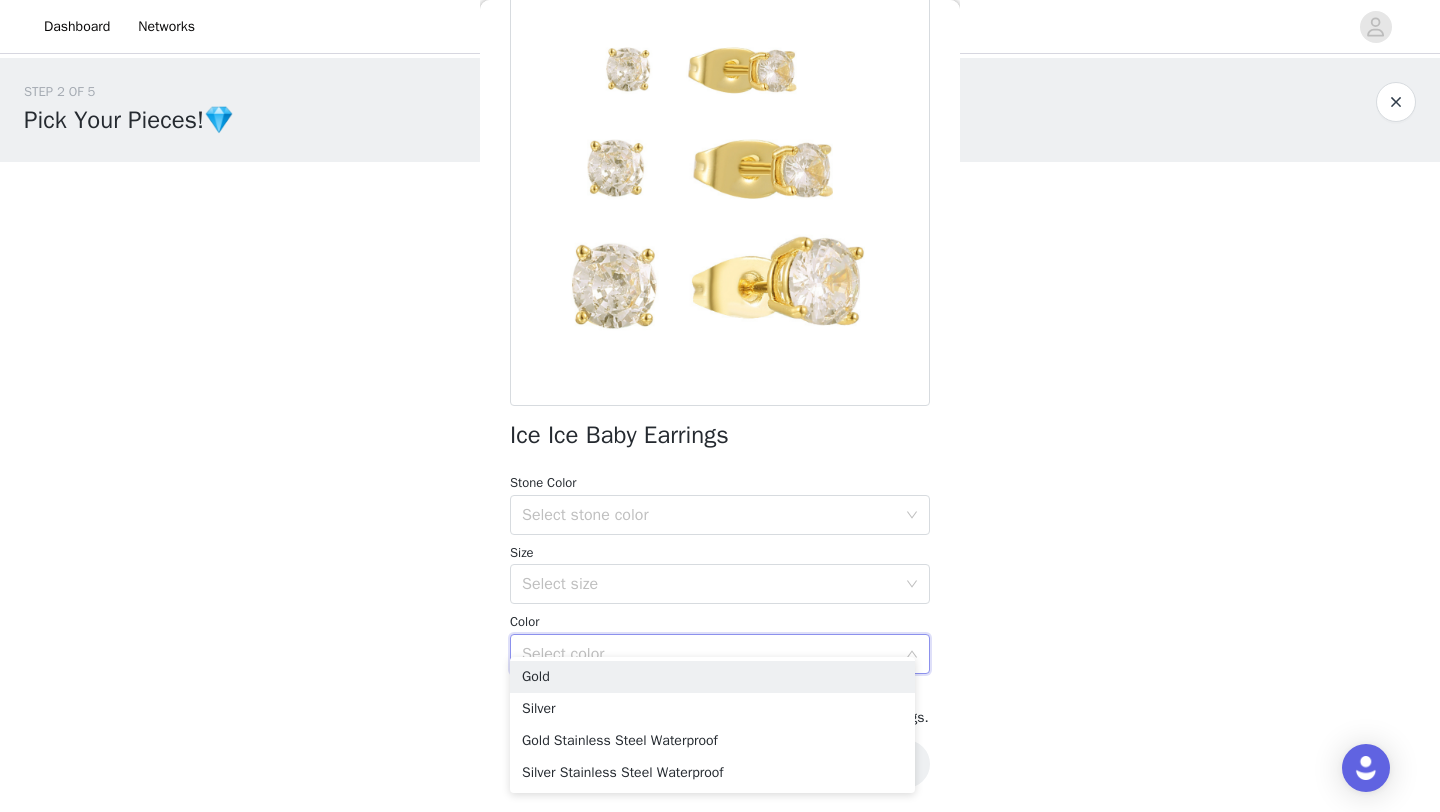 click on "Color" at bounding box center [720, 622] 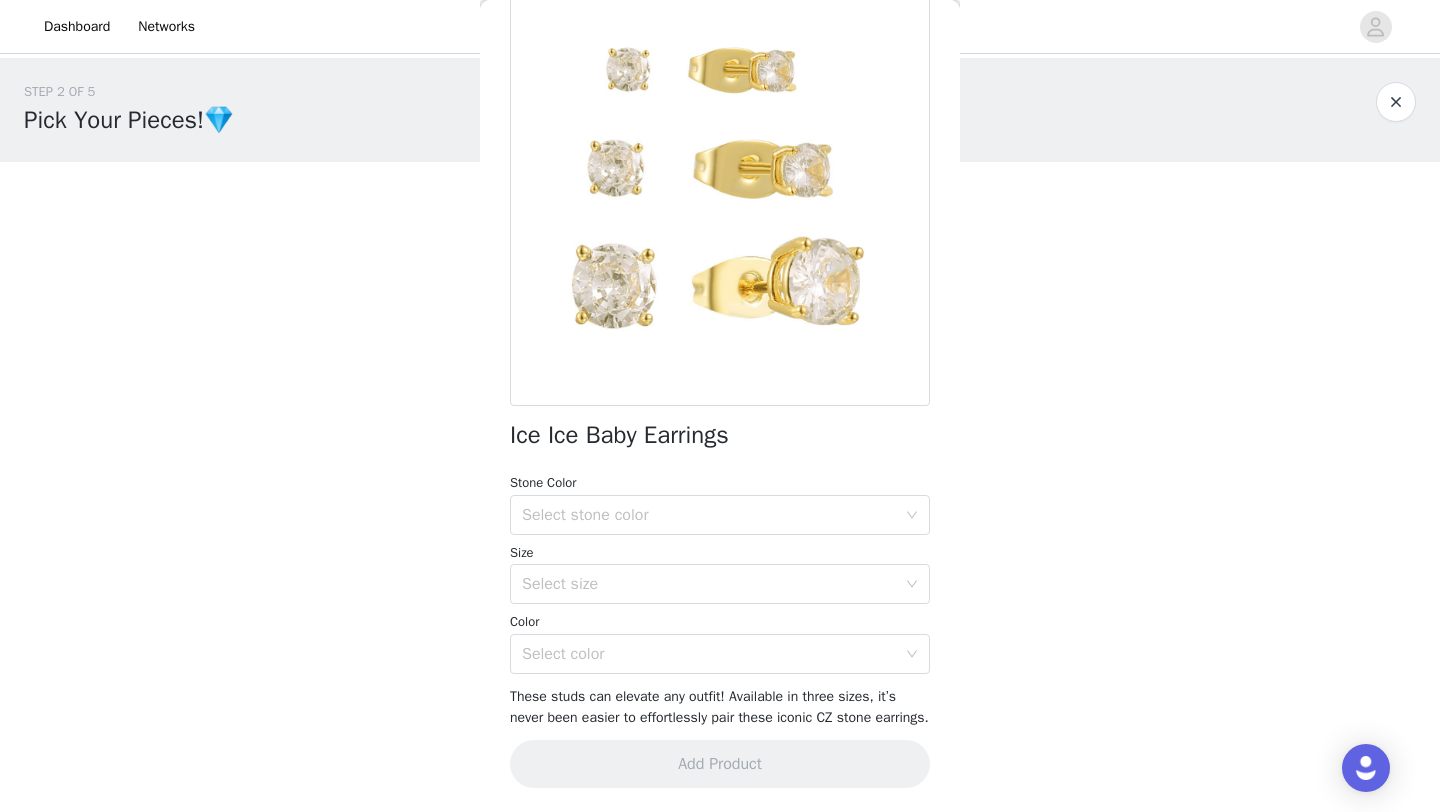 scroll, scrollTop: 0, scrollLeft: 0, axis: both 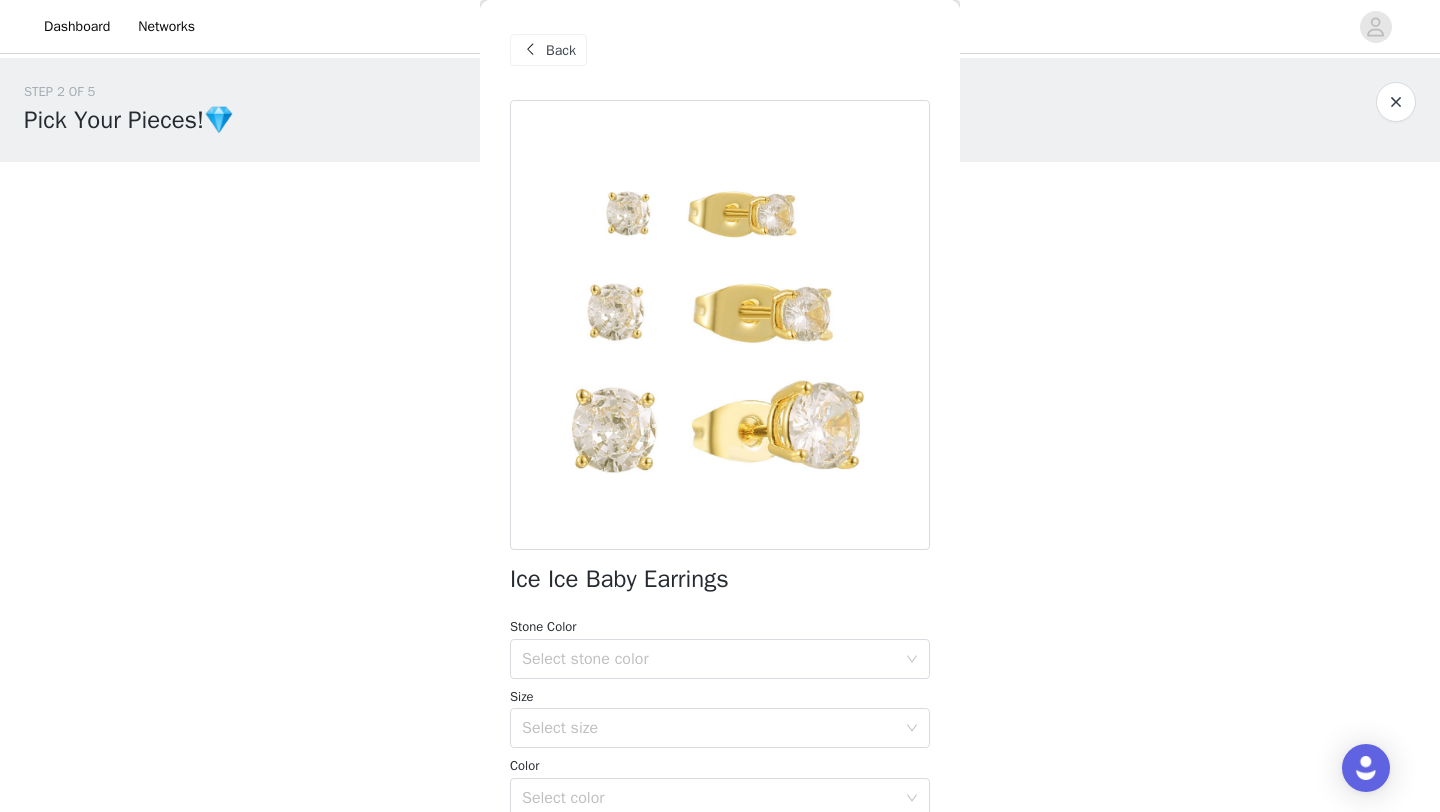 click on "Back" at bounding box center [561, 50] 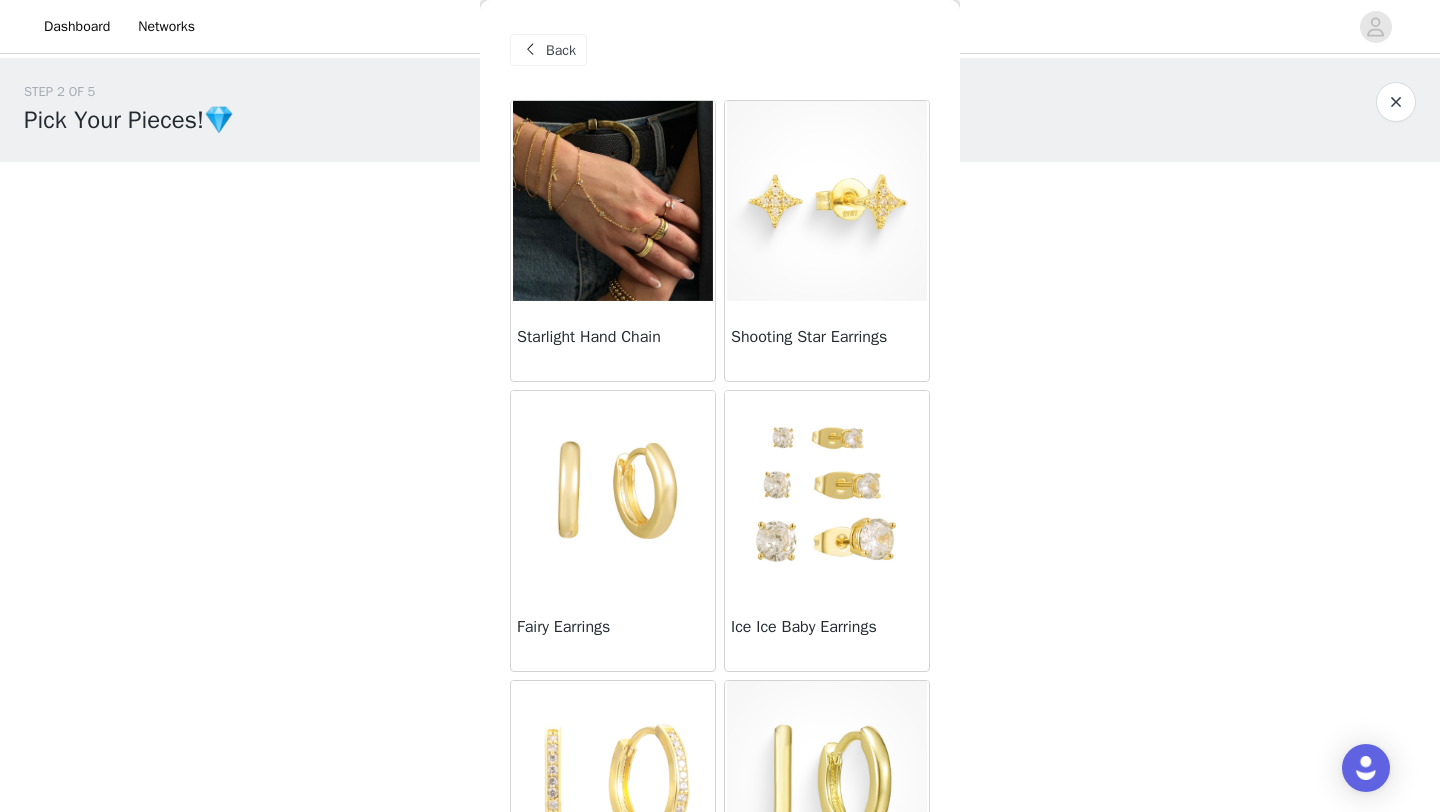 scroll, scrollTop: 444, scrollLeft: 0, axis: vertical 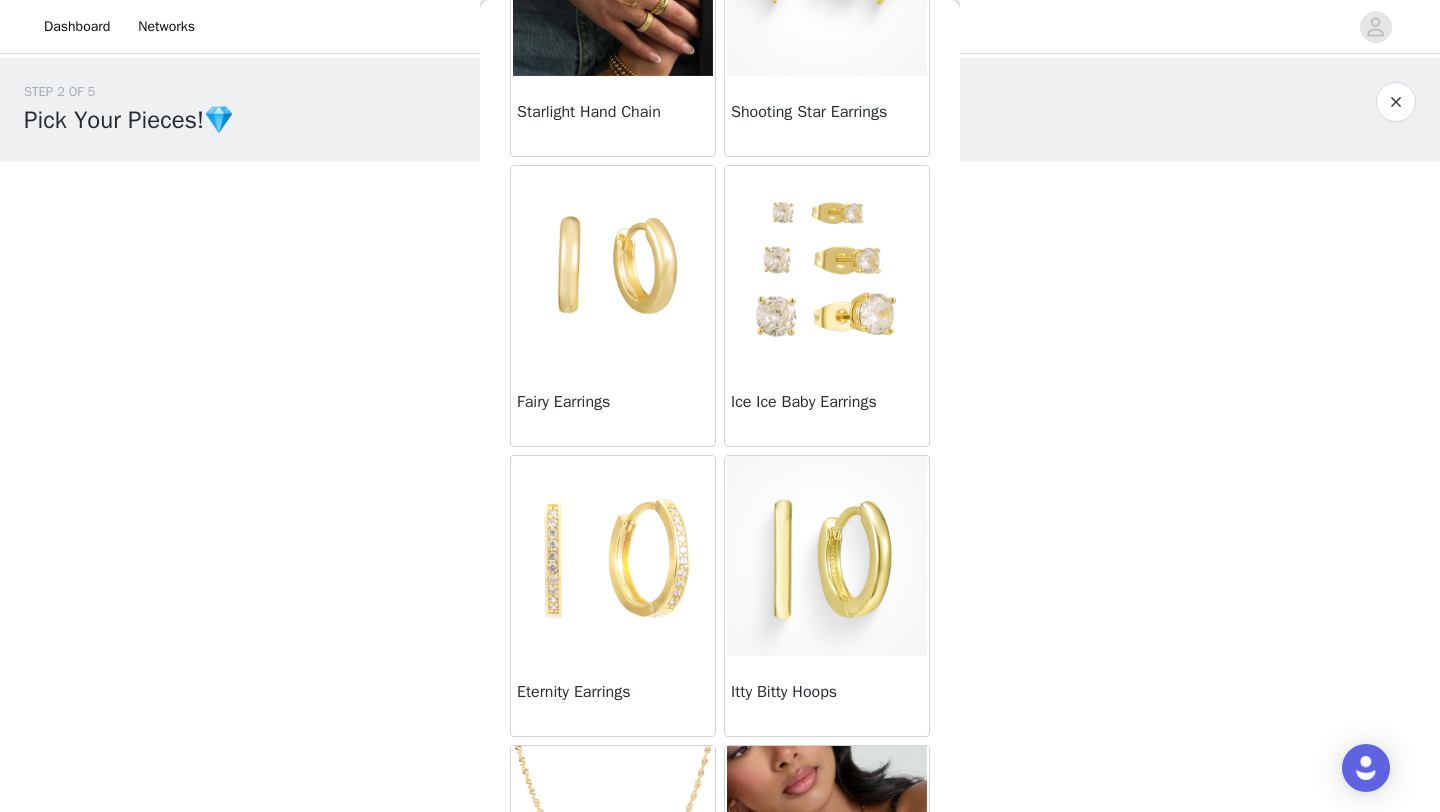 click at bounding box center (827, 266) 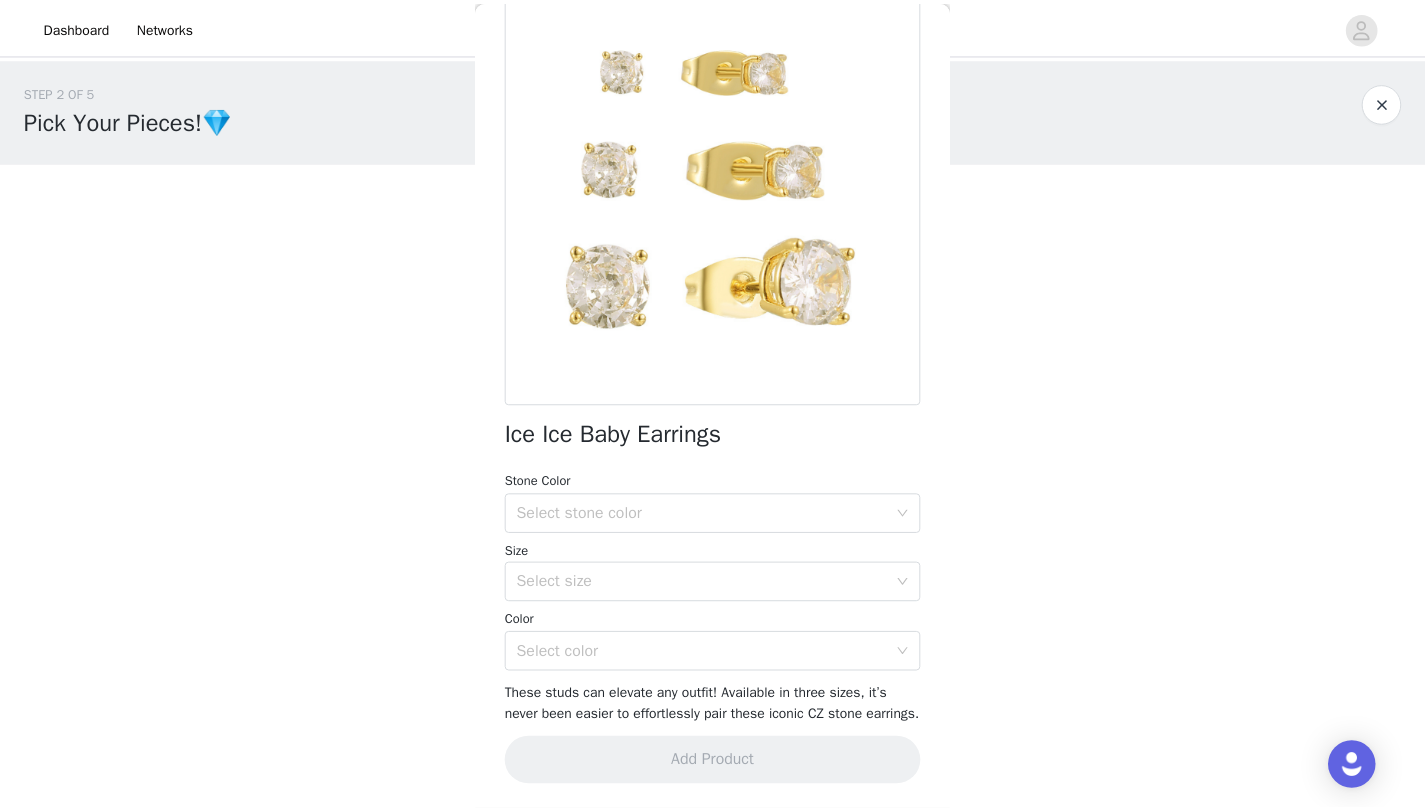 scroll, scrollTop: 164, scrollLeft: 0, axis: vertical 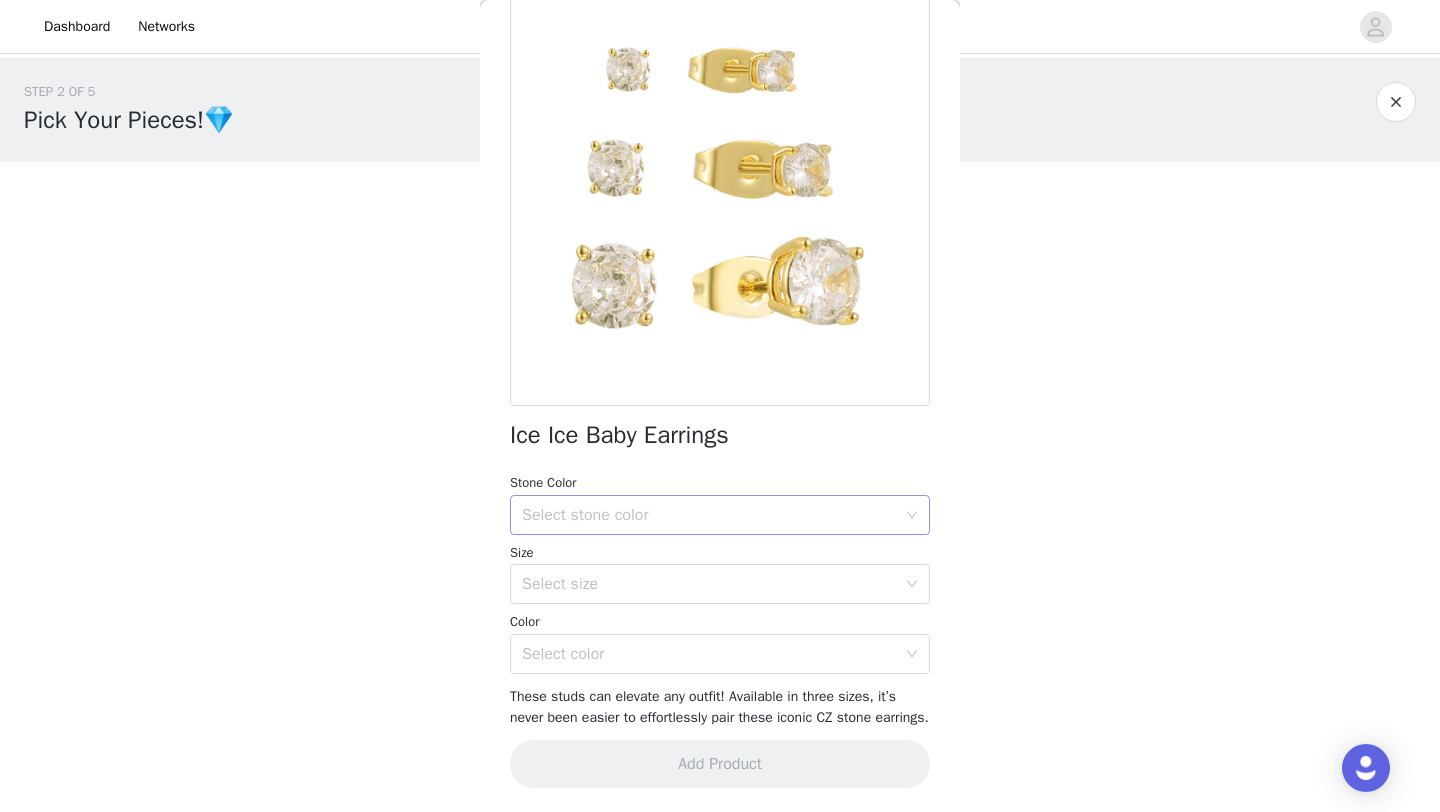 click on "Select stone color" at bounding box center [709, 515] 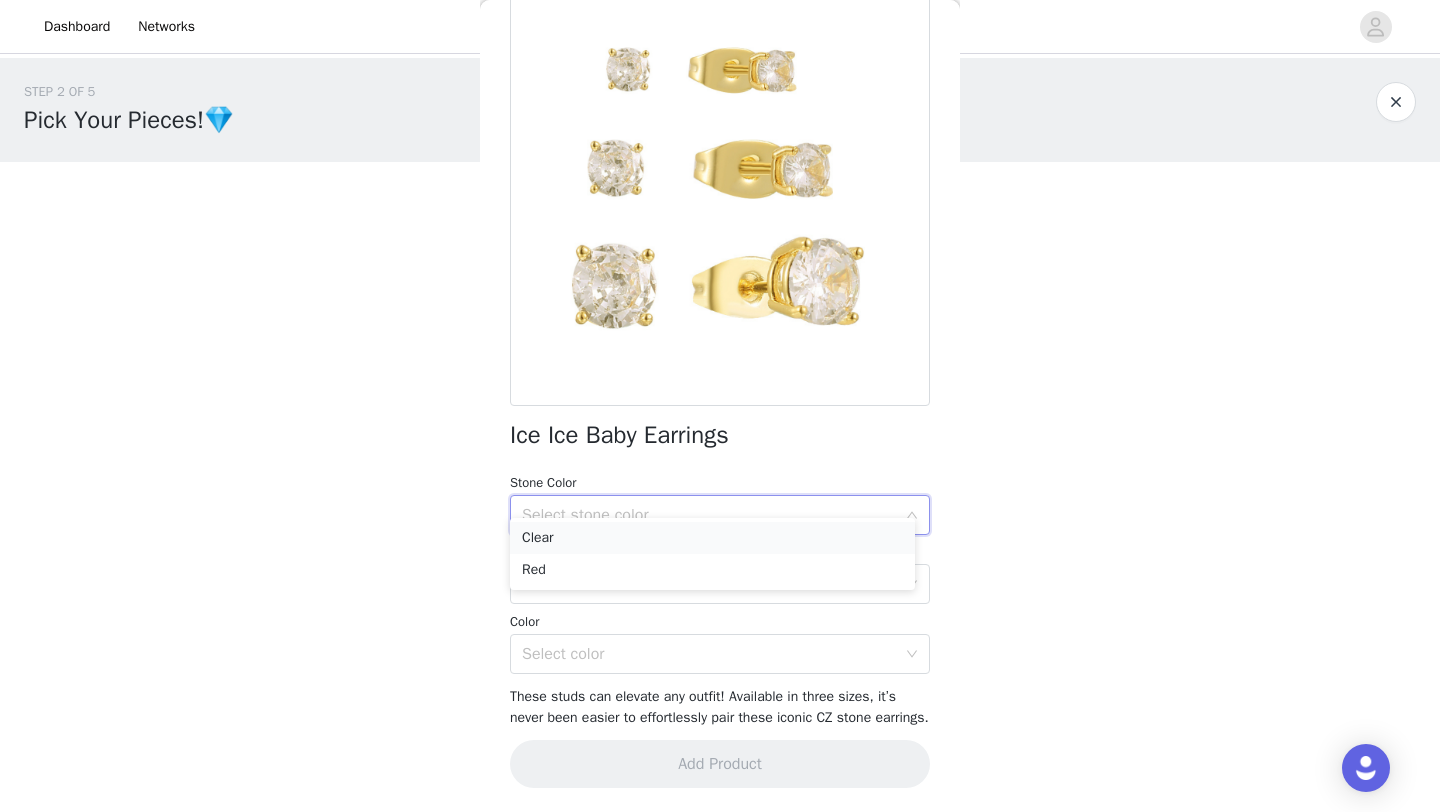 click on "Clear" at bounding box center [712, 538] 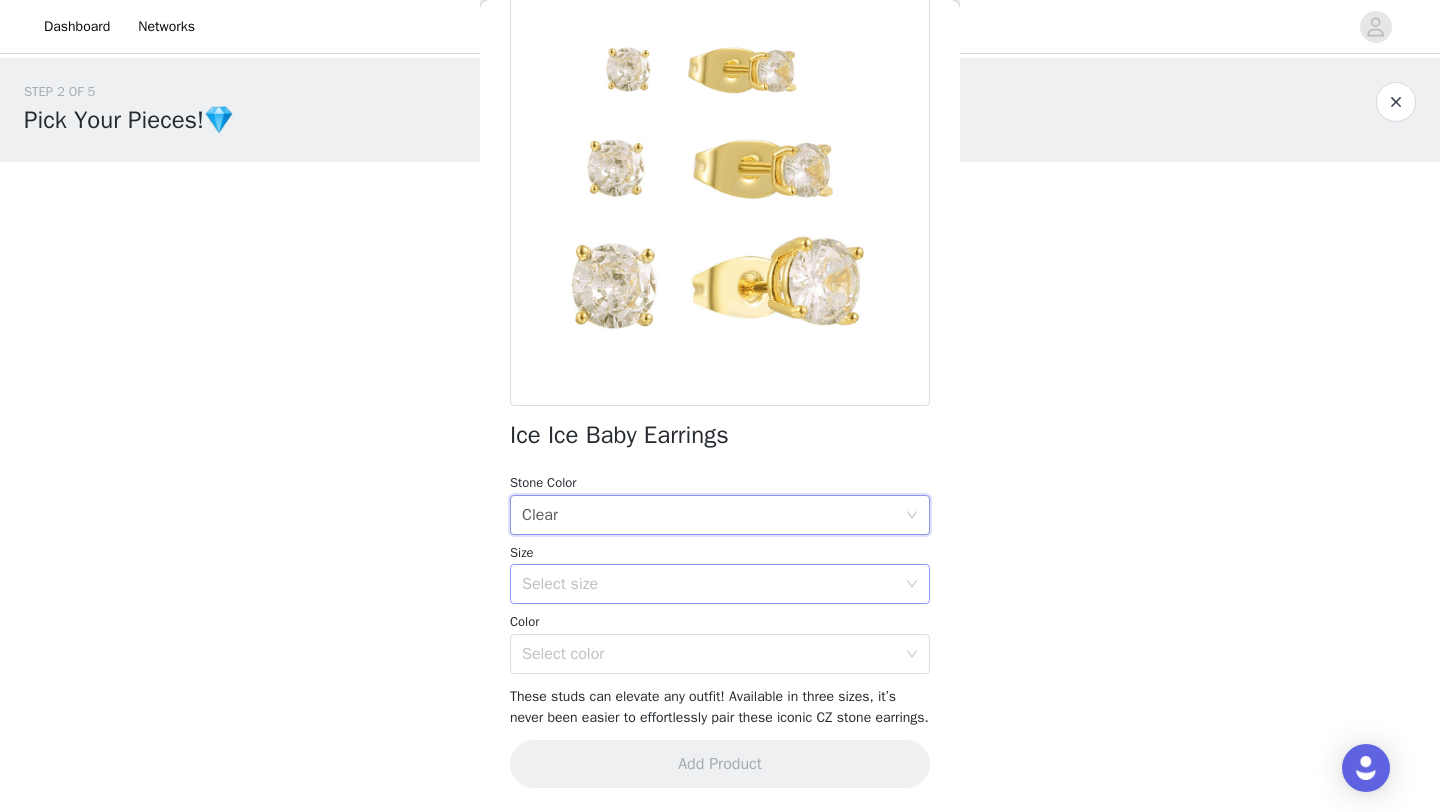click on "Select size" at bounding box center [709, 584] 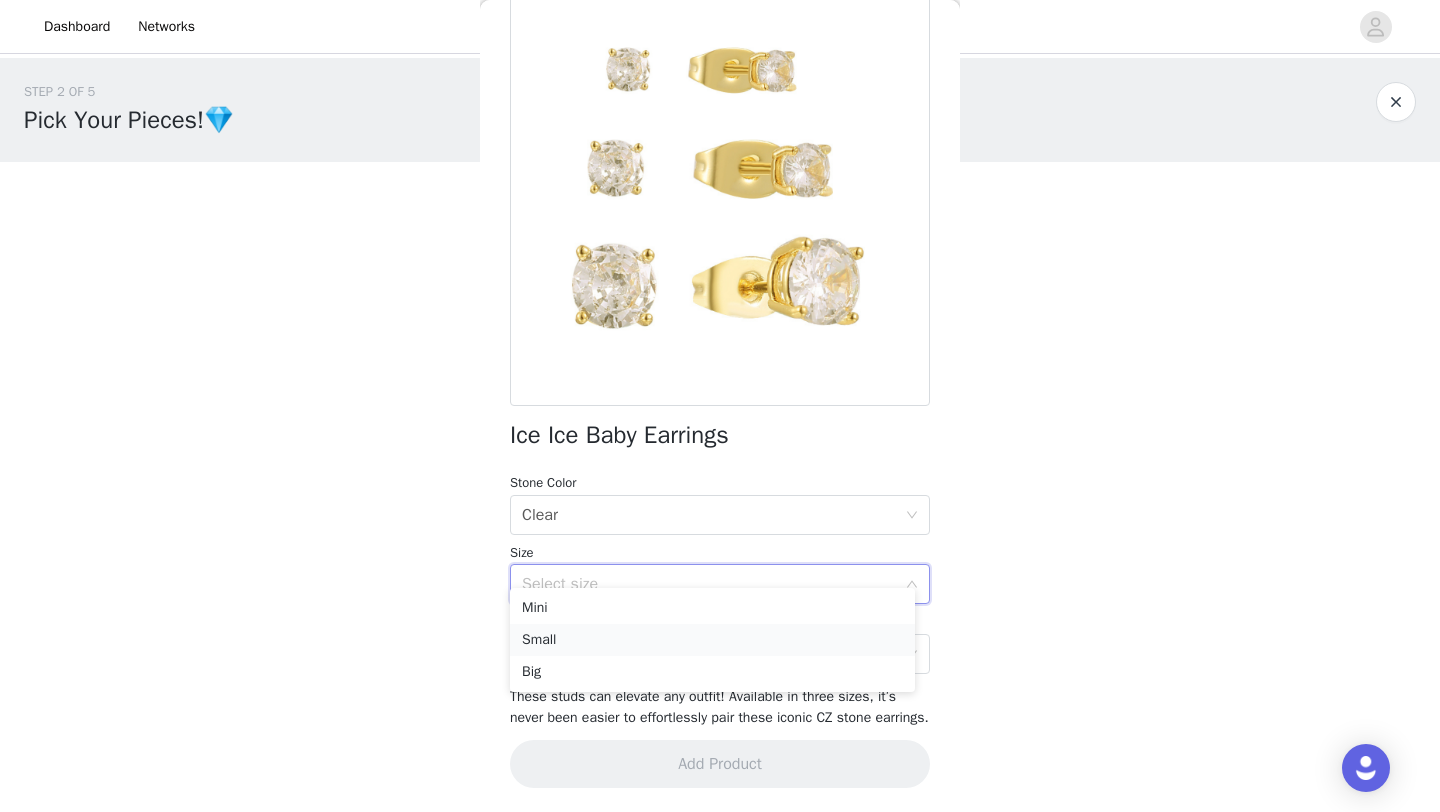 click on "Small" at bounding box center (712, 640) 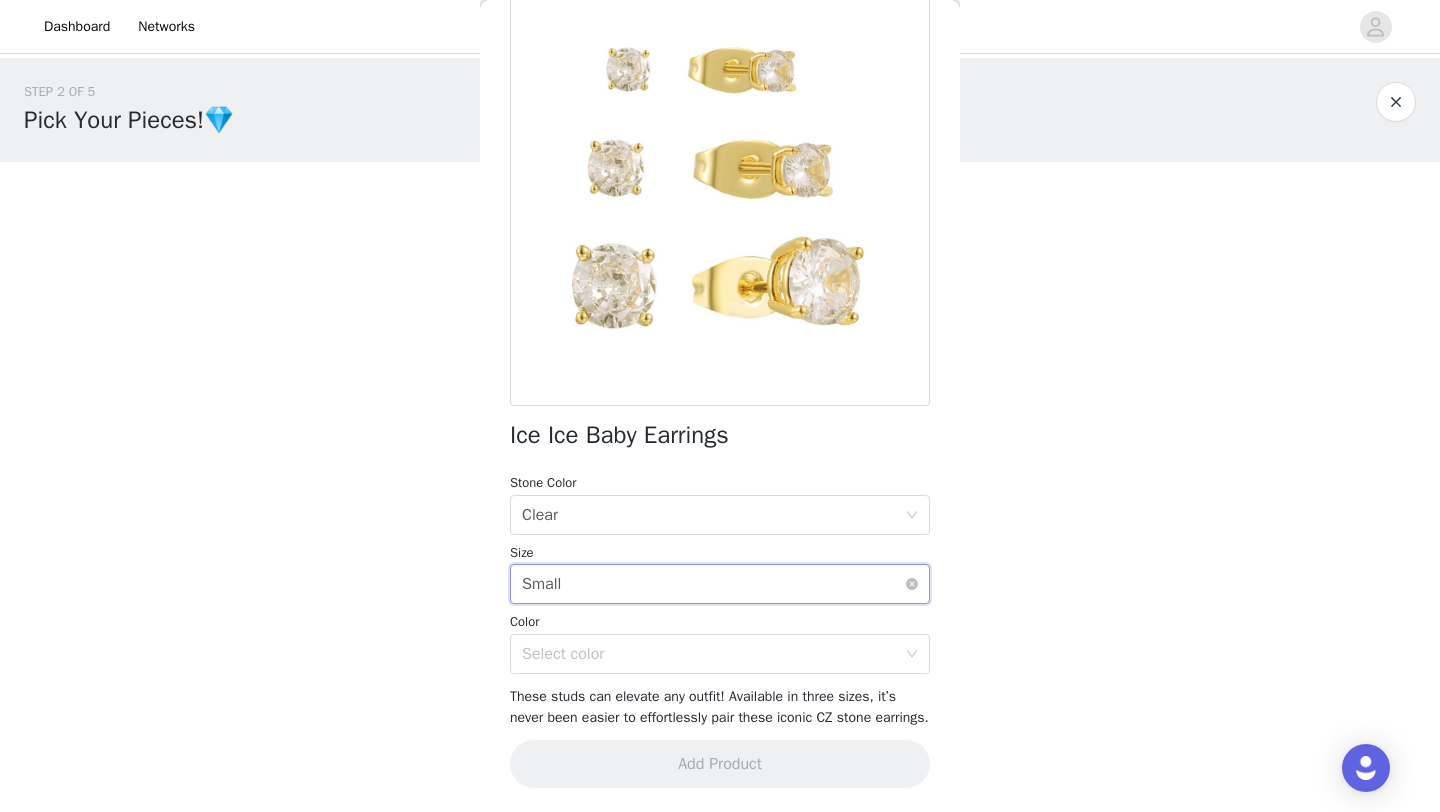 click on "Small" at bounding box center (541, 584) 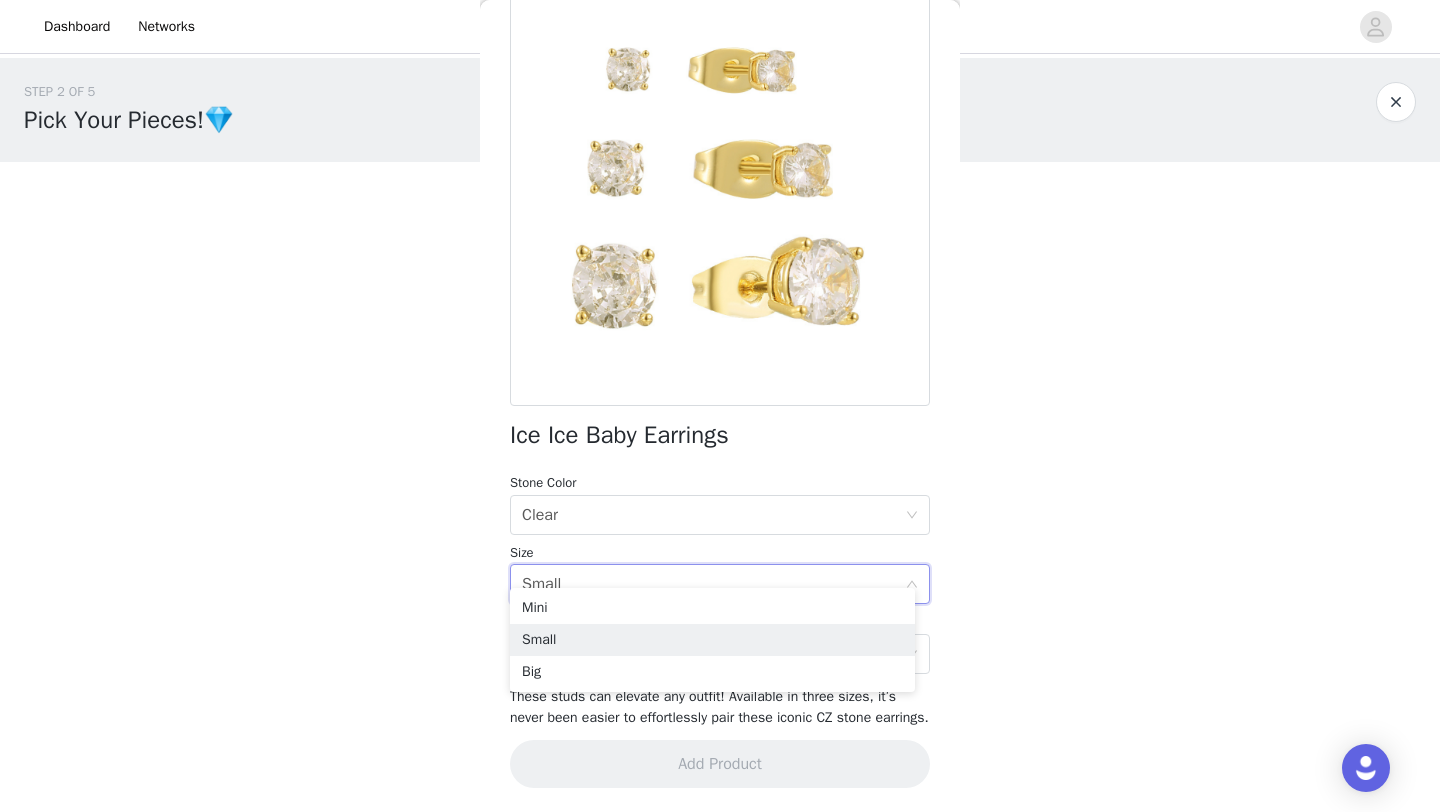 click on "STEP 2 OF 5
Pick Your Pieces!💎
Please take a look at our catalog and select 3 of your favs!❤️  If a product you selected is out of stock we will replace it with a best seller!       1/3 Selected           Starlight Hand Chain           Clear, Gold Waterproof Stainless Steel       Edit   Remove     Add Product       Back     Ice Ice Baby Earrings               Stone Color   Select stone color Clear Size   Select size Small Color   Select color   These studs can elevate any outfit! Available in three sizes, it’s never been easier to effortlessly pair these iconic CZ stone earrings.      Add Product
Step 2 of 5" at bounding box center (720, 398) 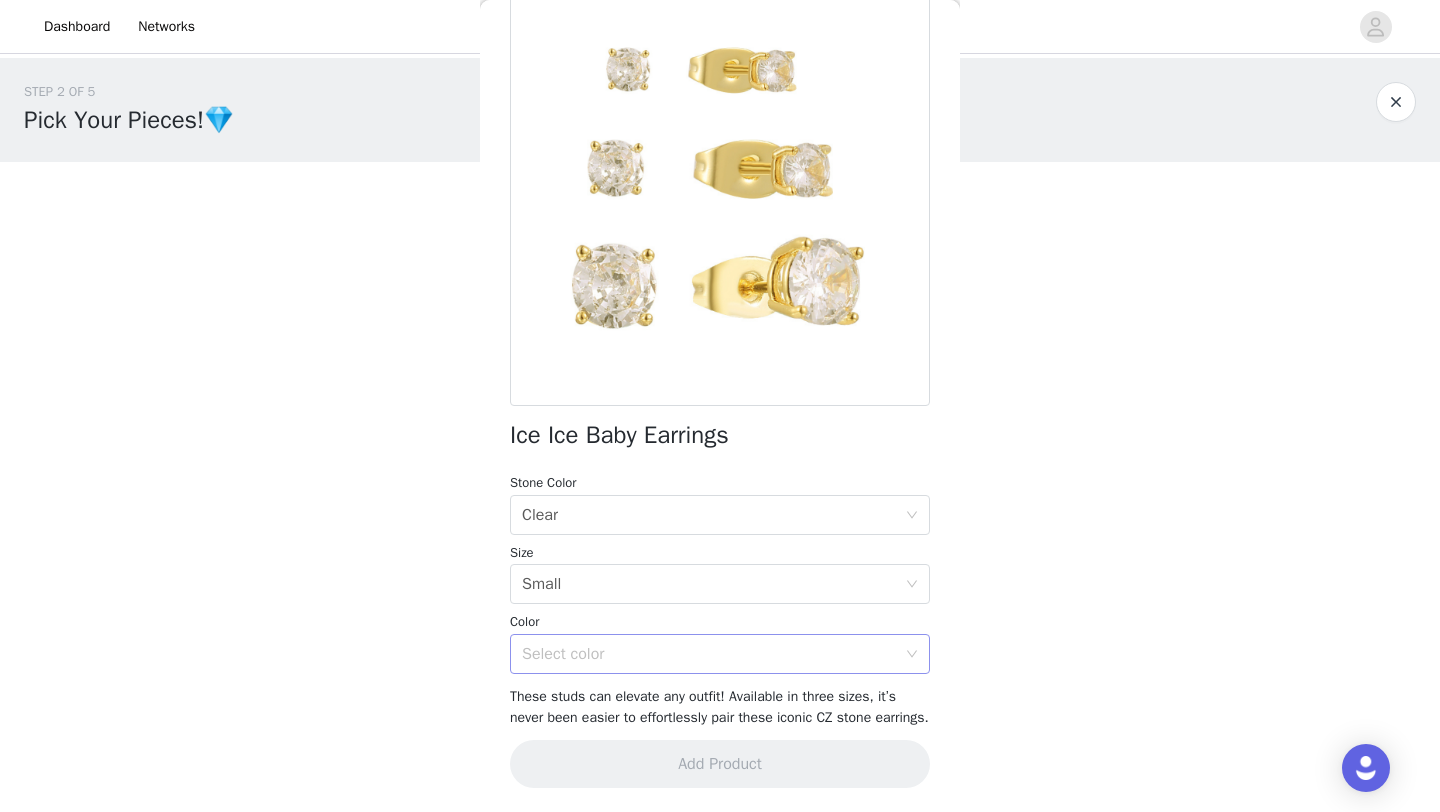 click on "Select color" at bounding box center [709, 654] 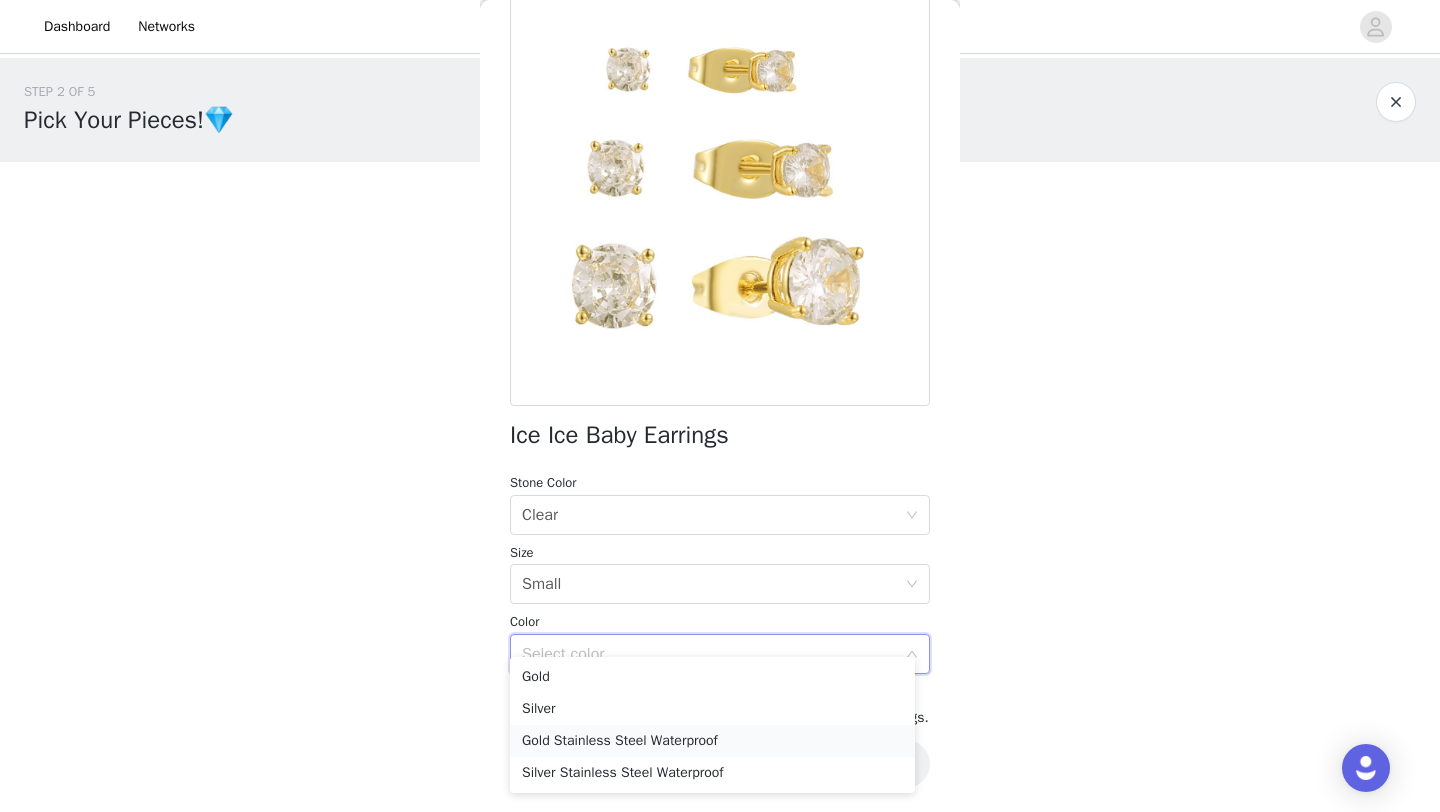 click on "Gold Stainless Steel Waterproof" at bounding box center (712, 741) 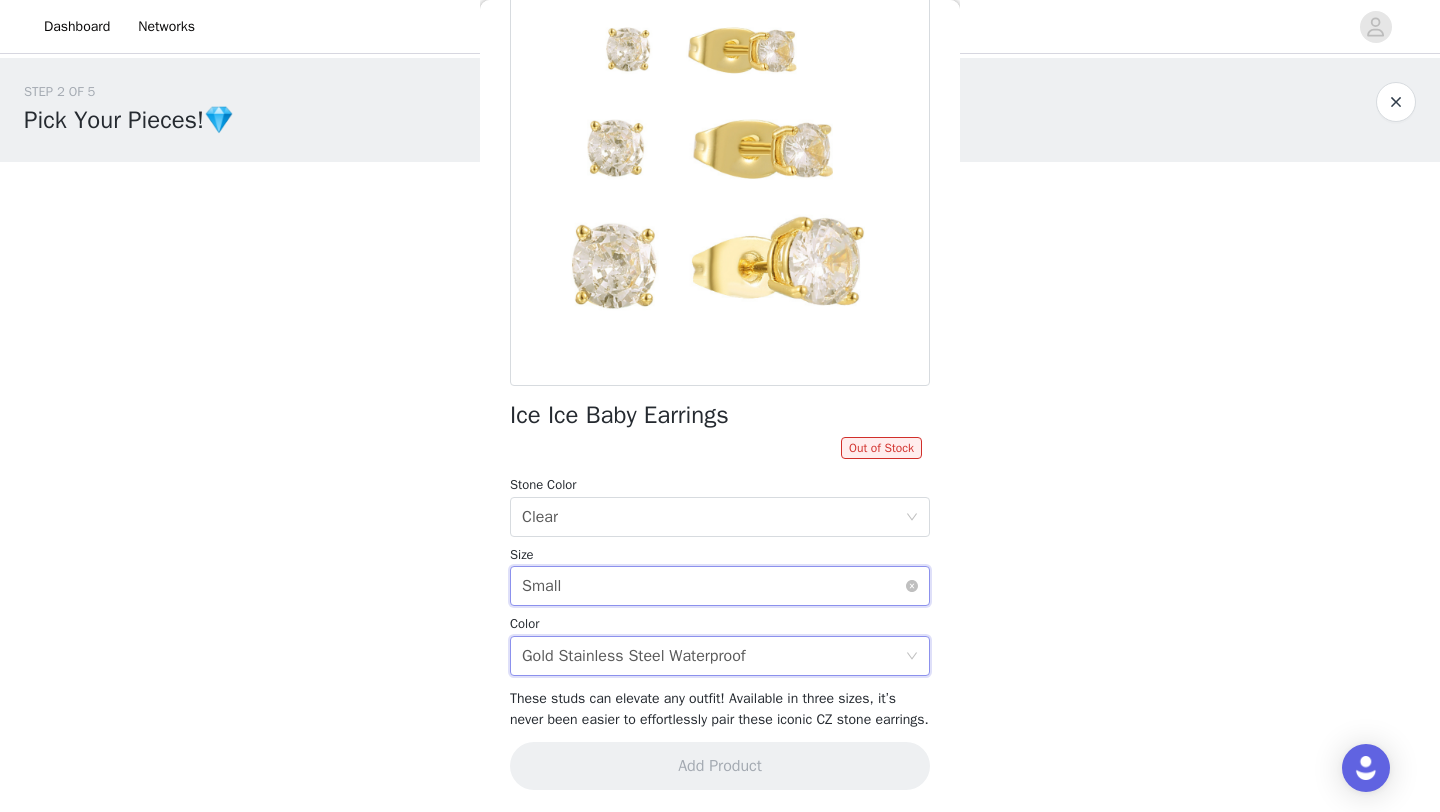 click on "Select size Small" at bounding box center (713, 586) 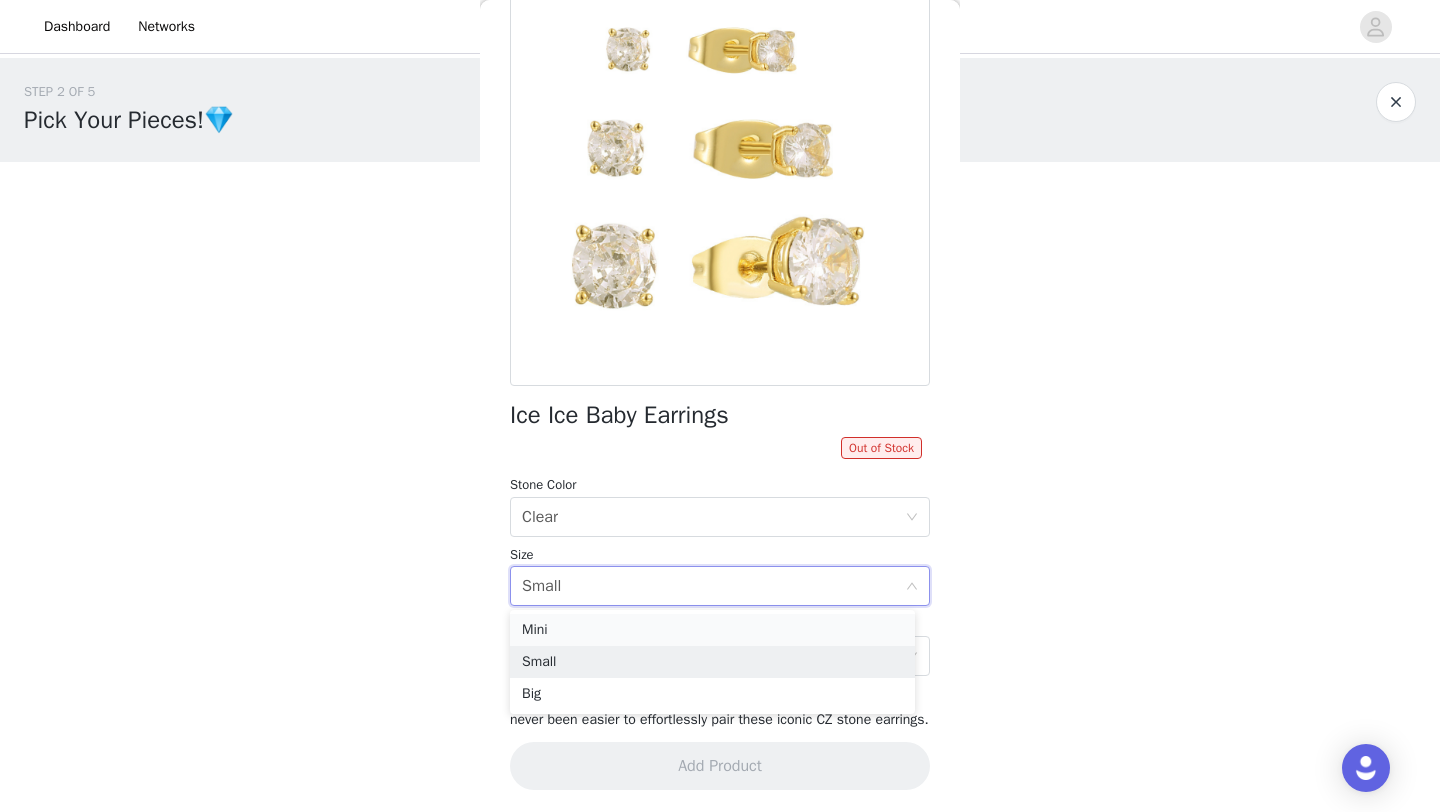 click on "Mini" at bounding box center (712, 630) 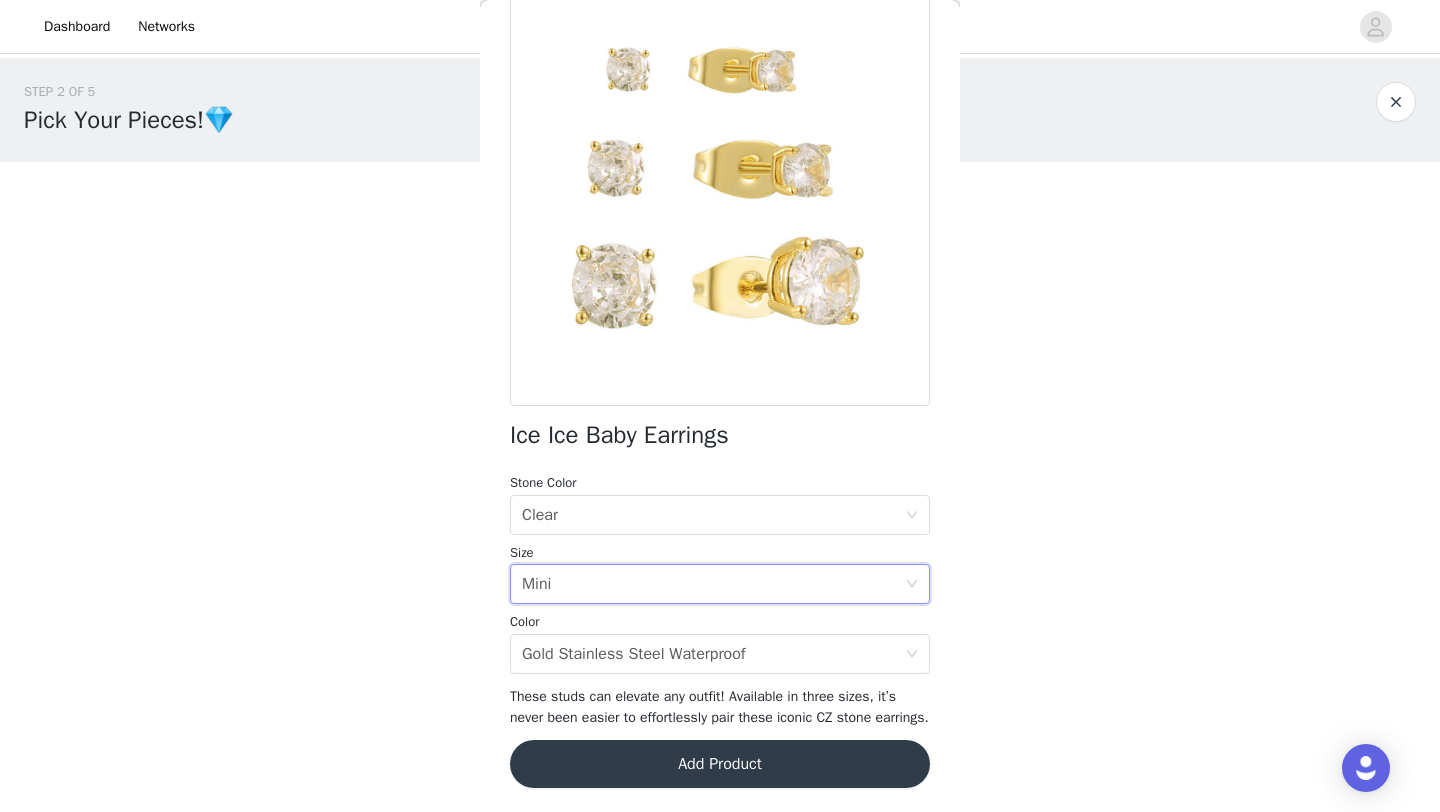 click on "Add Product" at bounding box center (720, 764) 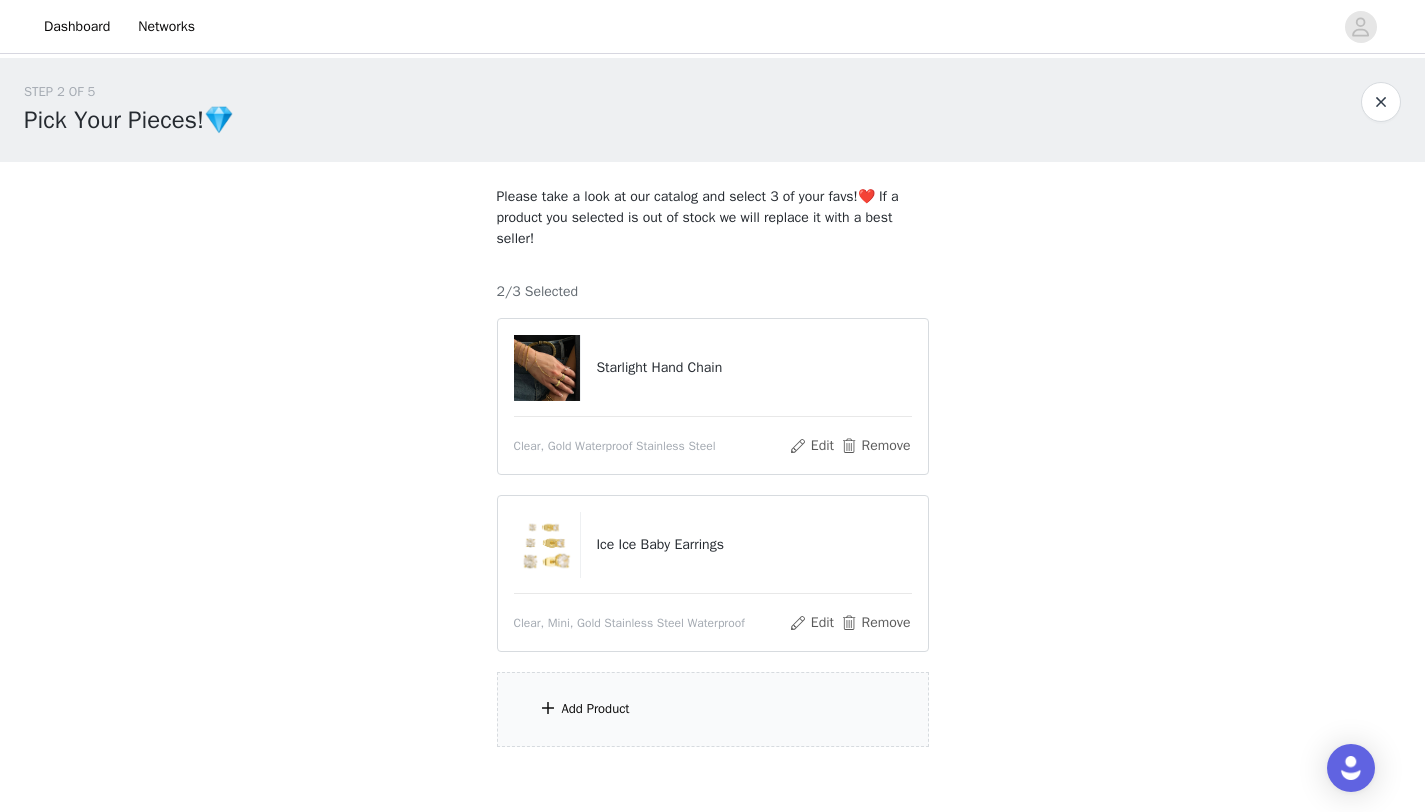 click on "Add Product" at bounding box center (596, 709) 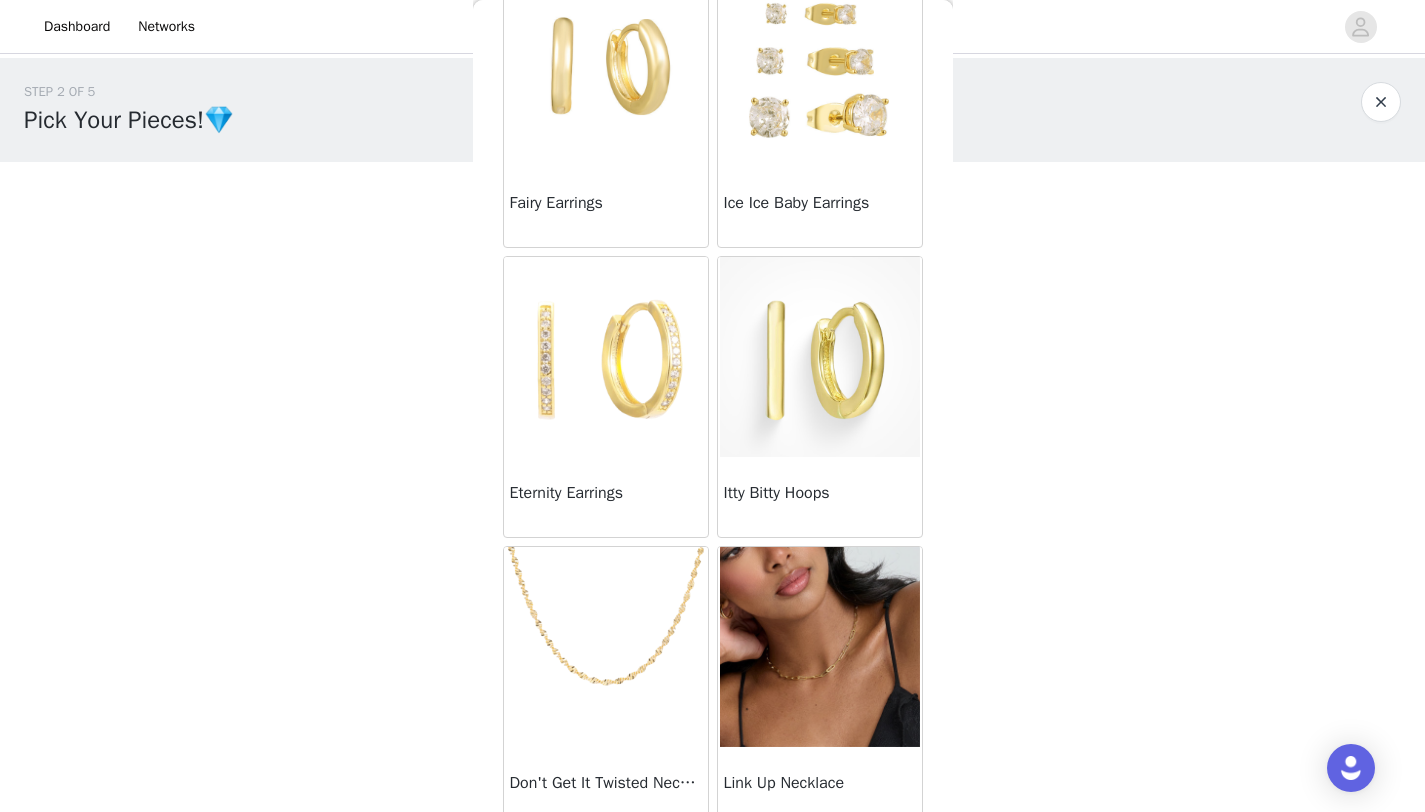 scroll, scrollTop: 444, scrollLeft: 0, axis: vertical 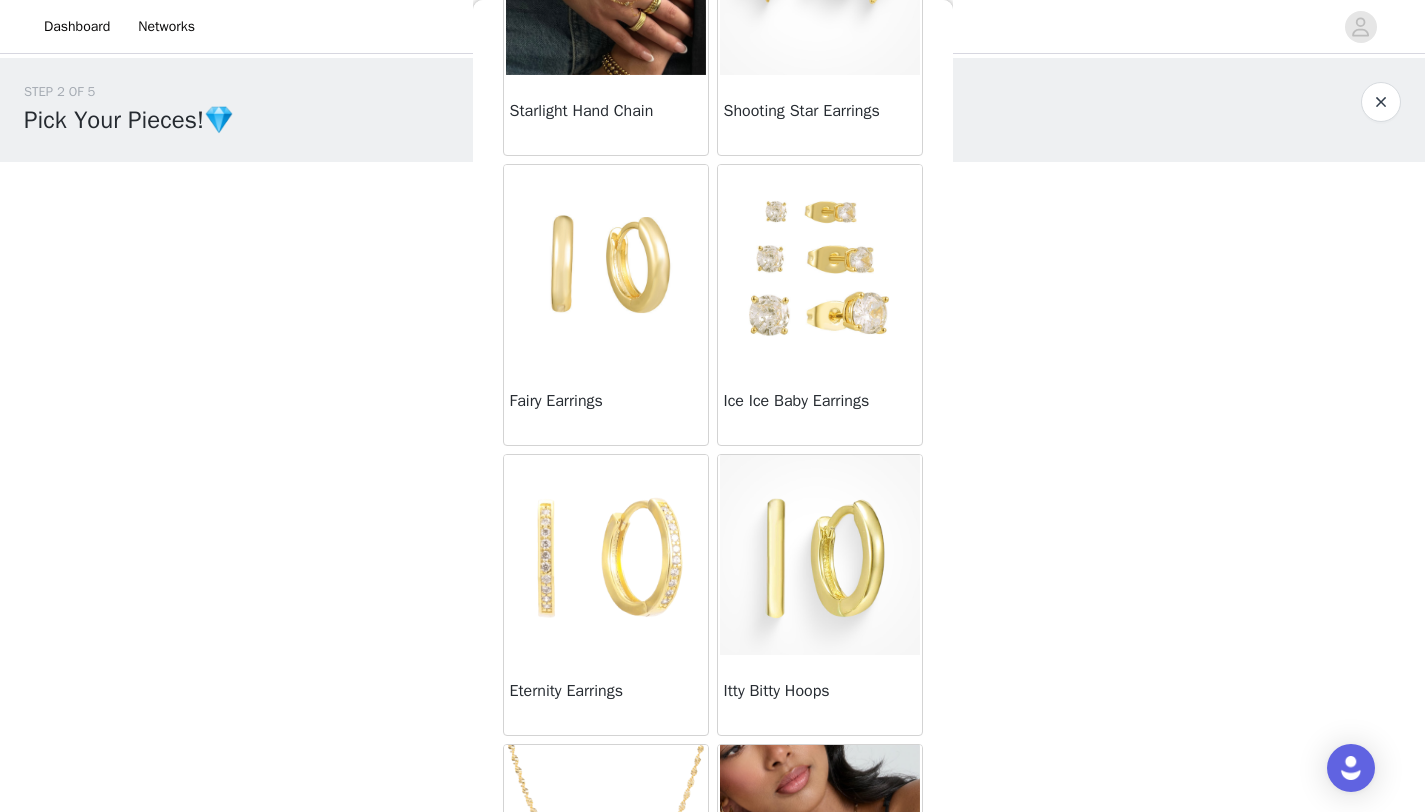 click at bounding box center (820, 555) 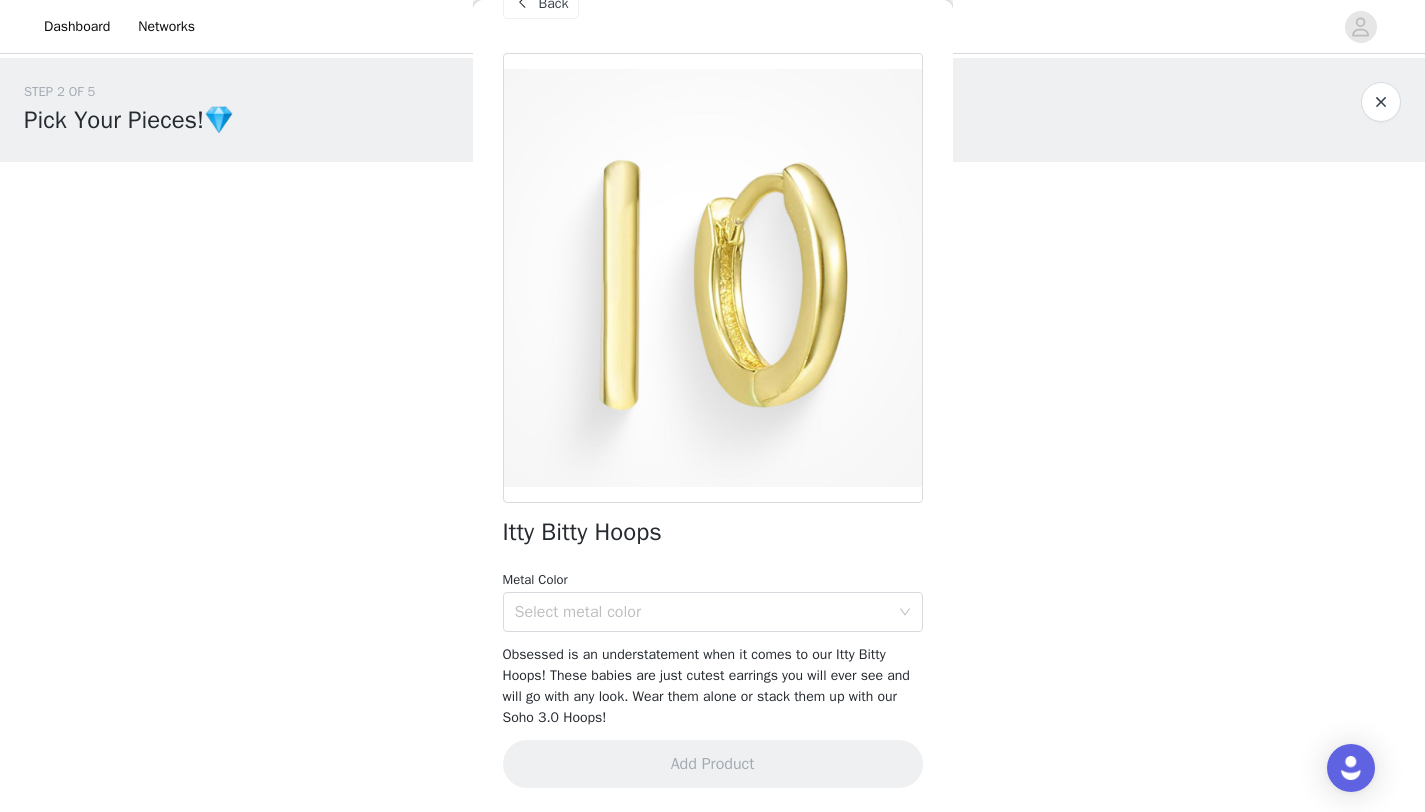 scroll, scrollTop: 46, scrollLeft: 0, axis: vertical 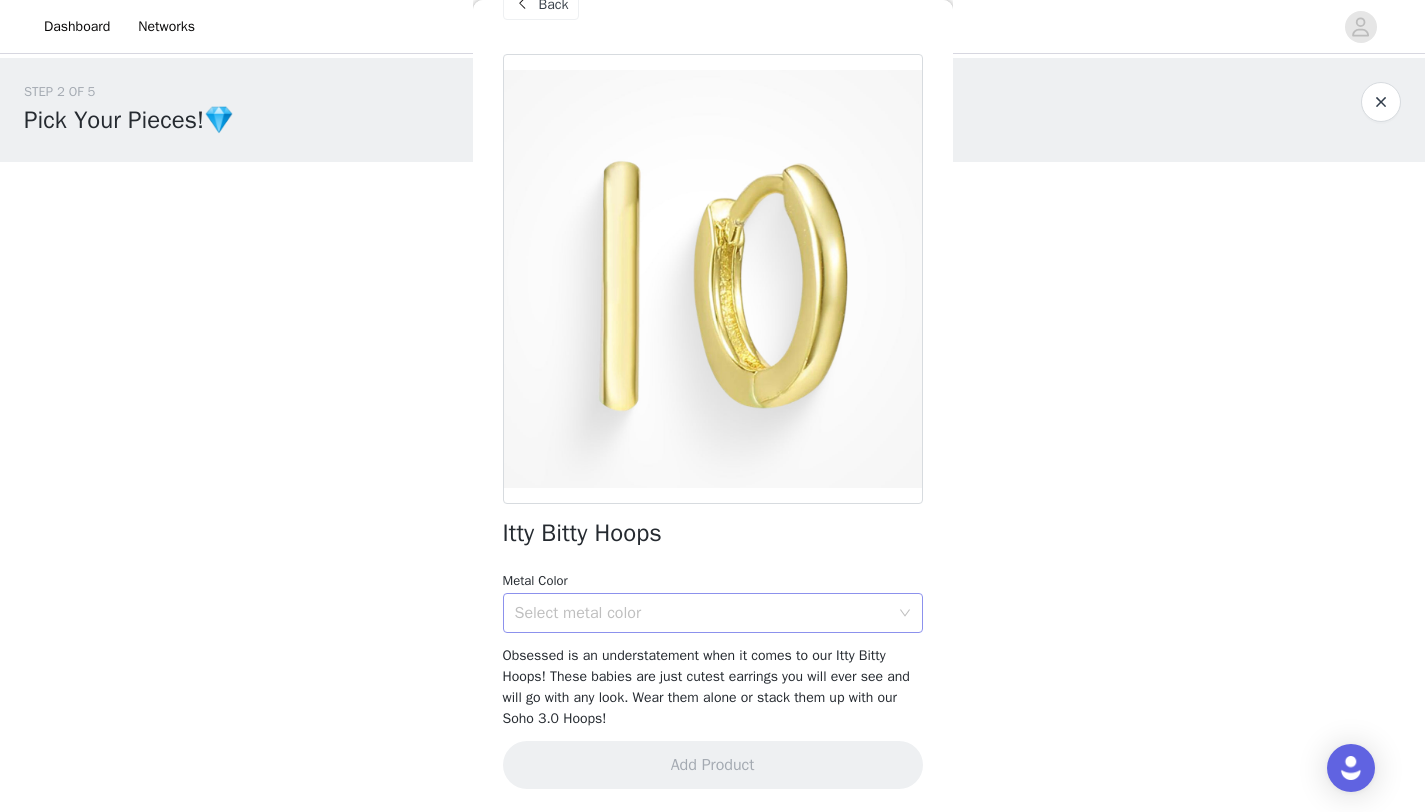 click on "Select metal color" at bounding box center [702, 613] 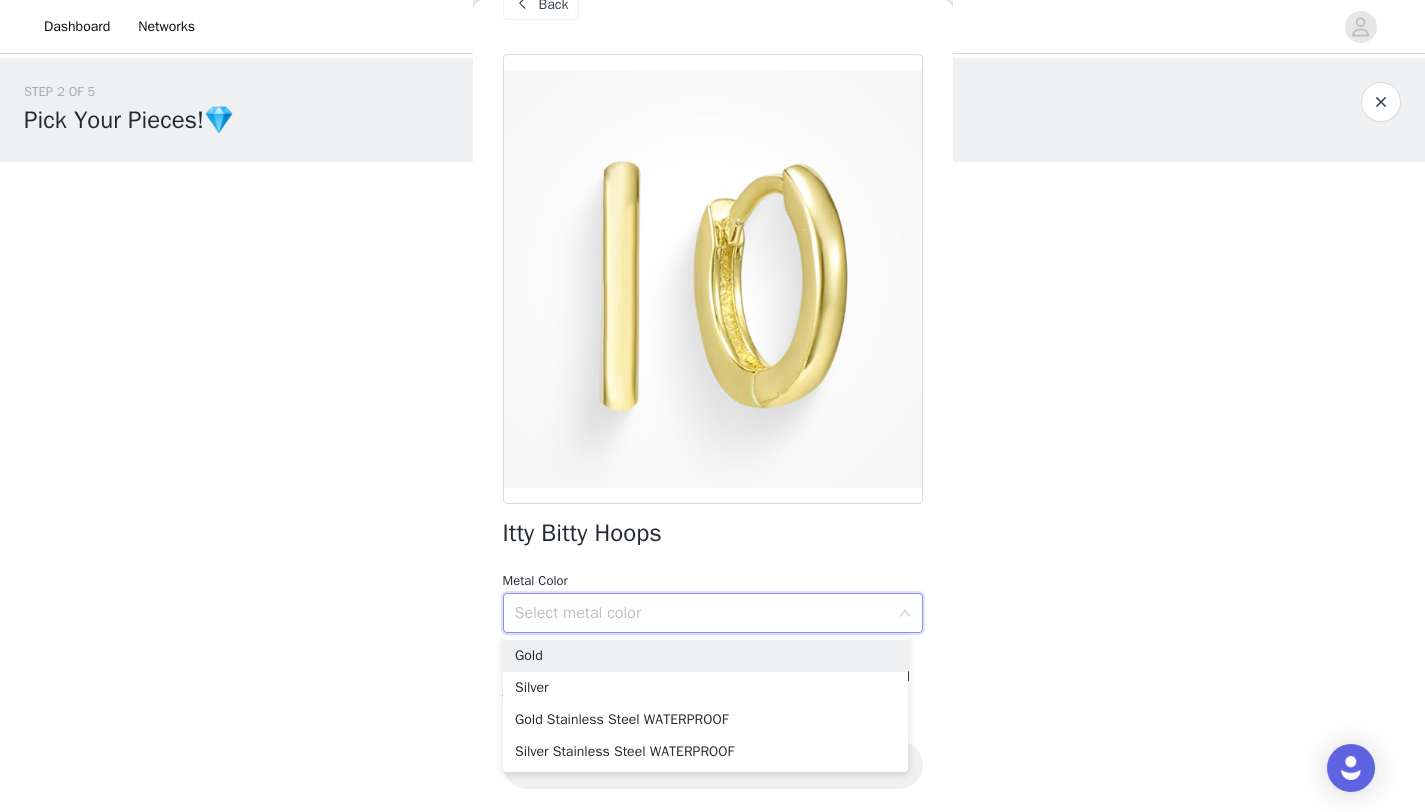 click on "Metal Color" at bounding box center [713, 581] 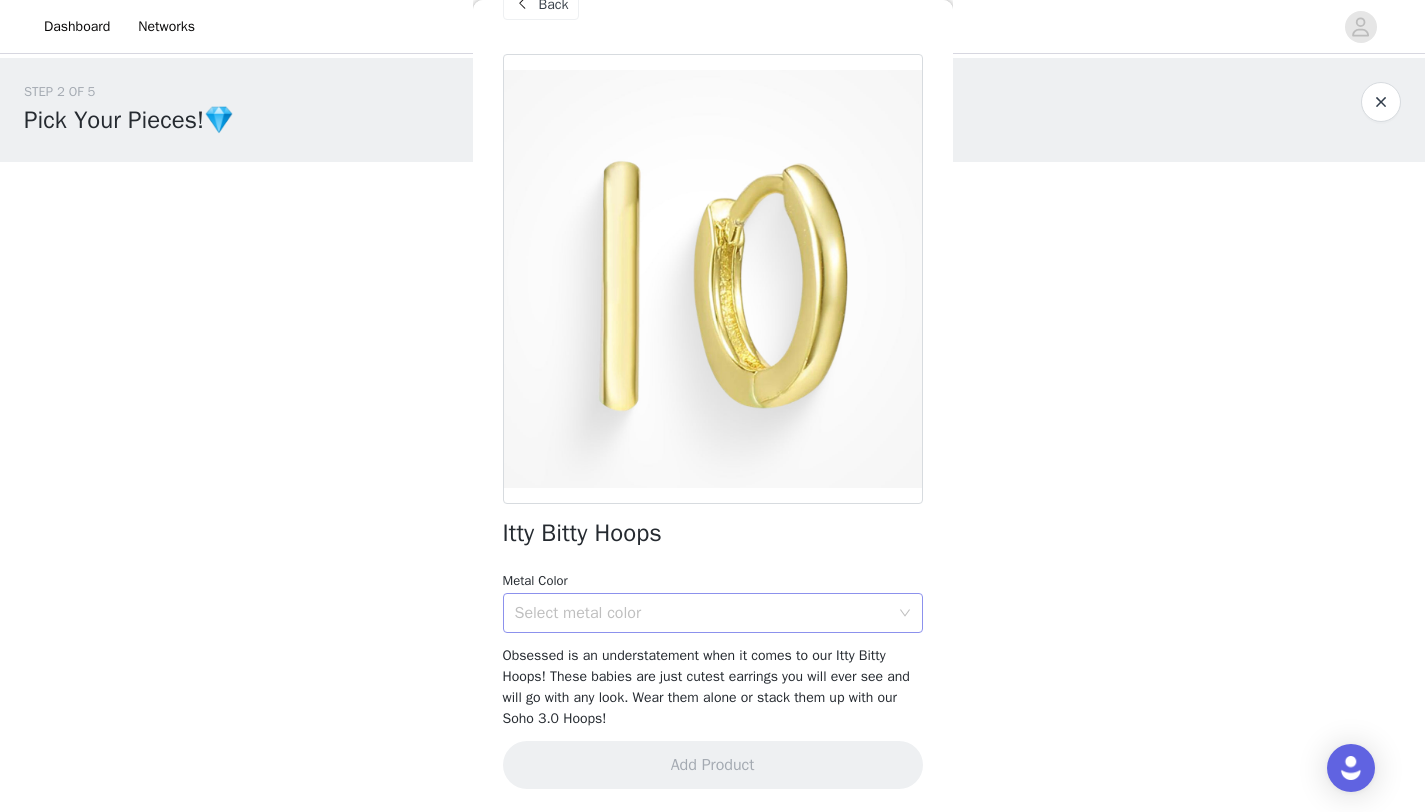 click on "Select metal color" at bounding box center [702, 613] 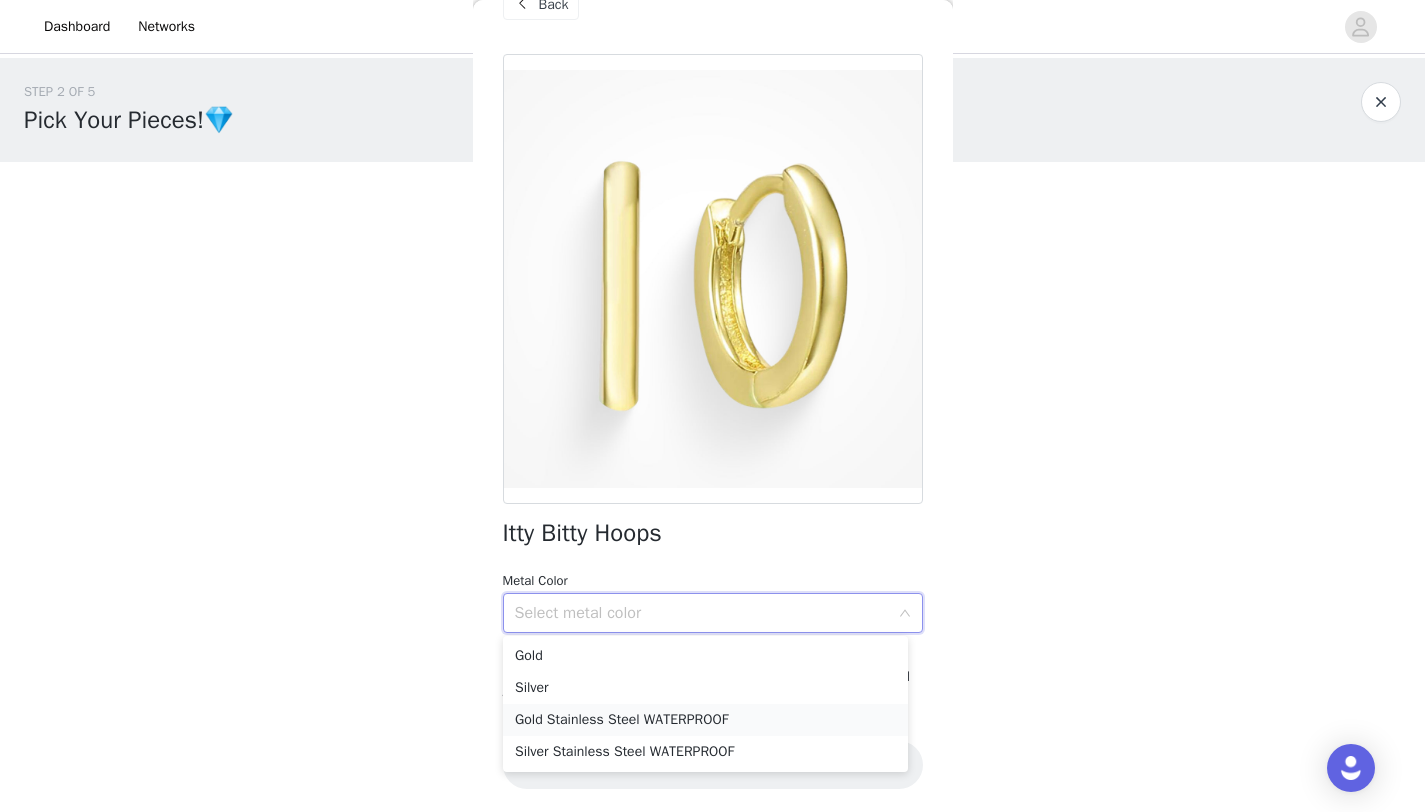 click on "Gold Stainless Steel WATERPROOF" at bounding box center [705, 720] 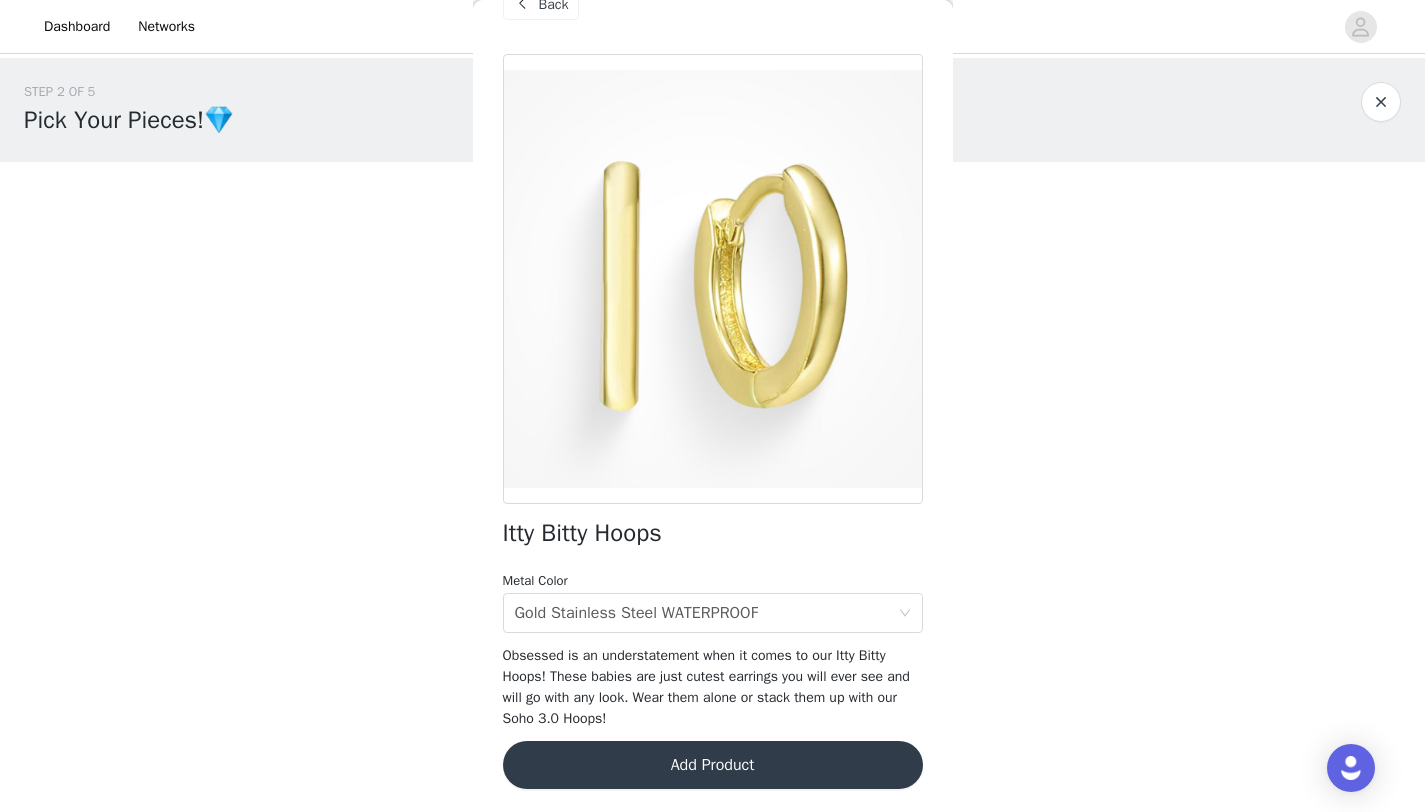 drag, startPoint x: 603, startPoint y: 770, endPoint x: 1044, endPoint y: 345, distance: 612.459 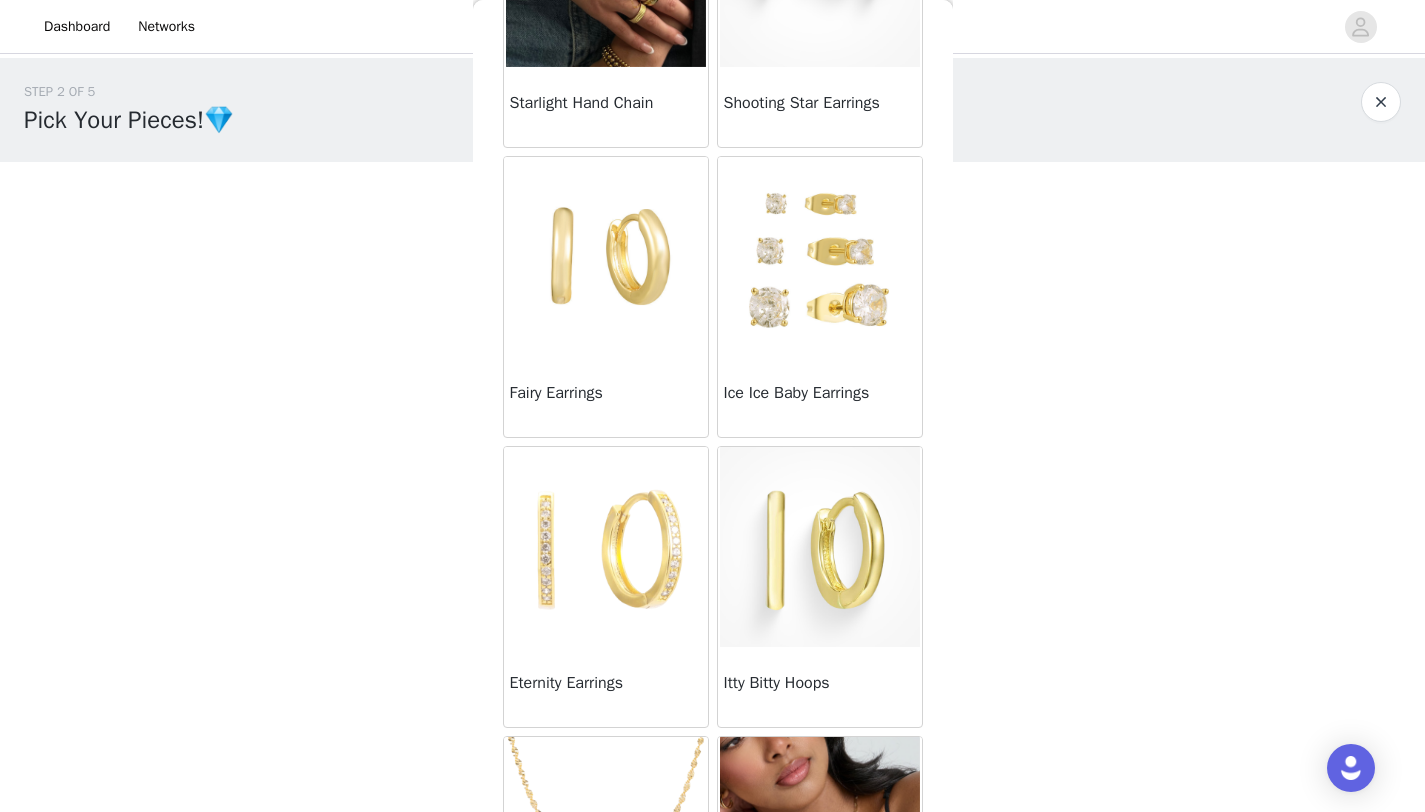scroll, scrollTop: 233, scrollLeft: 0, axis: vertical 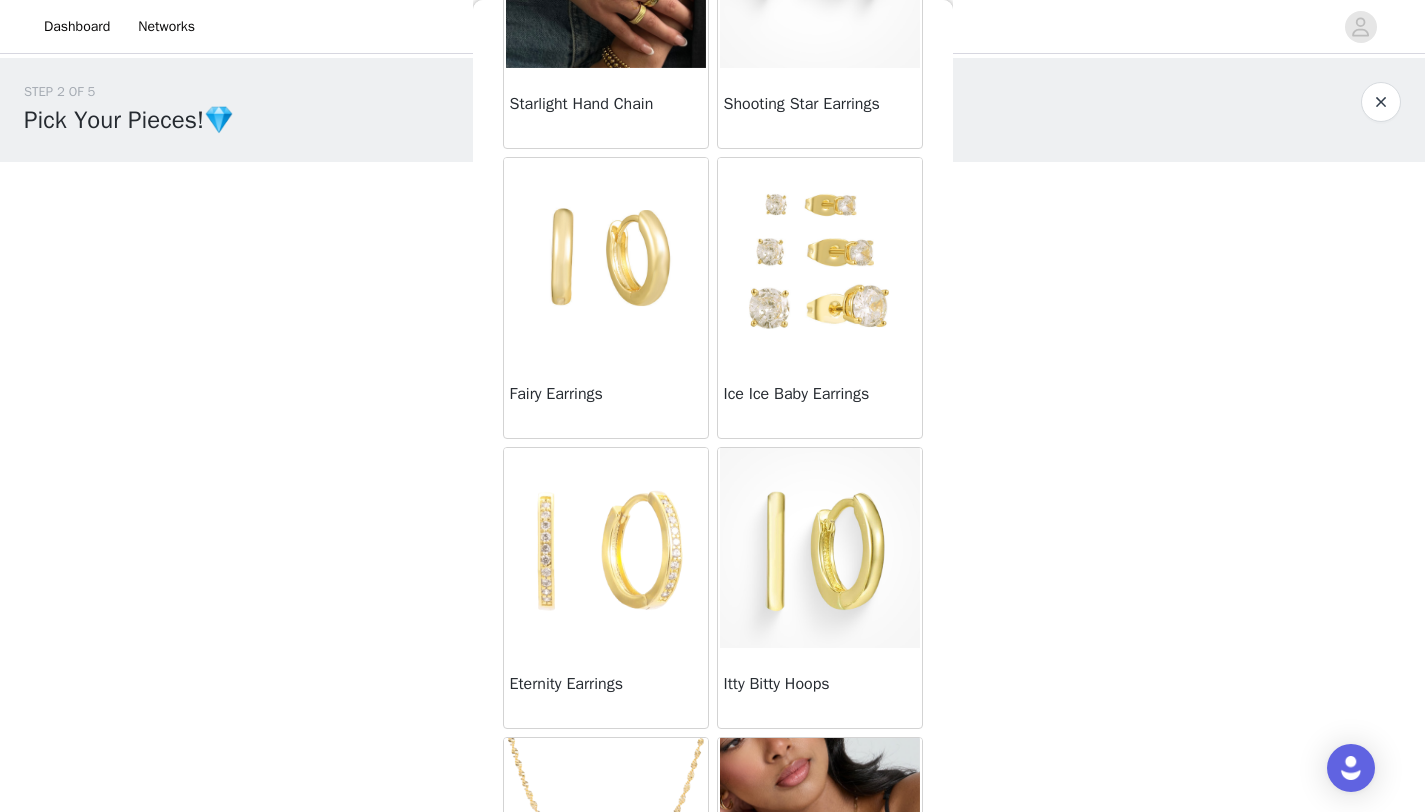 click at bounding box center [606, 258] 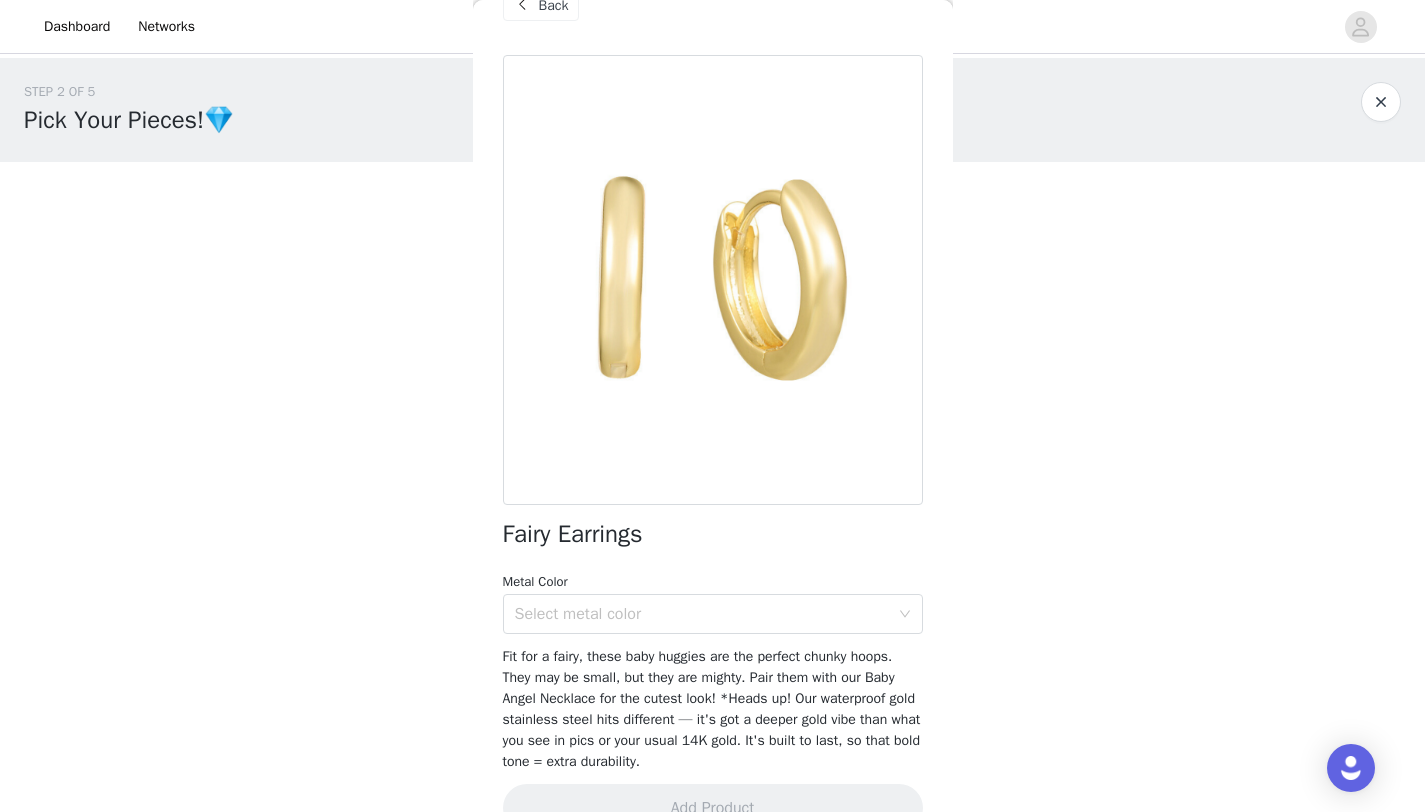 scroll, scrollTop: 31, scrollLeft: 0, axis: vertical 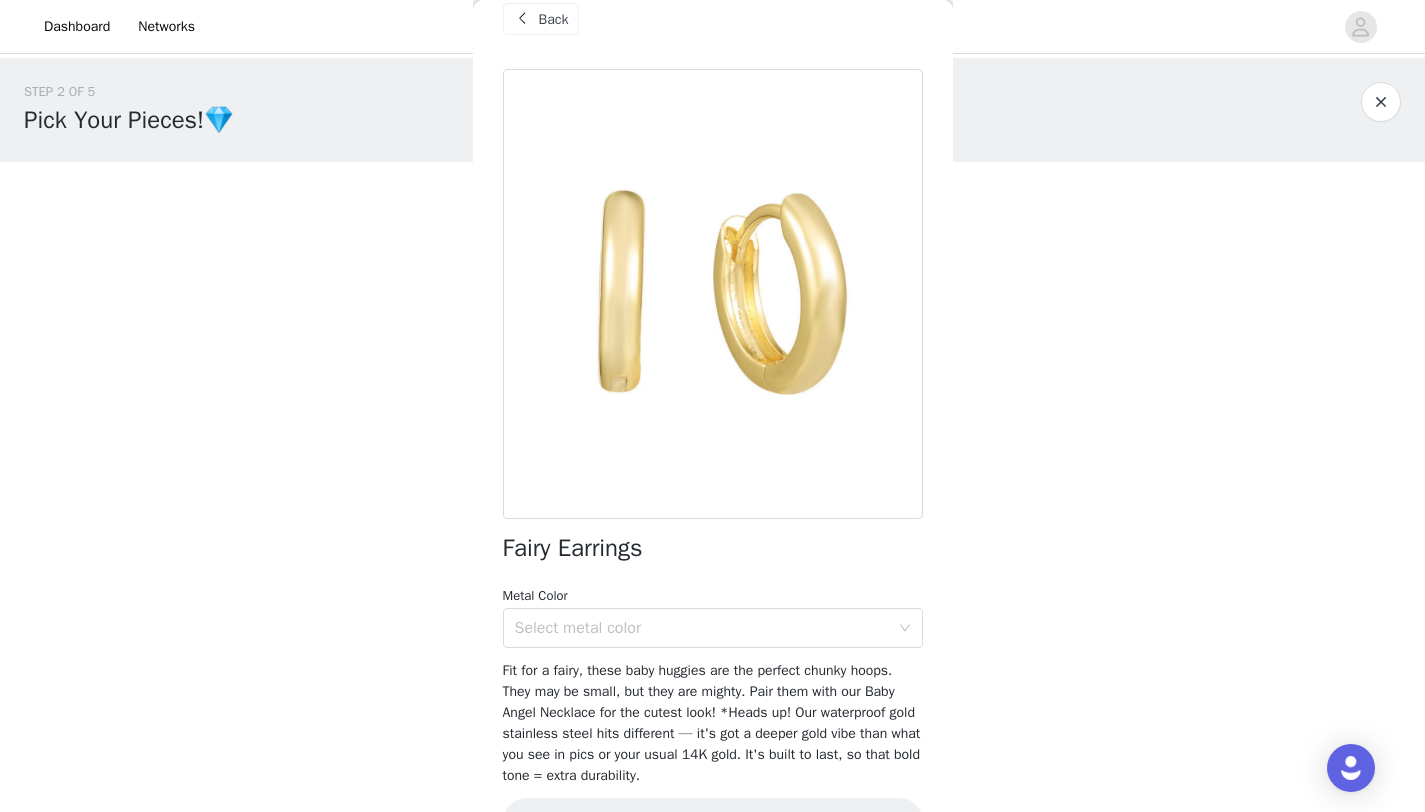 click on "Back" at bounding box center [554, 19] 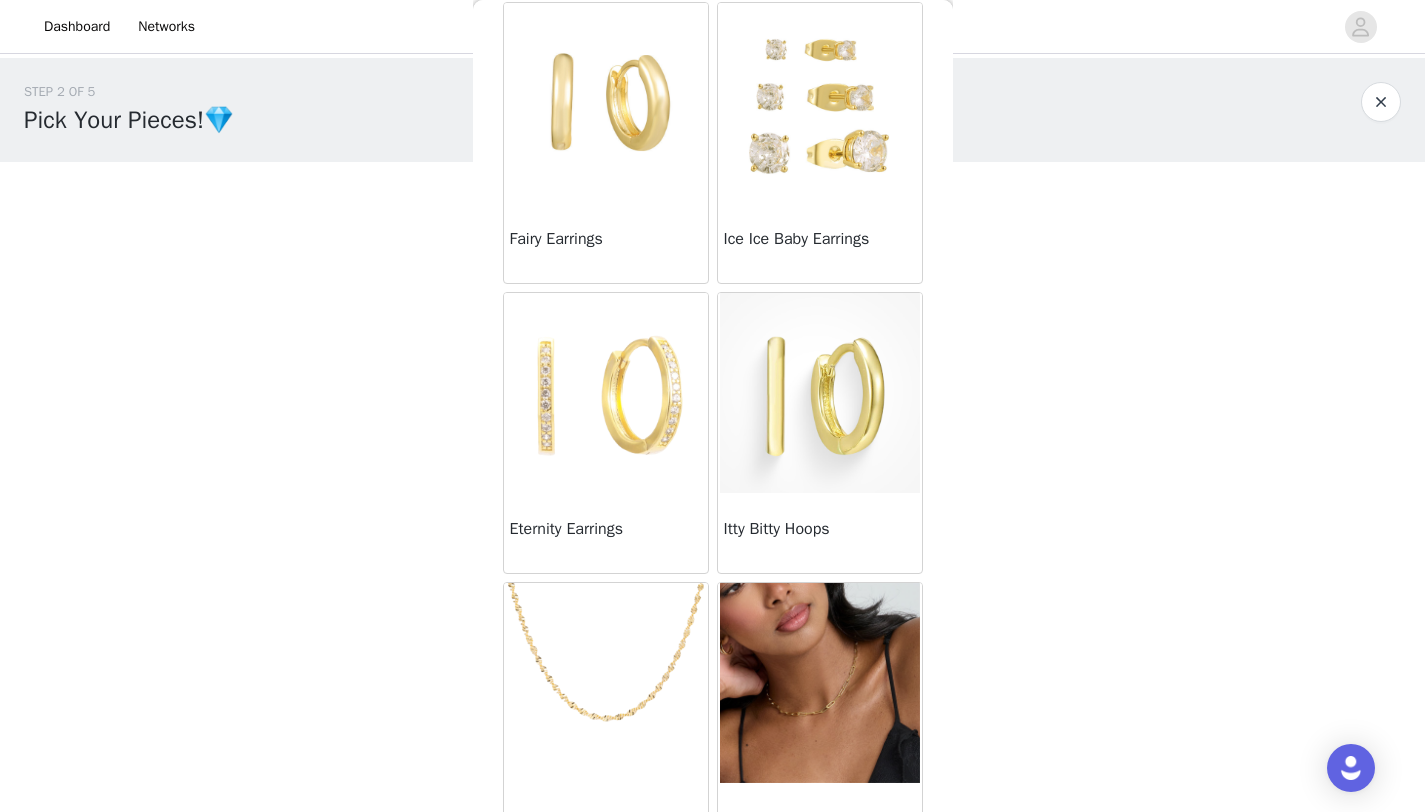 scroll, scrollTop: 397, scrollLeft: 0, axis: vertical 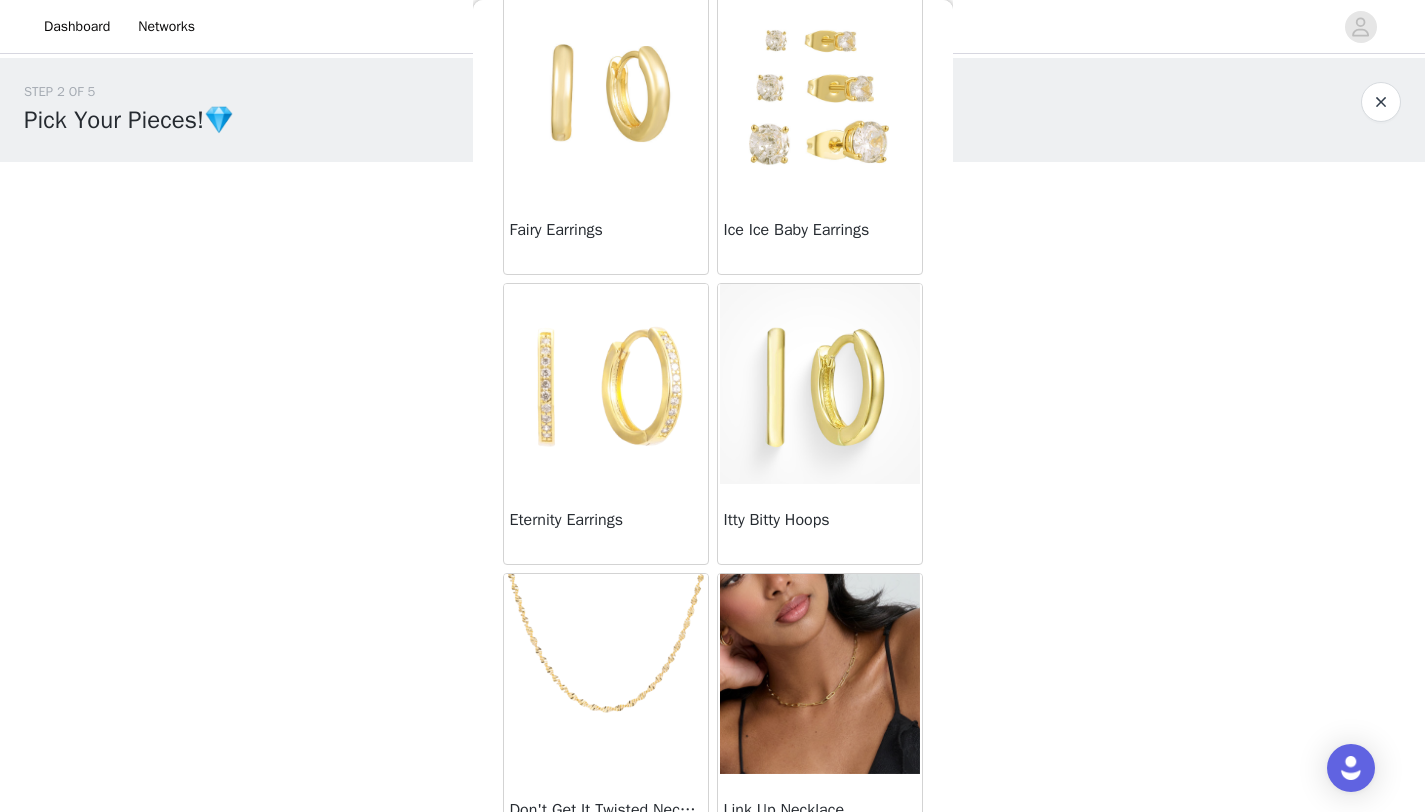 click at bounding box center [820, 384] 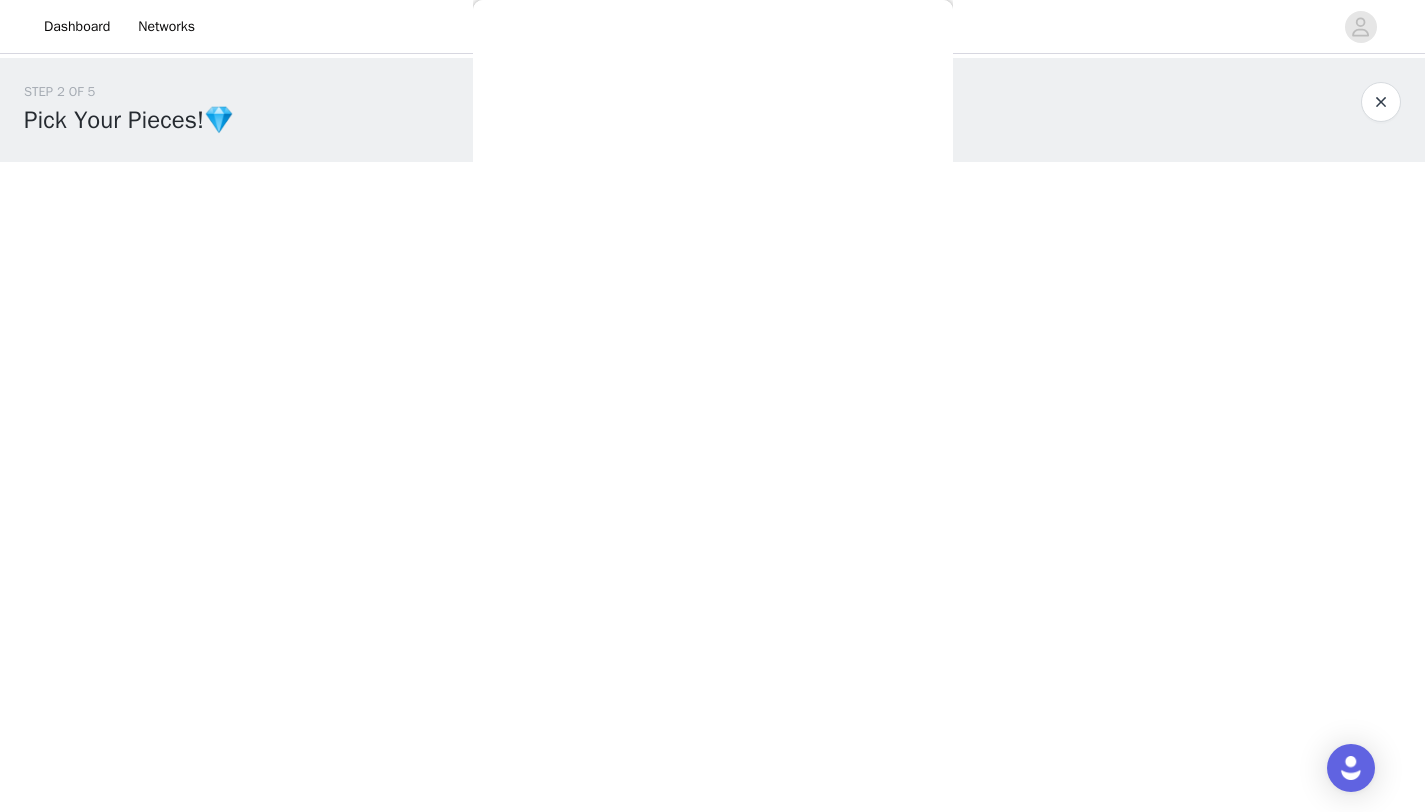 scroll, scrollTop: 46, scrollLeft: 0, axis: vertical 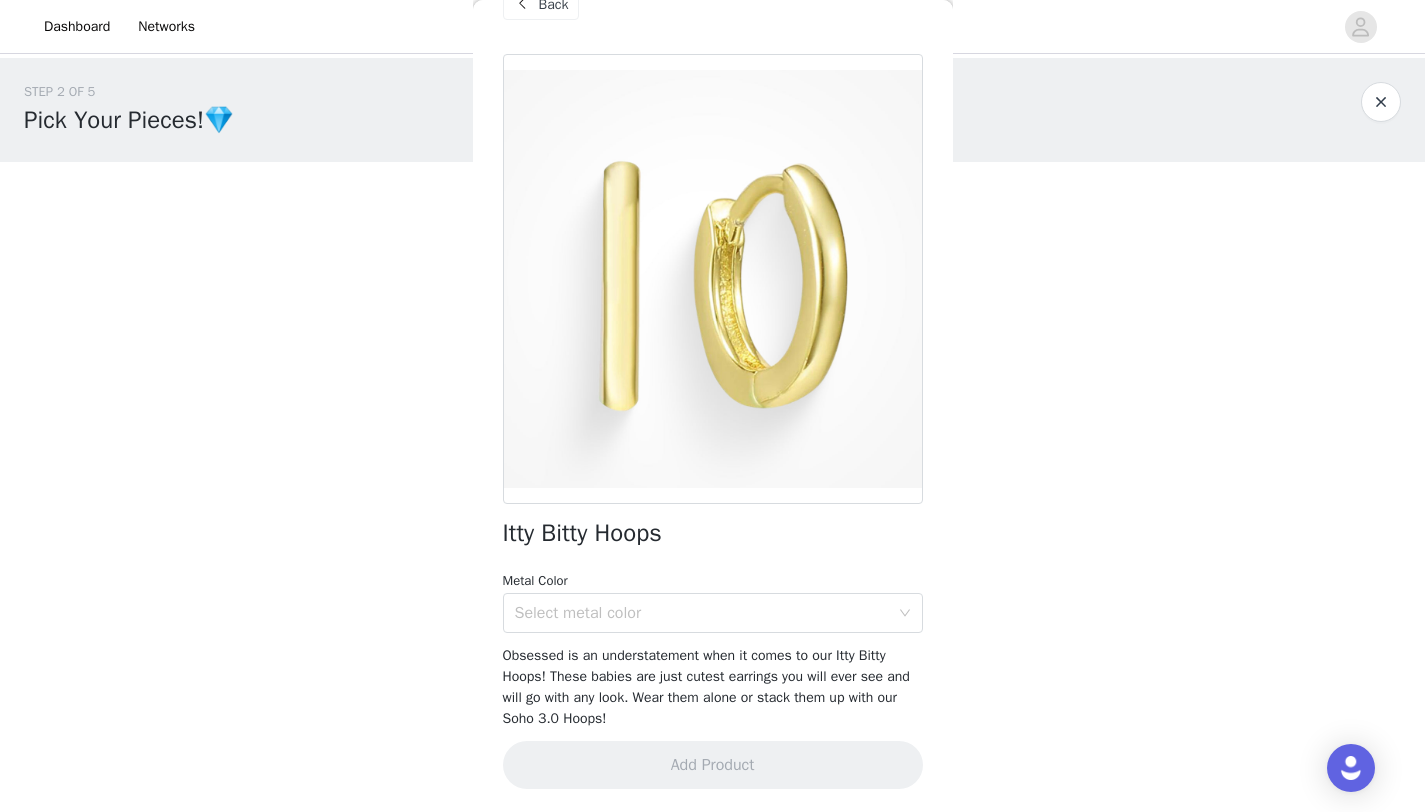 click on "Back" at bounding box center (541, 4) 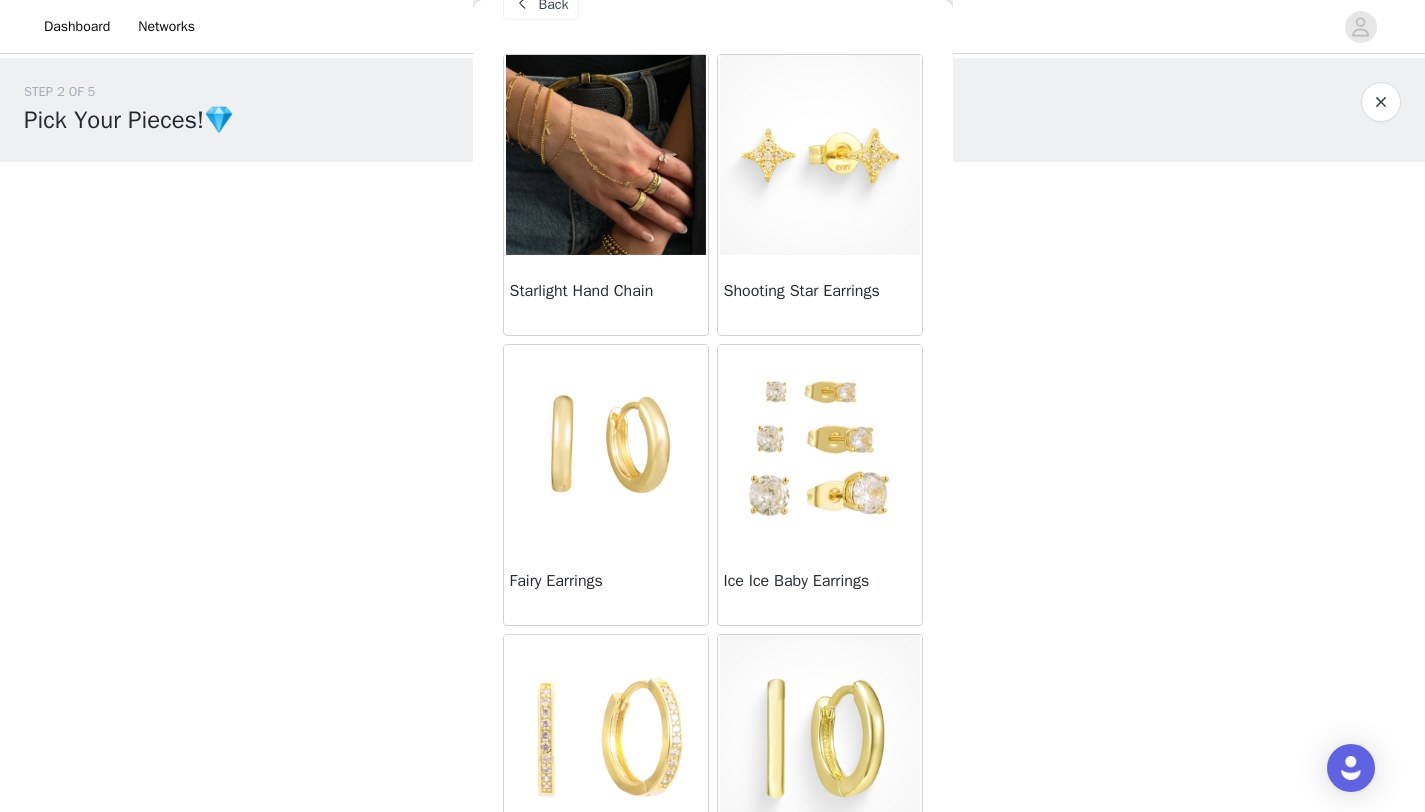 click at bounding box center [606, 445] 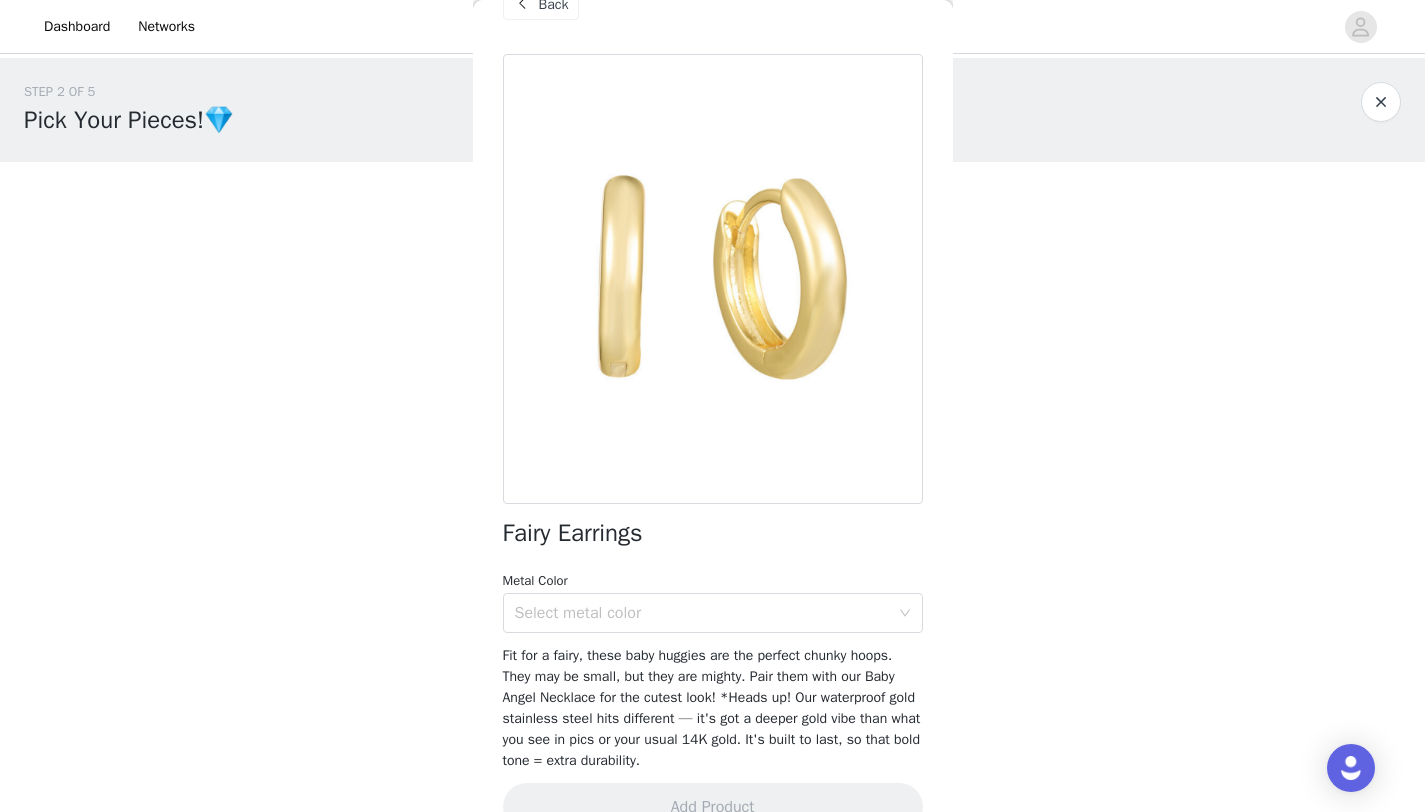 scroll, scrollTop: 88, scrollLeft: 0, axis: vertical 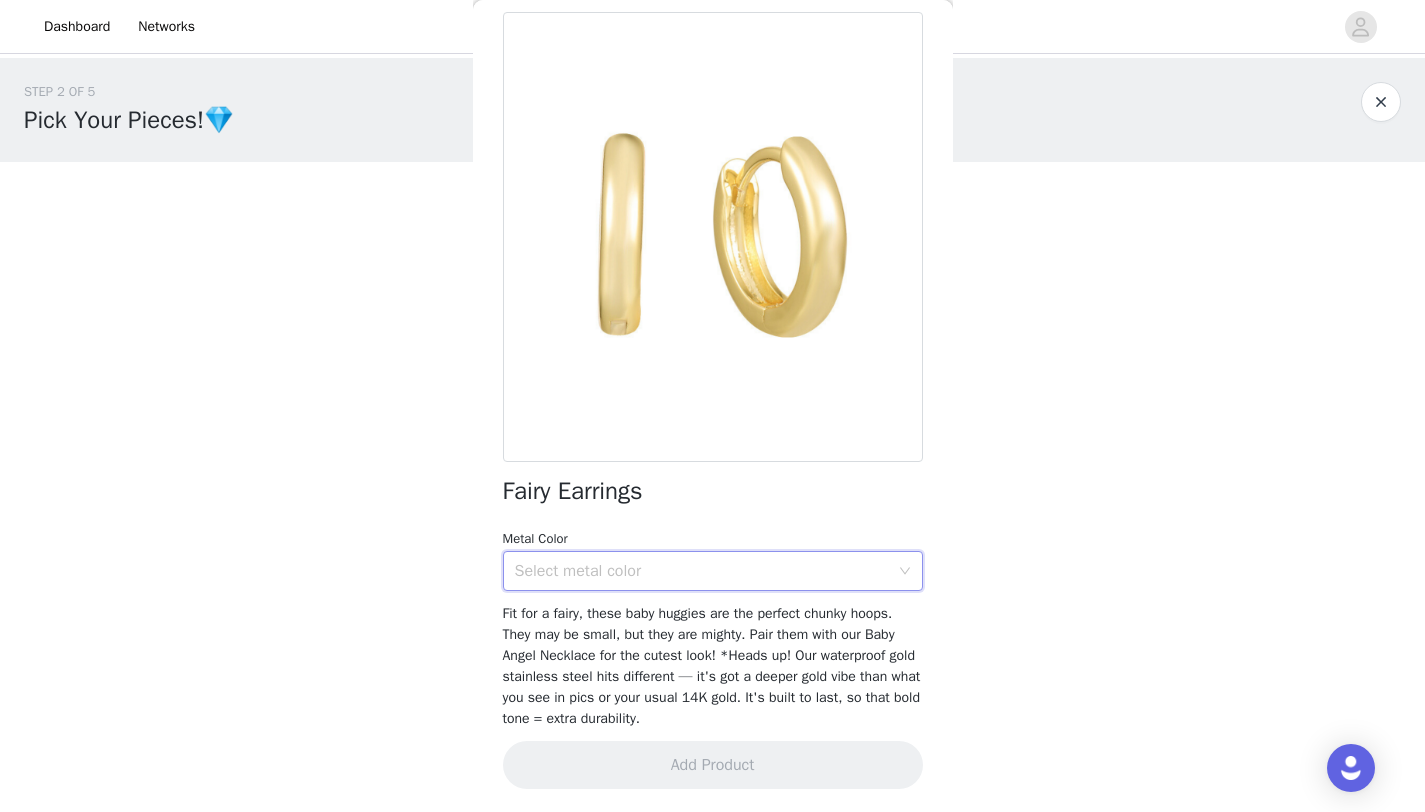 click on "Select metal color" at bounding box center [706, 571] 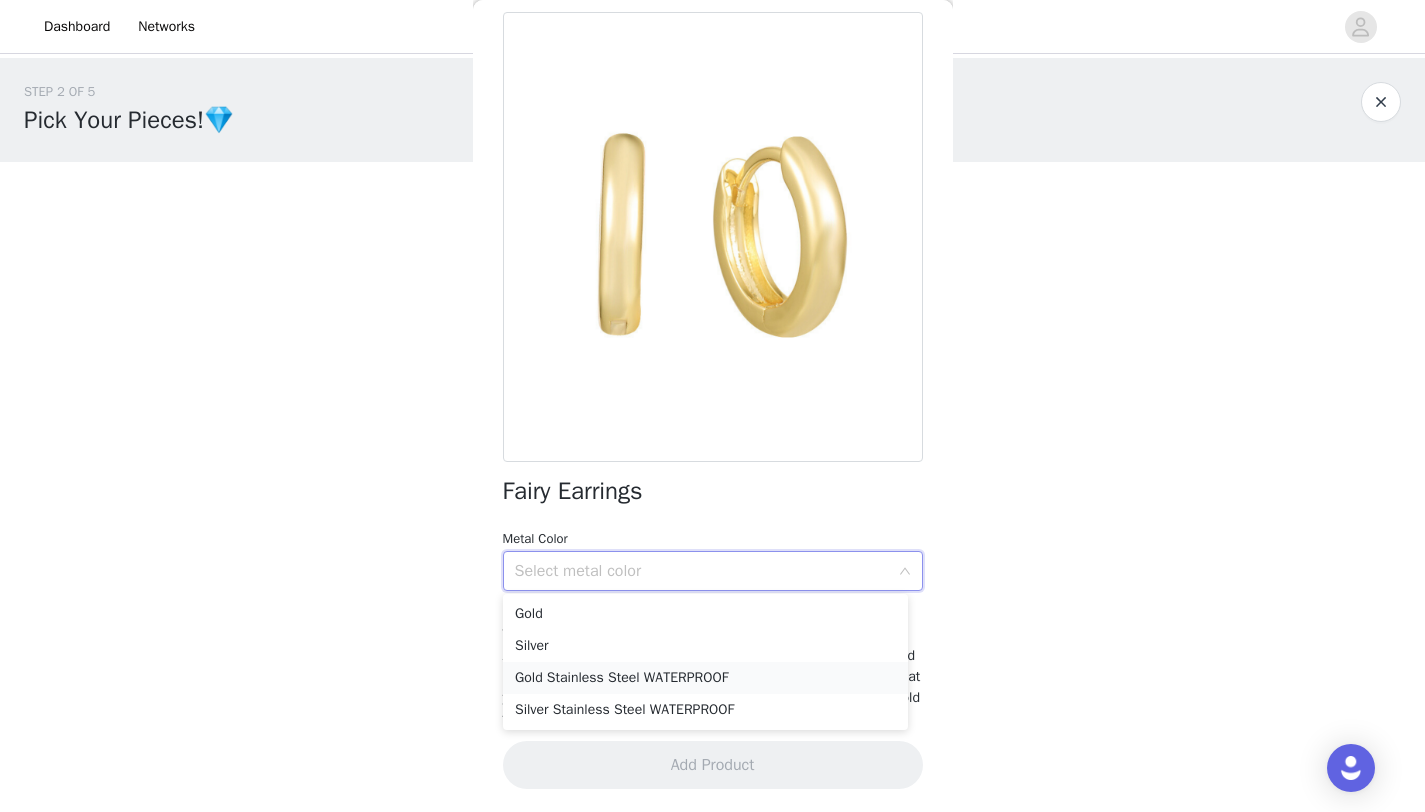 click on "Gold Stainless Steel WATERPROOF" at bounding box center (705, 678) 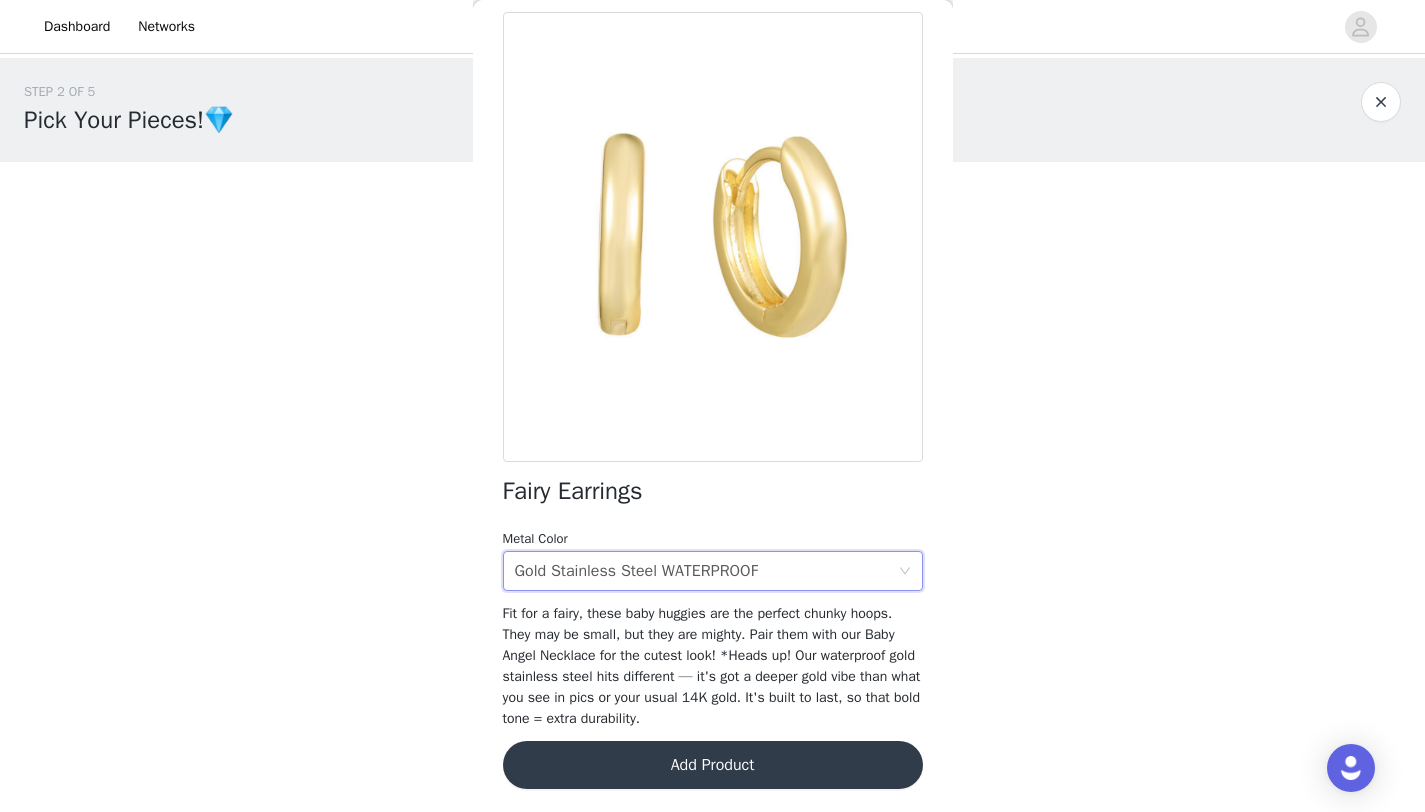 click on "Add Product" at bounding box center (713, 765) 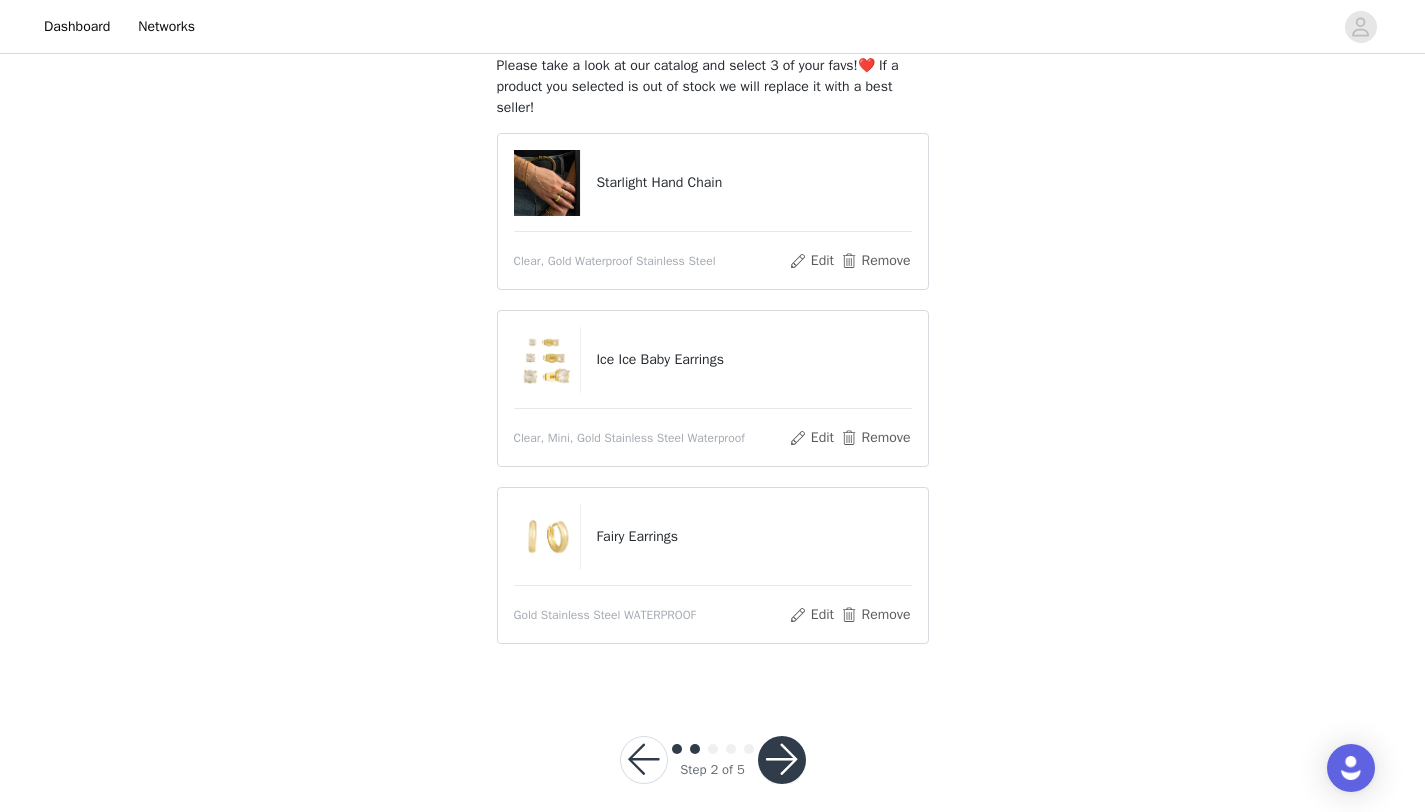 scroll, scrollTop: 130, scrollLeft: 0, axis: vertical 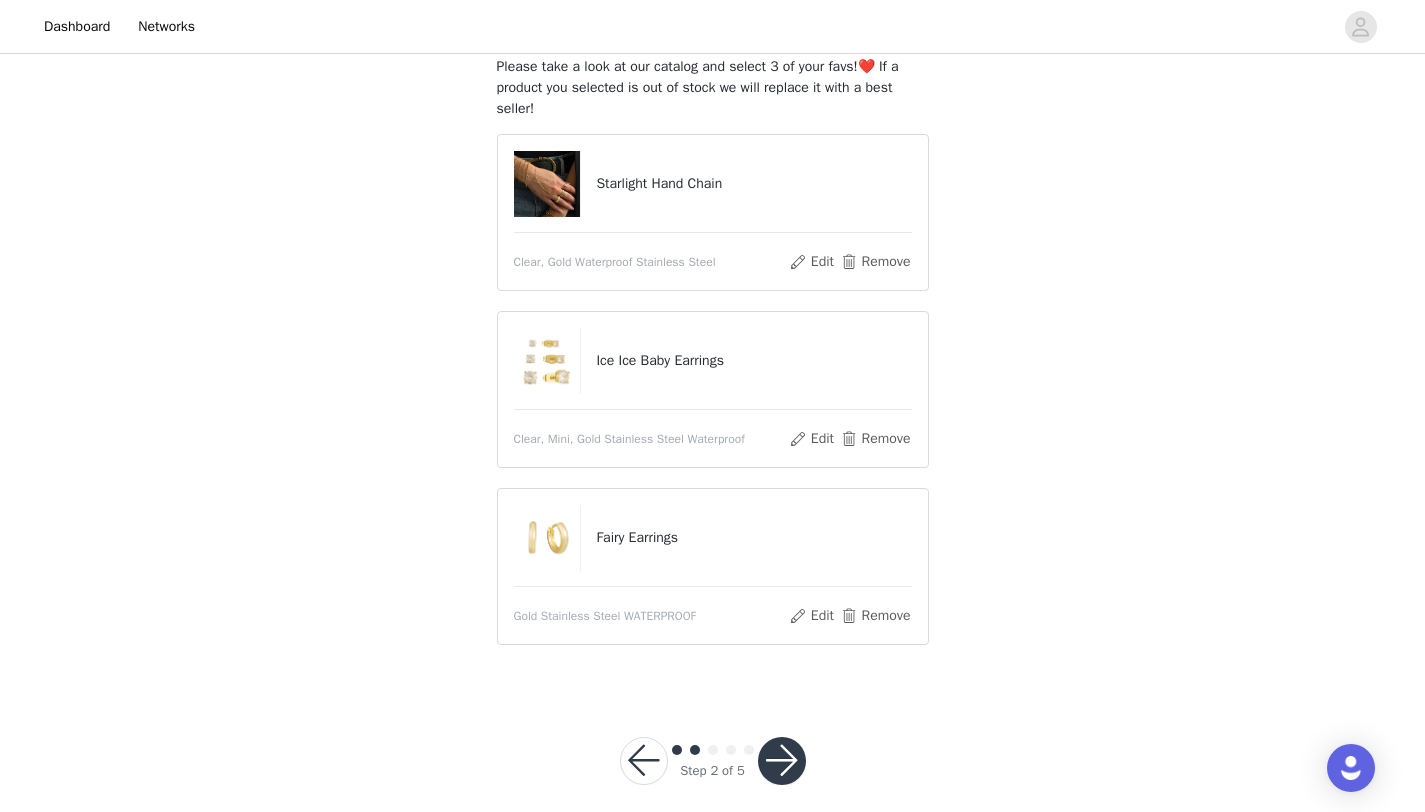 click at bounding box center [782, 761] 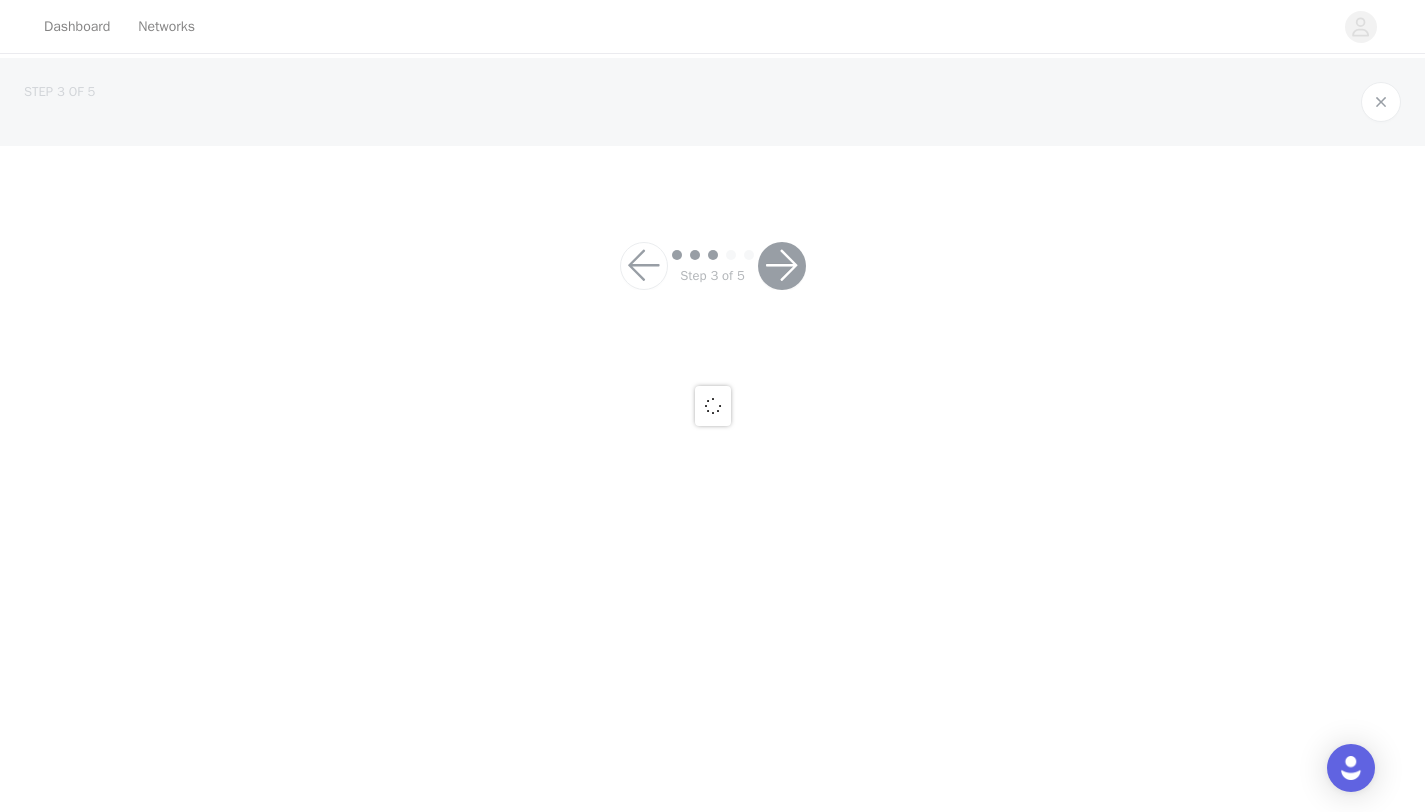 scroll, scrollTop: 0, scrollLeft: 0, axis: both 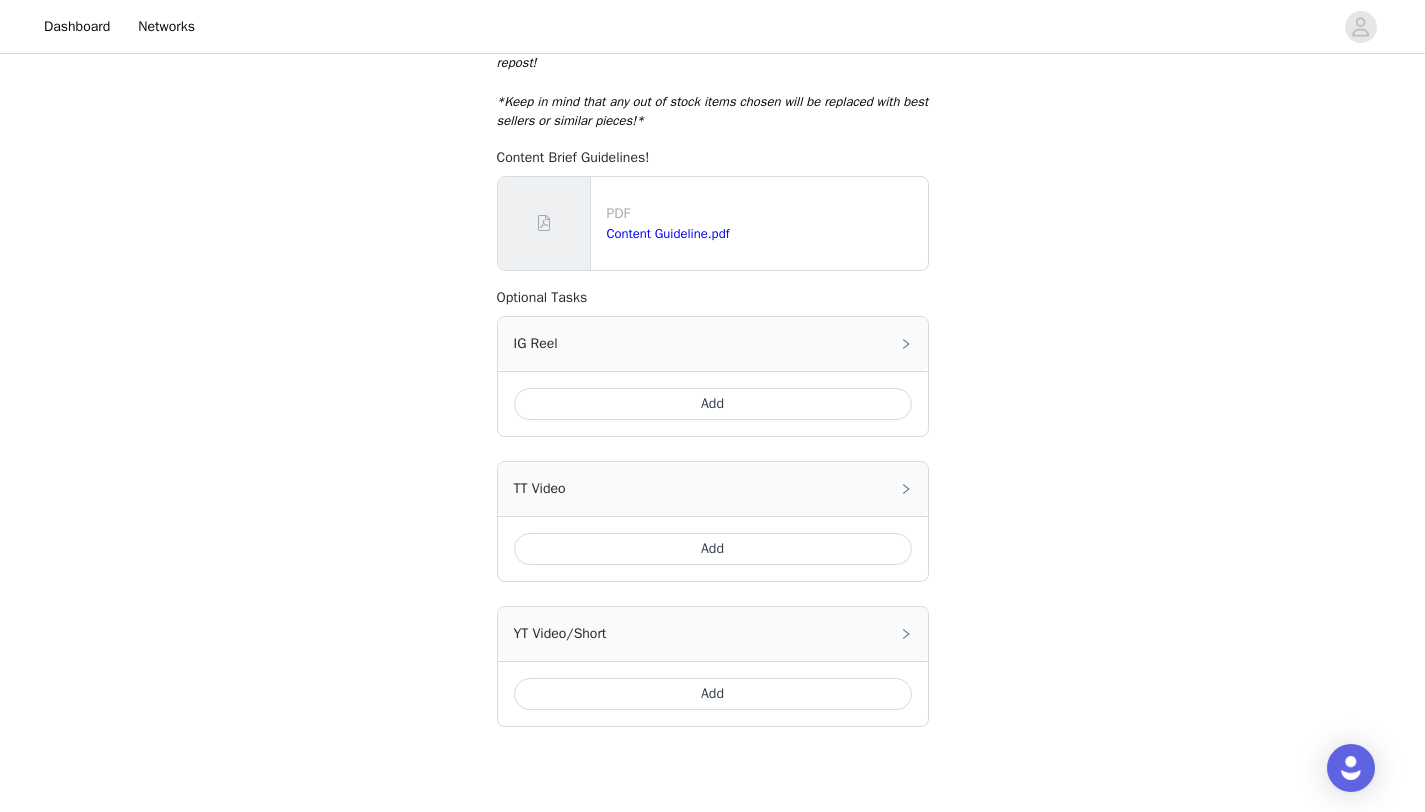 drag, startPoint x: 1439, startPoint y: 344, endPoint x: 1434, endPoint y: 547, distance: 203.06157 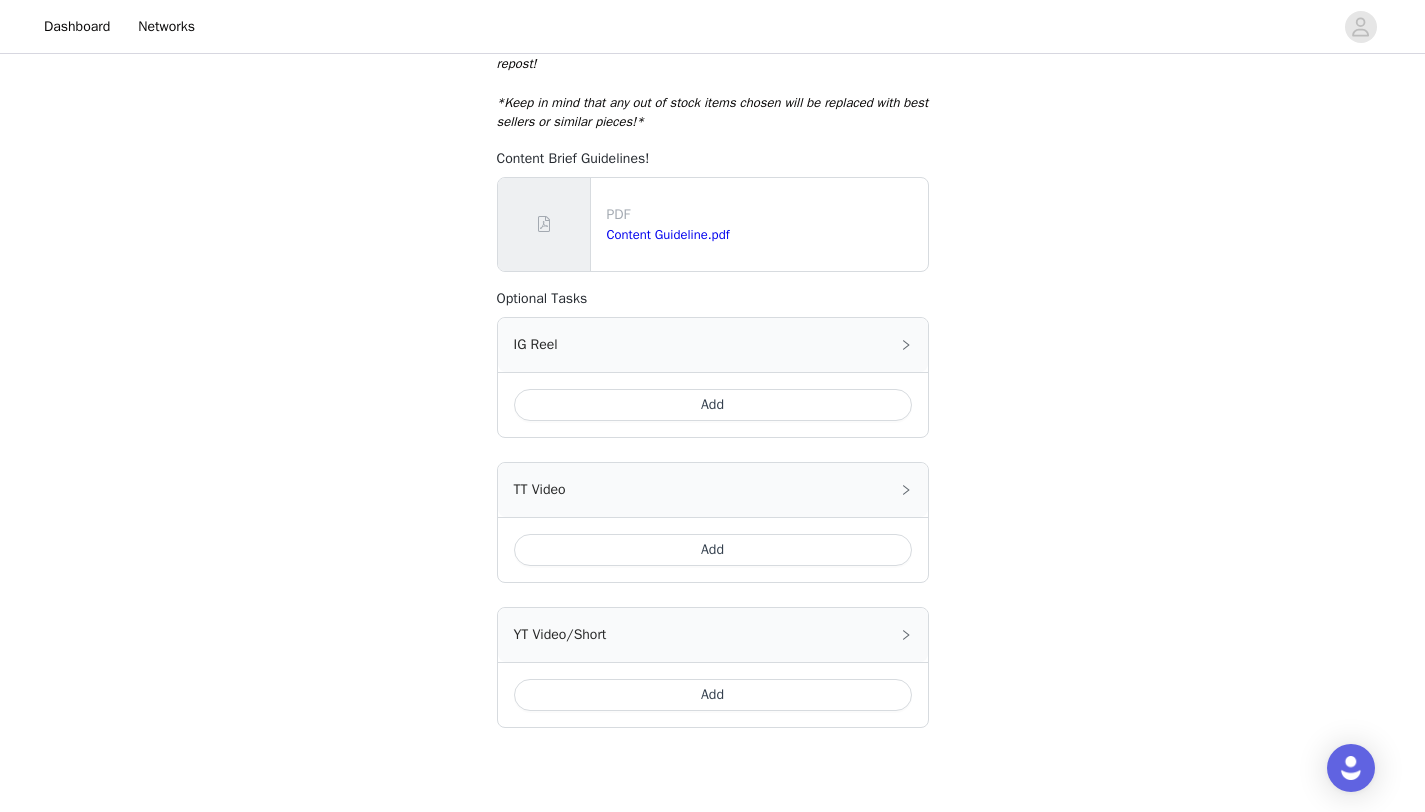 click on "Add" at bounding box center (713, 550) 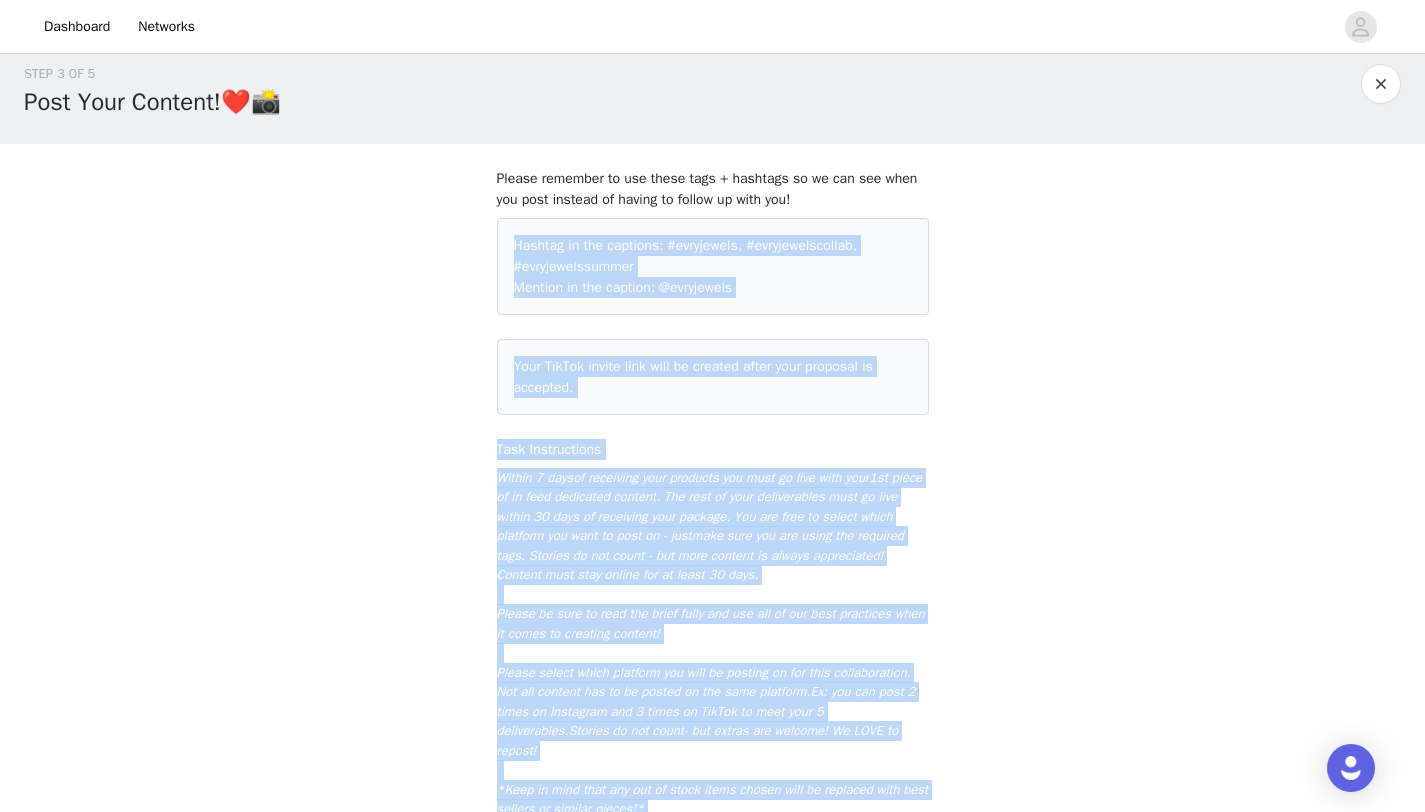 drag, startPoint x: 1439, startPoint y: 535, endPoint x: 1376, endPoint y: 201, distance: 339.88968 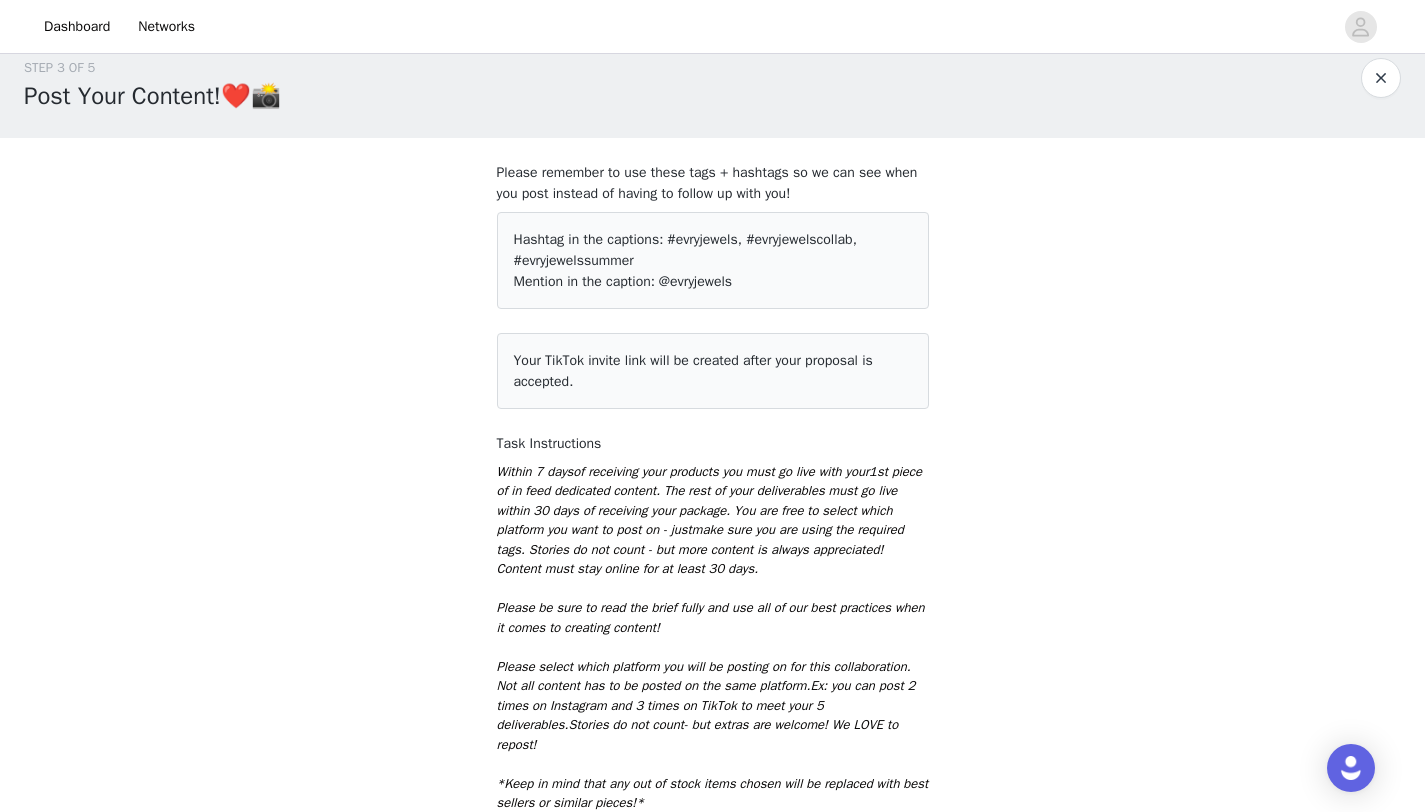 click on "STEP 3 OF 5
Post Your Content!❤️📸
Please remember to use these tags + hashtags so we can see when you post instead of having to follow up with you!    Hashtag in the captions:    #evryjewels, #evryjewelscollab, #evryjewelssummer    Mention in the caption:    @evryjewels
Your TikTok invite link will be created after your proposal is accepted.
Task Instructions   Within 7 days  of receiving your products you must go live with your  1st piece of in feed dedicated content . The rest of your deliverables must go live within 30 days of receiving your package. You are free to select which platform you want to post on - just  make sure you are using the required tags.   Stories do not count - but more content is always appreciated! Content must stay online for at least 30 days.
Ex: you can post 2 times on Instagram and 3 times on TikTok to meet your 5 deliverables." at bounding box center [712, 789] 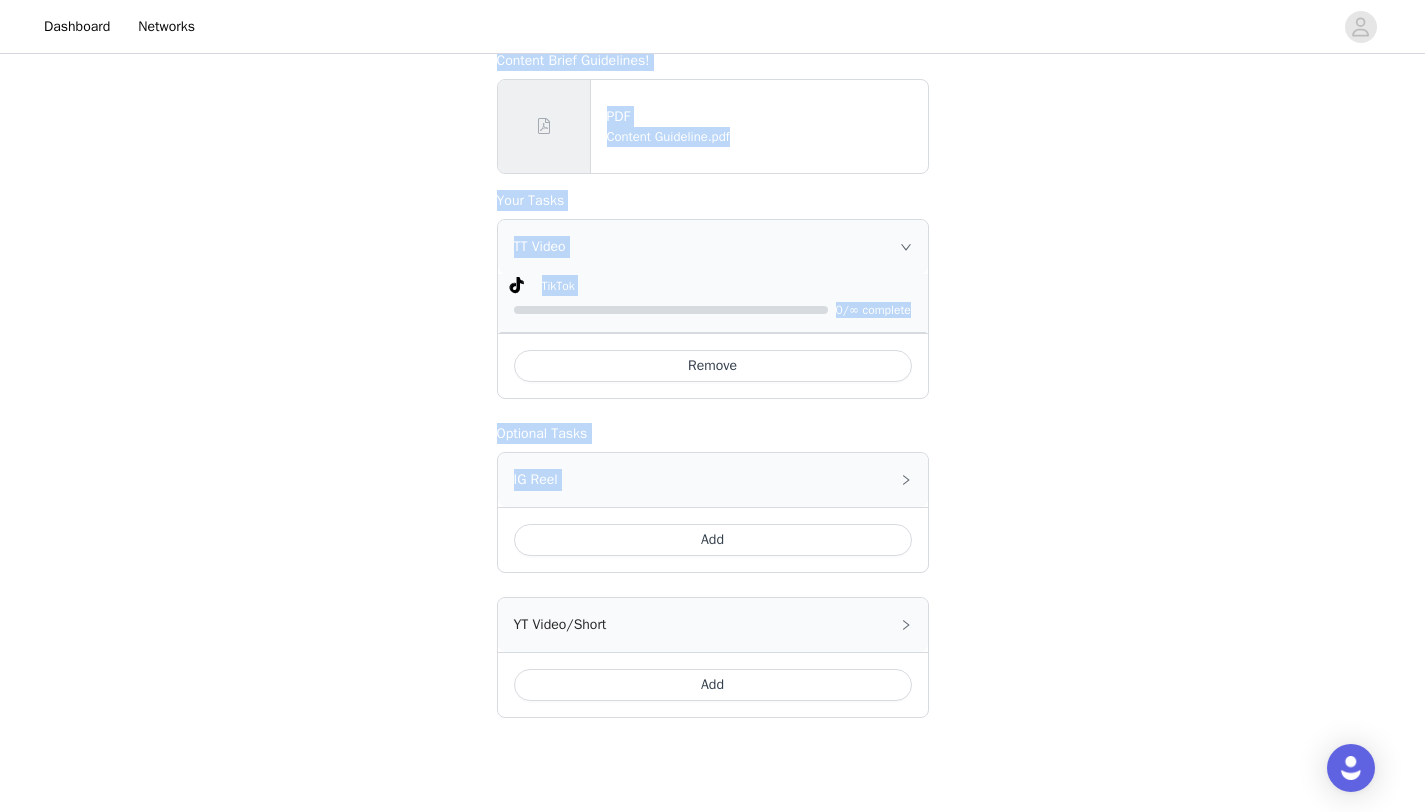 scroll, scrollTop: 799, scrollLeft: 0, axis: vertical 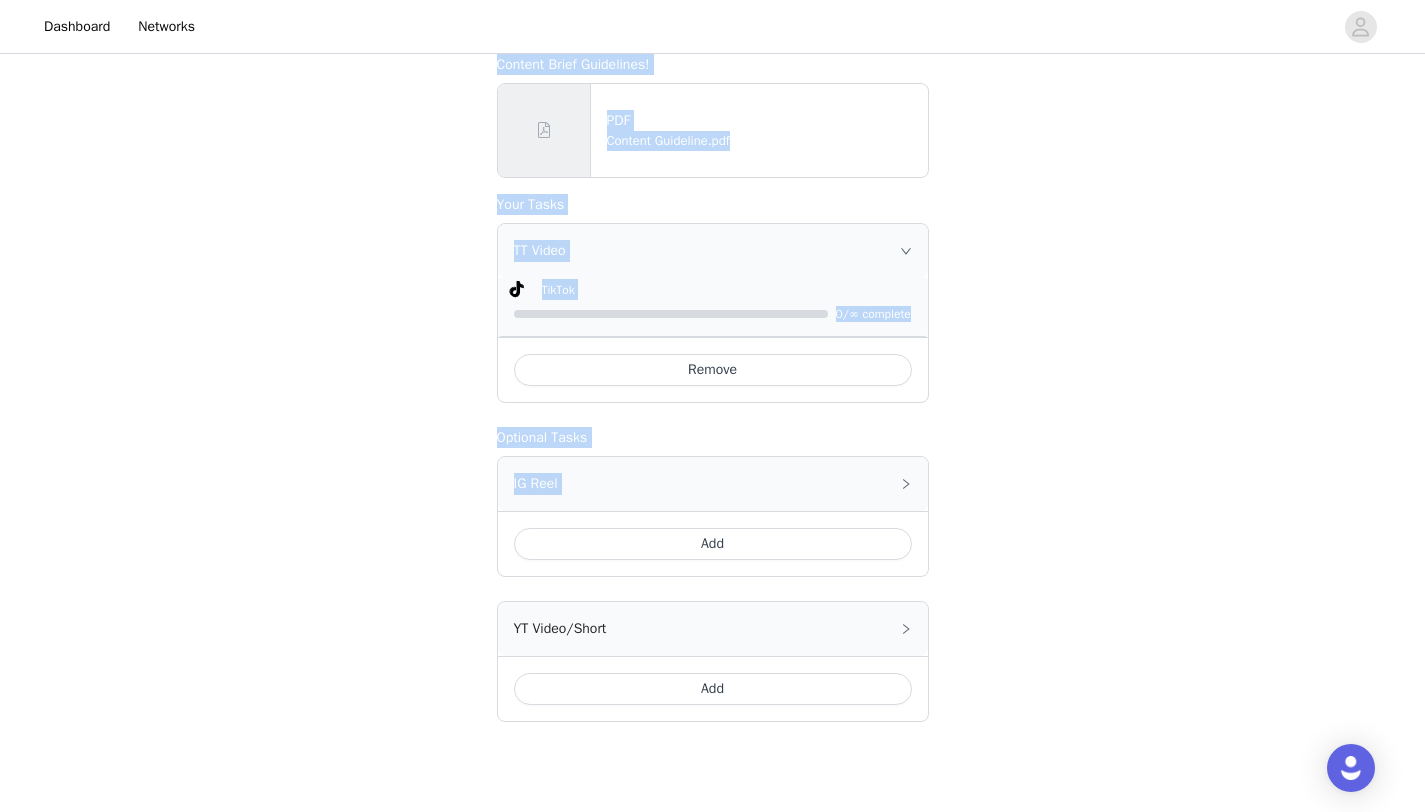 drag, startPoint x: 1439, startPoint y: 345, endPoint x: 1437, endPoint y: 564, distance: 219.00912 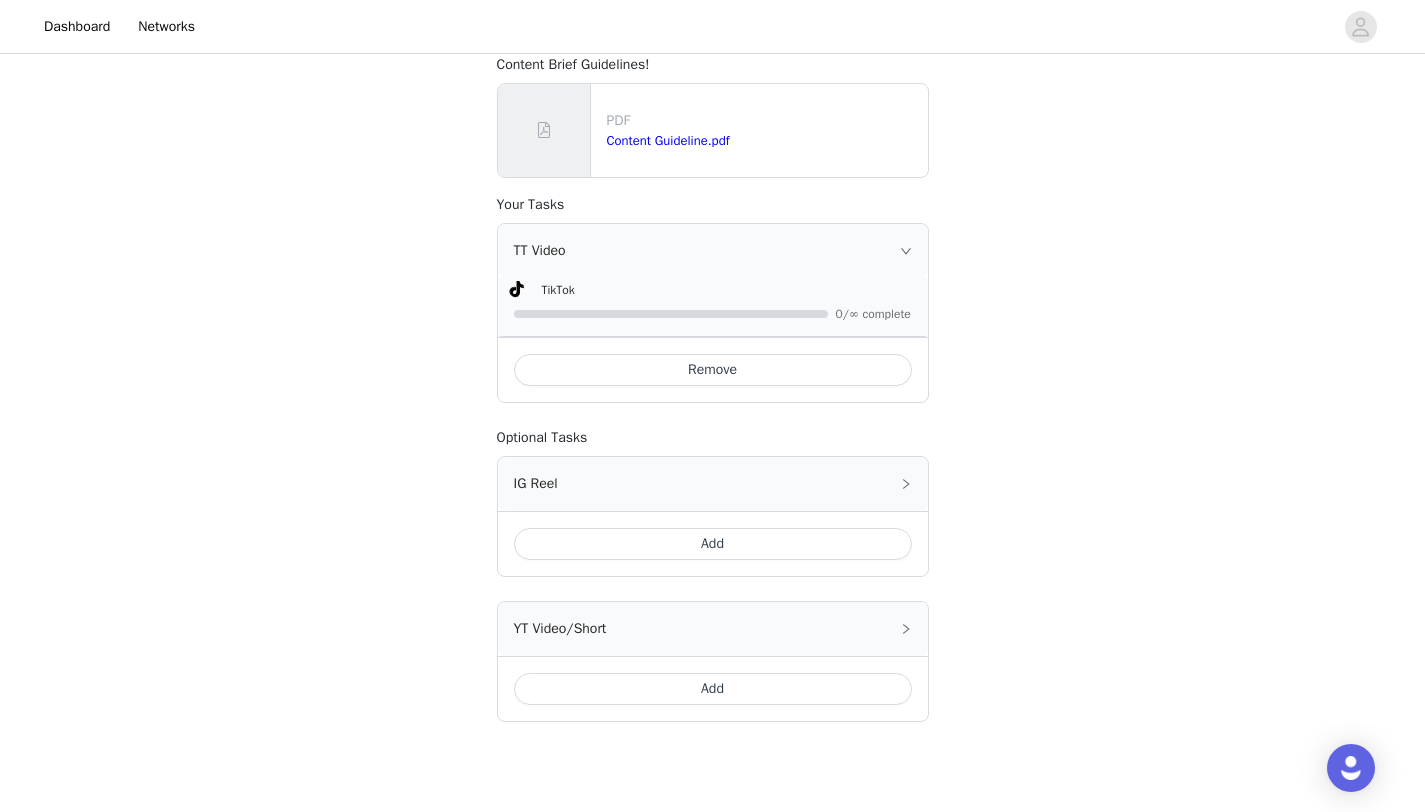 click on "STEP 3 OF 5
Post Your Content!❤️📸
Please remember to use these tags + hashtags so we can see when you post instead of having to follow up with you!    Hashtag in the captions:    #evryjewels, #evryjewelscollab, #evryjewelssummer    Mention in the caption:    @evryjewels
Your TikTok invite link will be created after your proposal is accepted.
Task Instructions   Within 7 days  of receiving your products you must go live with your  1st piece of in feed dedicated content . The rest of your deliverables must go live within 30 days of receiving your package. You are free to select which platform you want to post on - just  make sure you are using the required tags.   Stories do not count - but more content is always appreciated! Content must stay online for at least 30 days.
Ex: you can post 2 times on Instagram and 3 times on TikTok to meet your 5 deliverables." at bounding box center (712, 14) 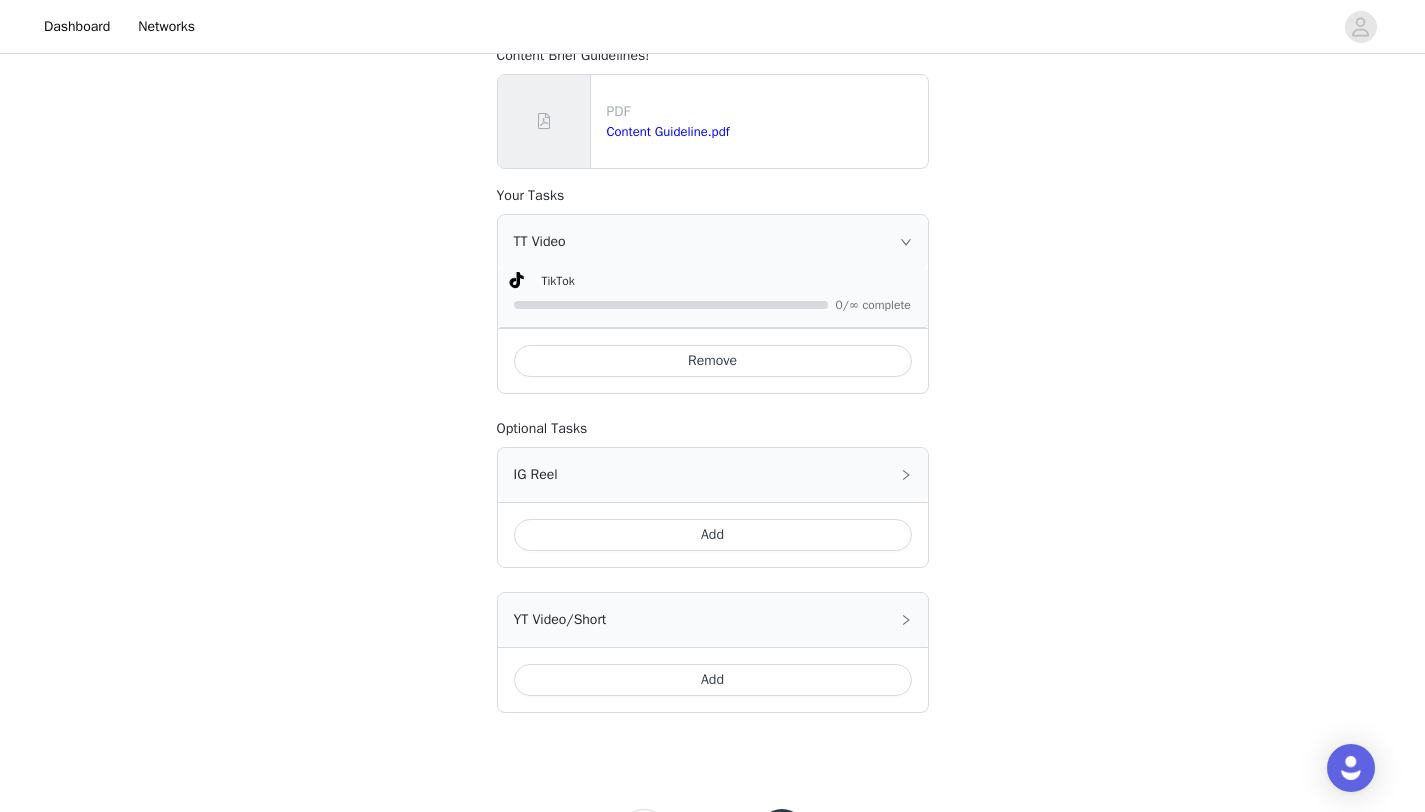 scroll, scrollTop: 920, scrollLeft: 0, axis: vertical 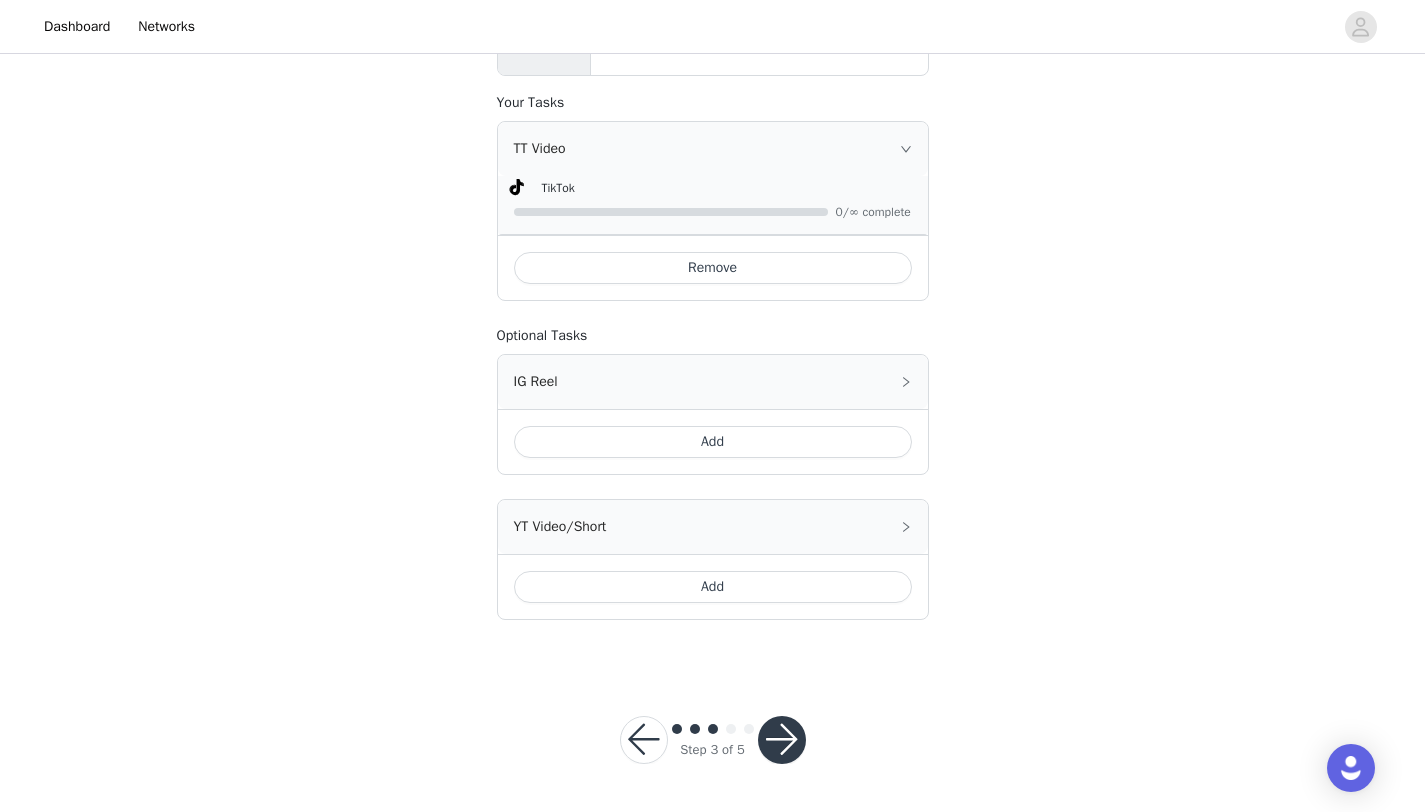 click at bounding box center [782, 740] 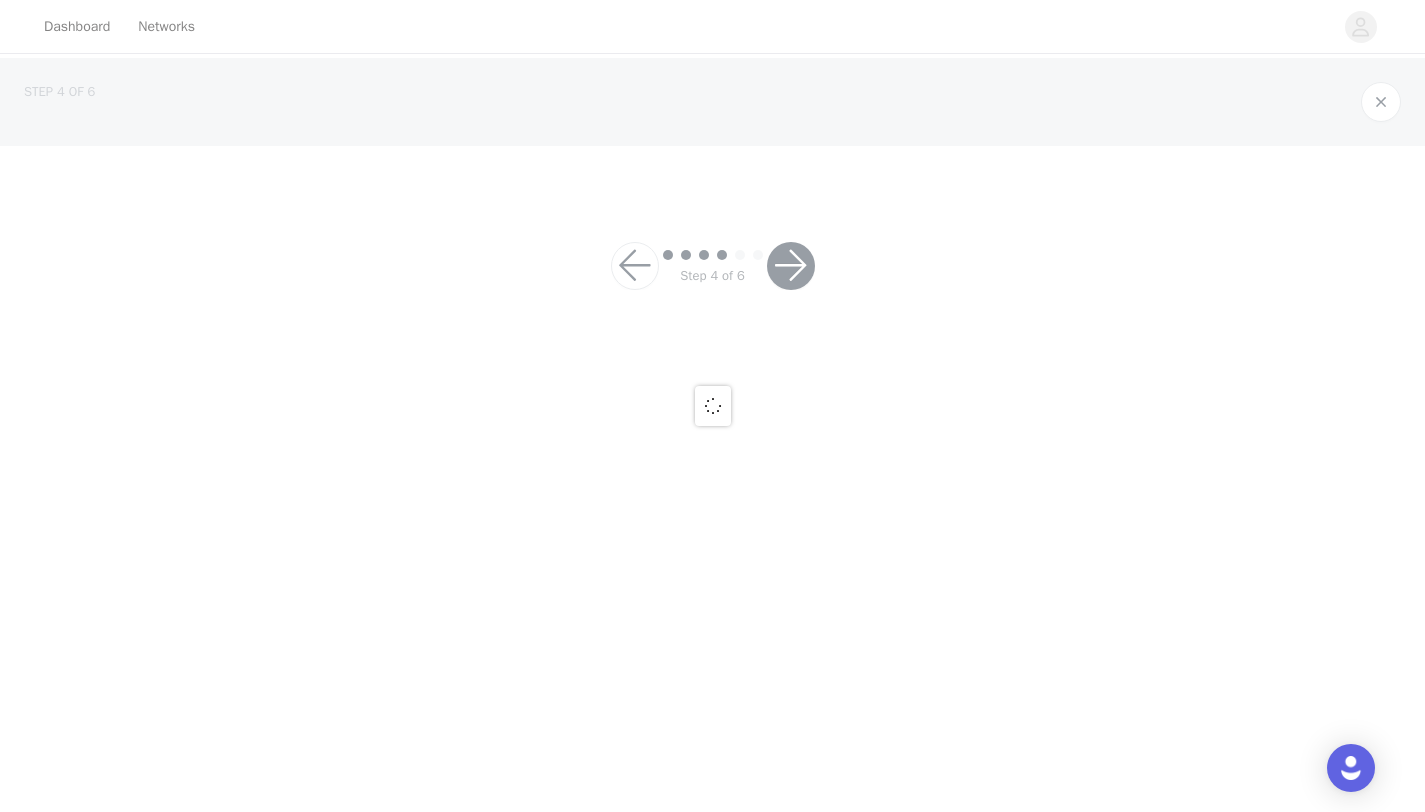 scroll, scrollTop: 0, scrollLeft: 0, axis: both 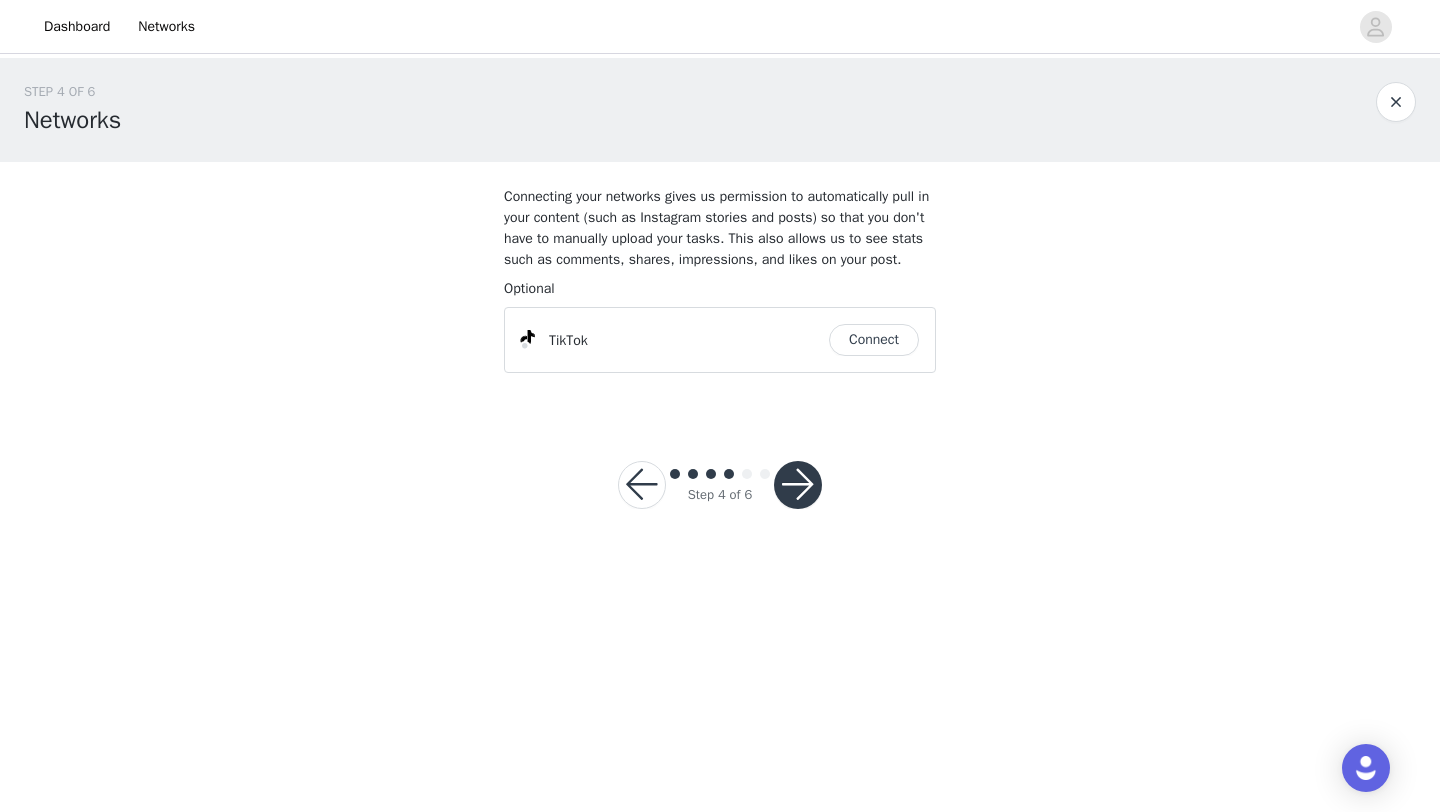click on "Connect" at bounding box center (874, 340) 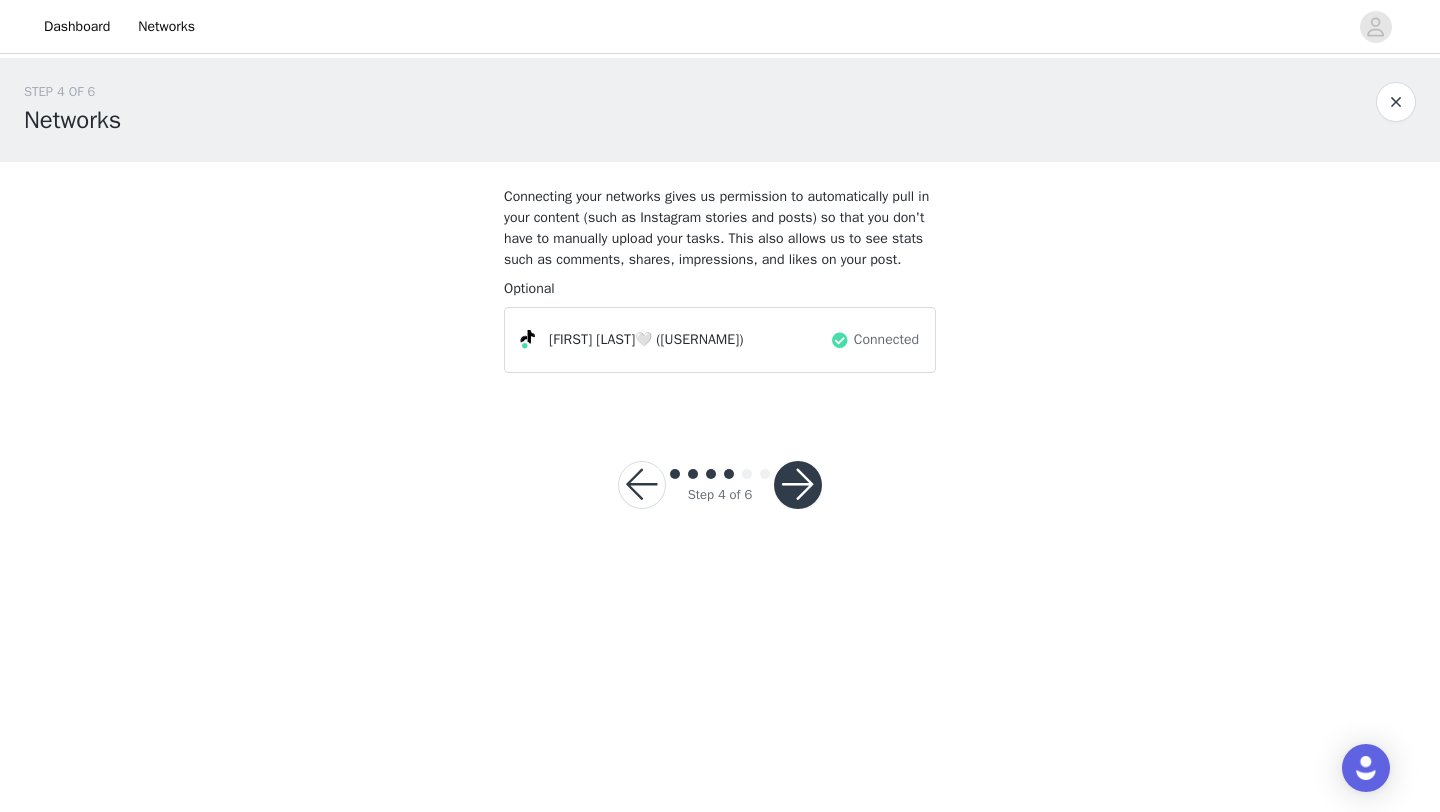 click at bounding box center [798, 485] 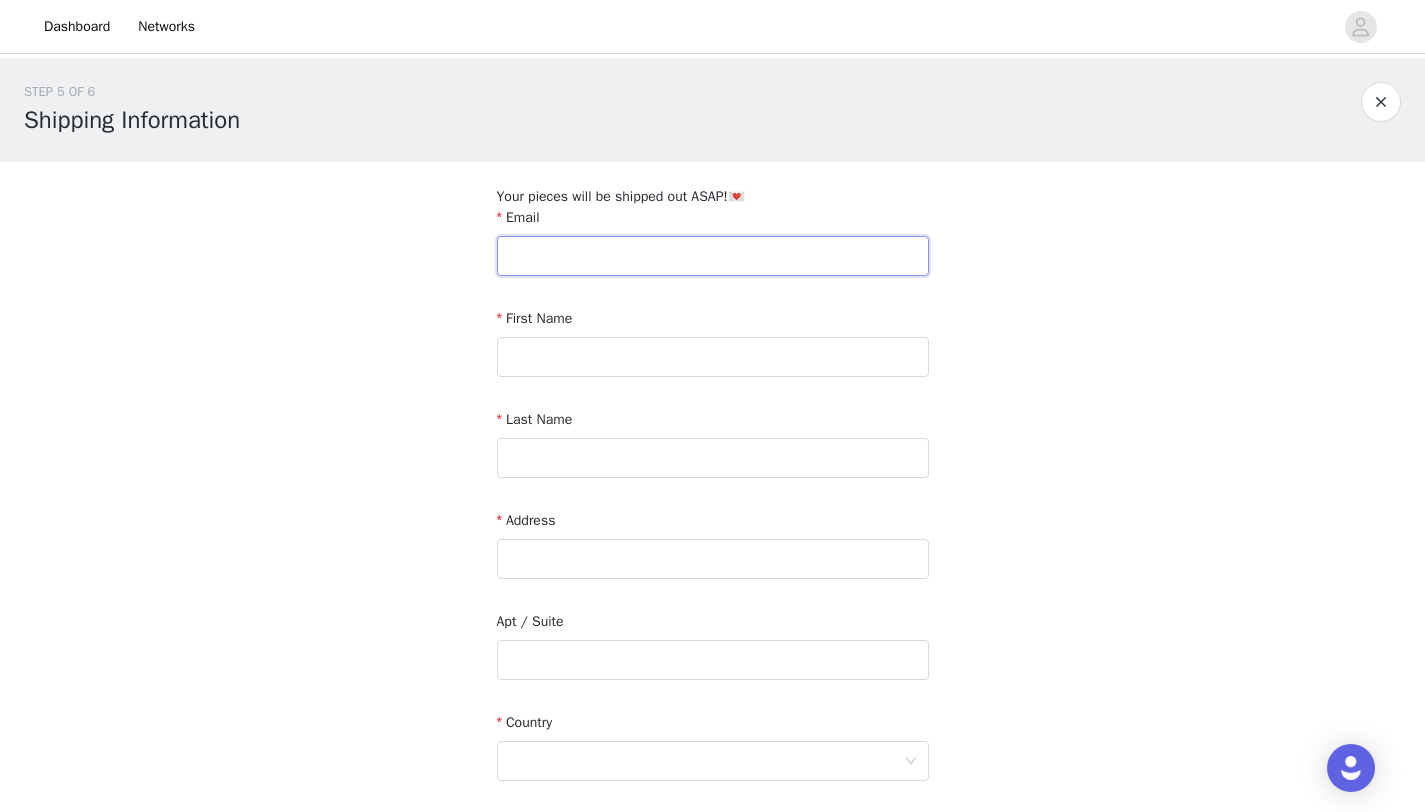 click at bounding box center [713, 256] 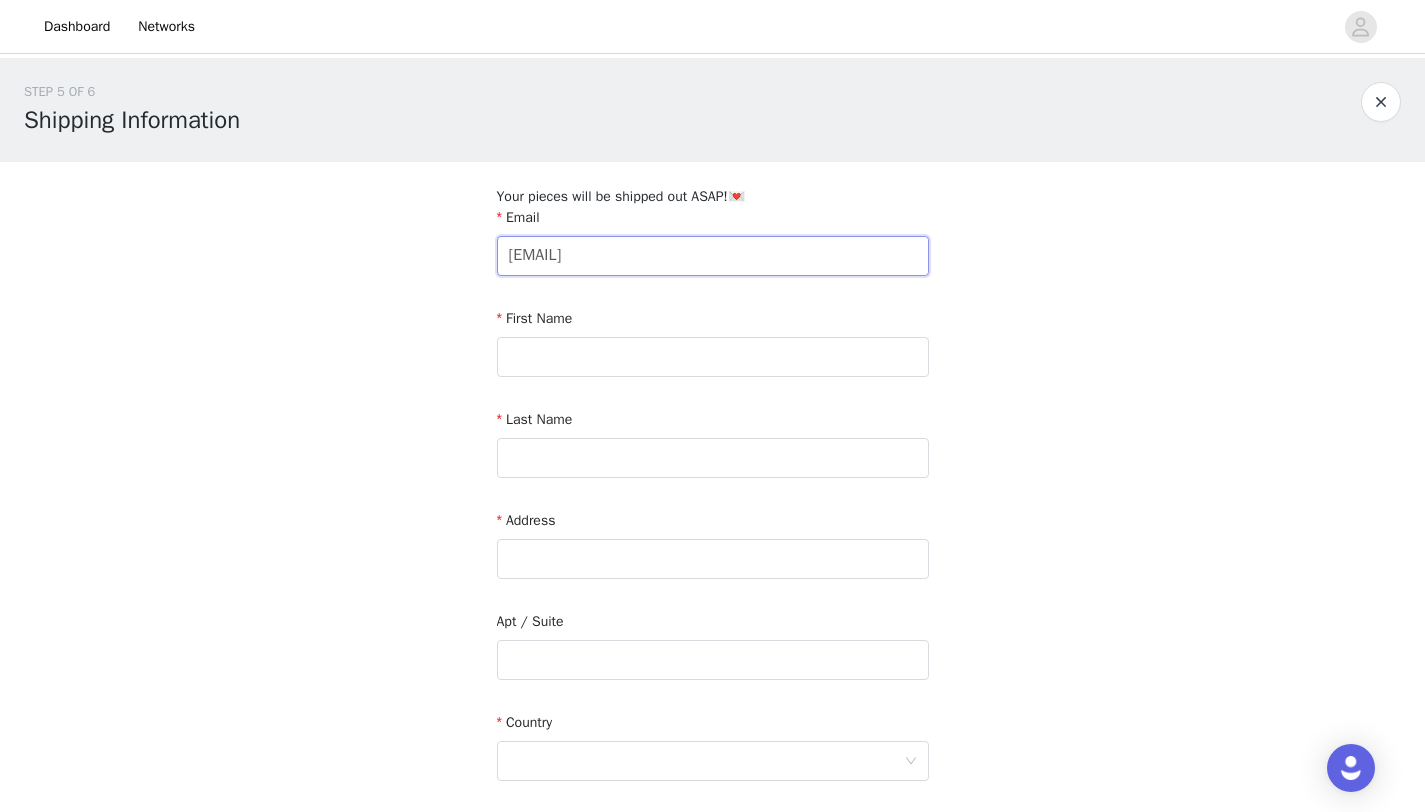 type on "[EMAIL]" 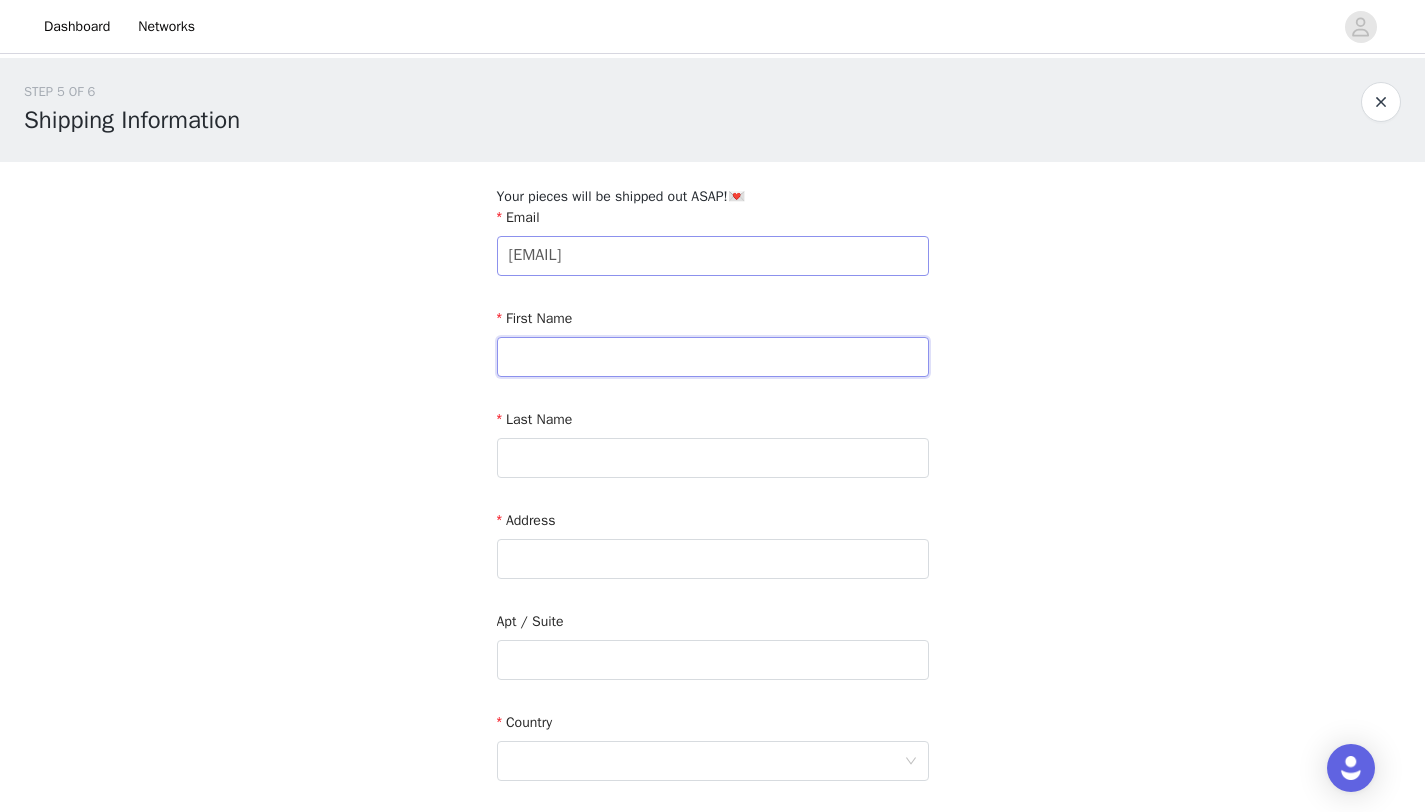 type on "Crystal" 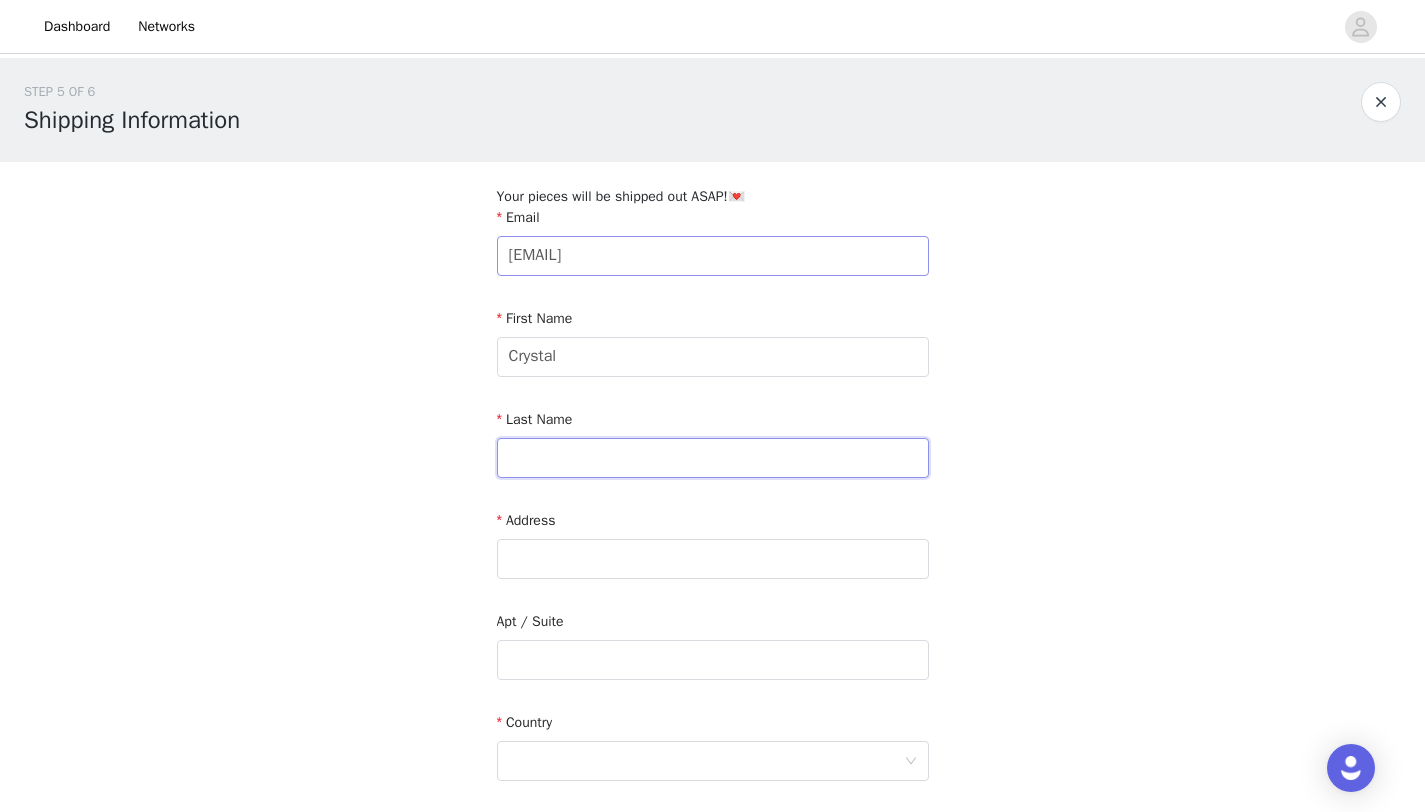 type on "[LAST]" 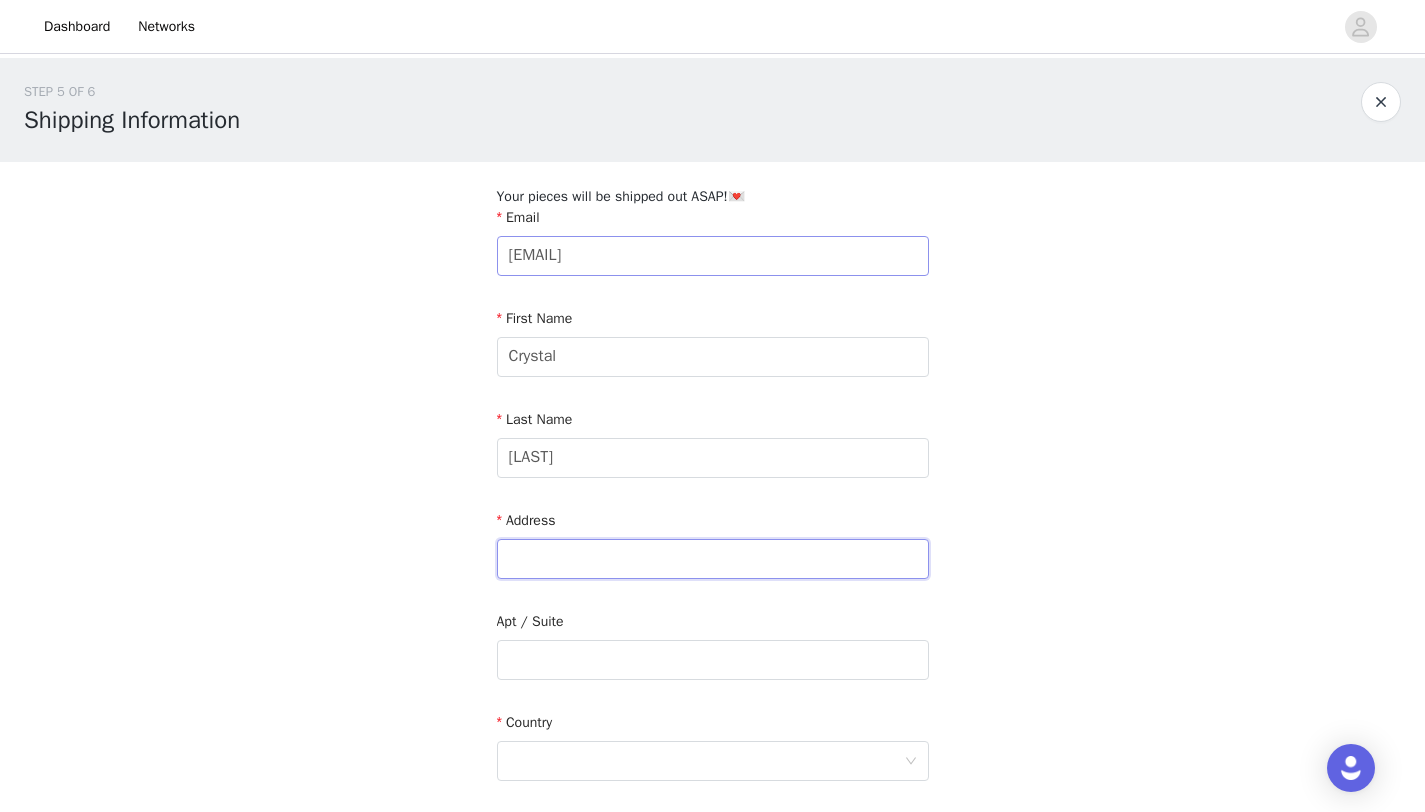 type on "[NUMBER] [STREET] [STREET_NAME]" 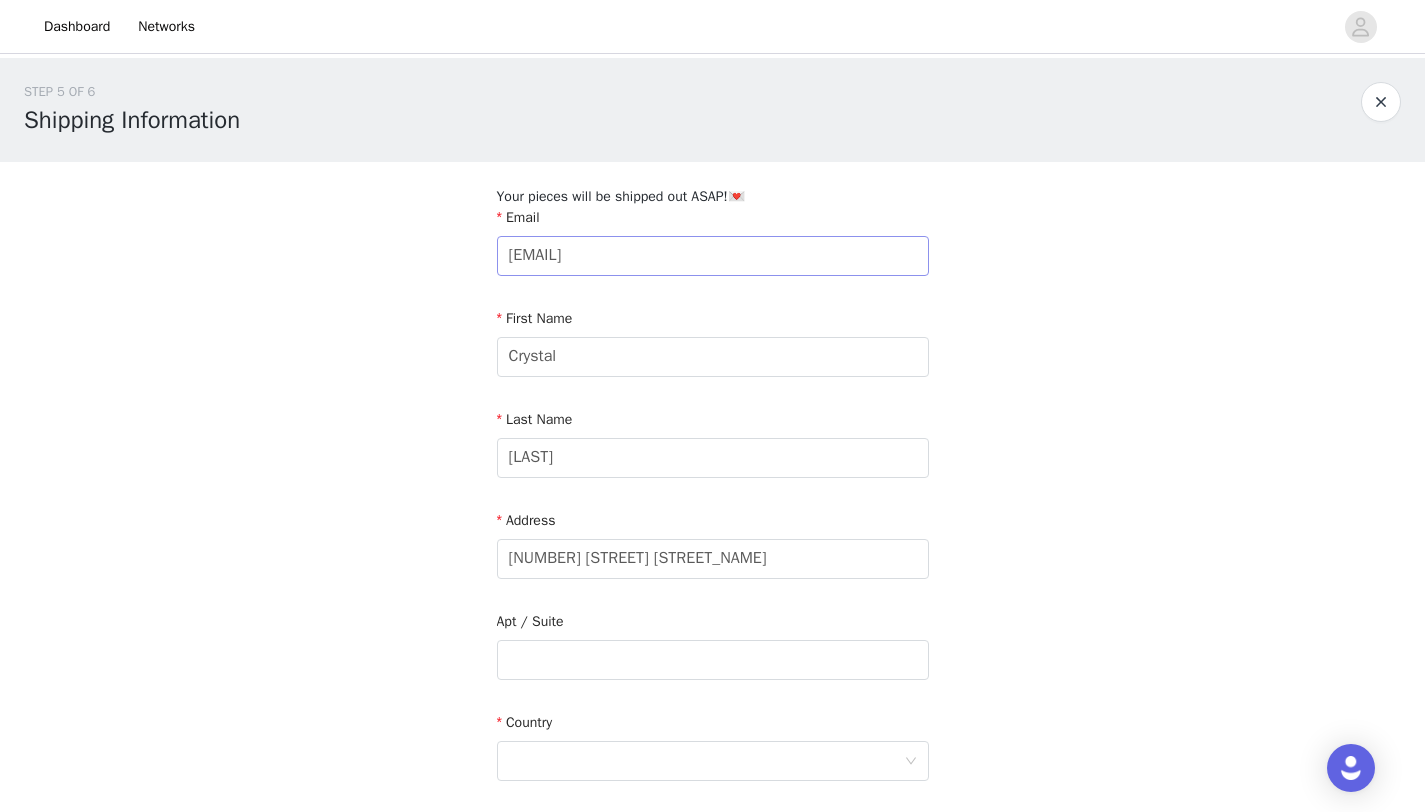type on "[CITY]" 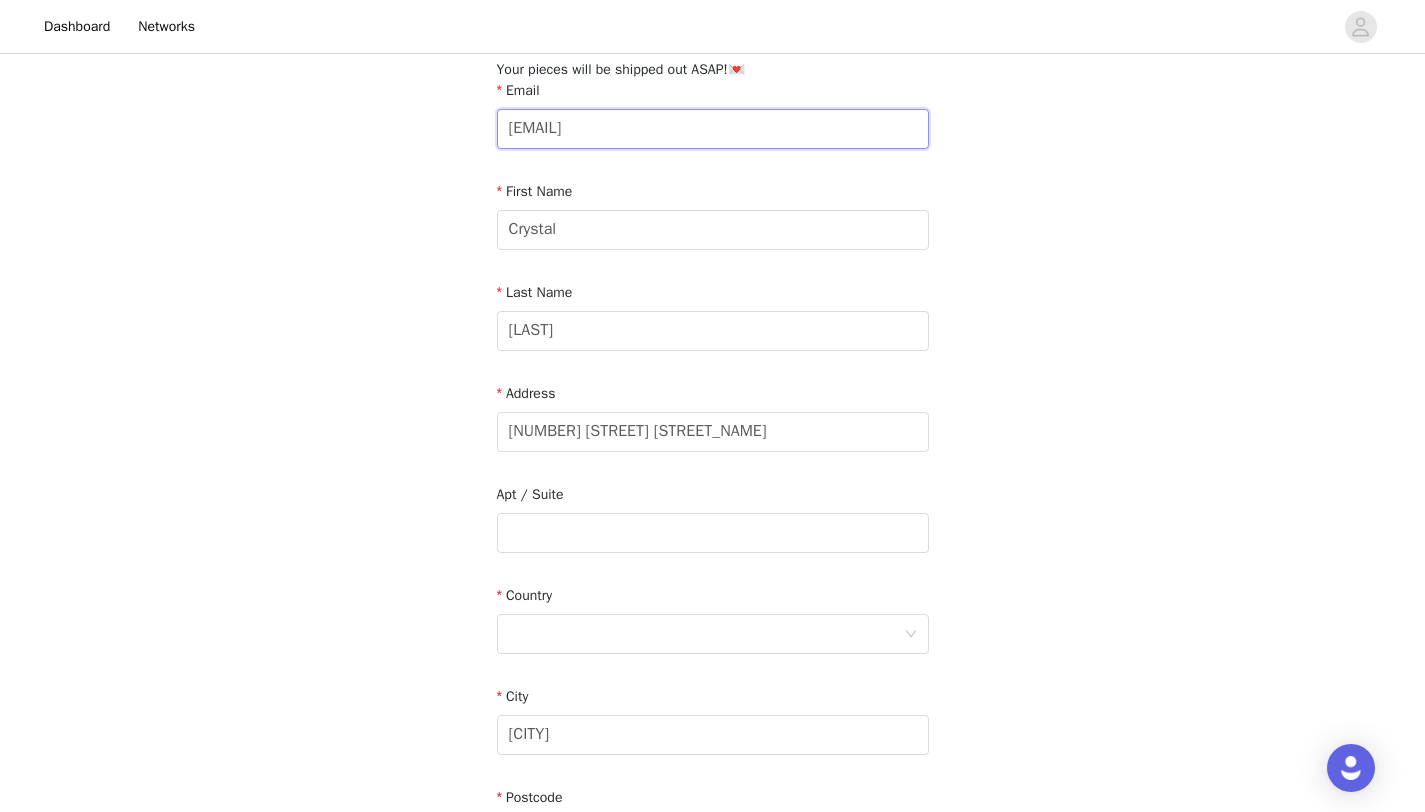 drag, startPoint x: 1439, startPoint y: 266, endPoint x: 1439, endPoint y: 336, distance: 70 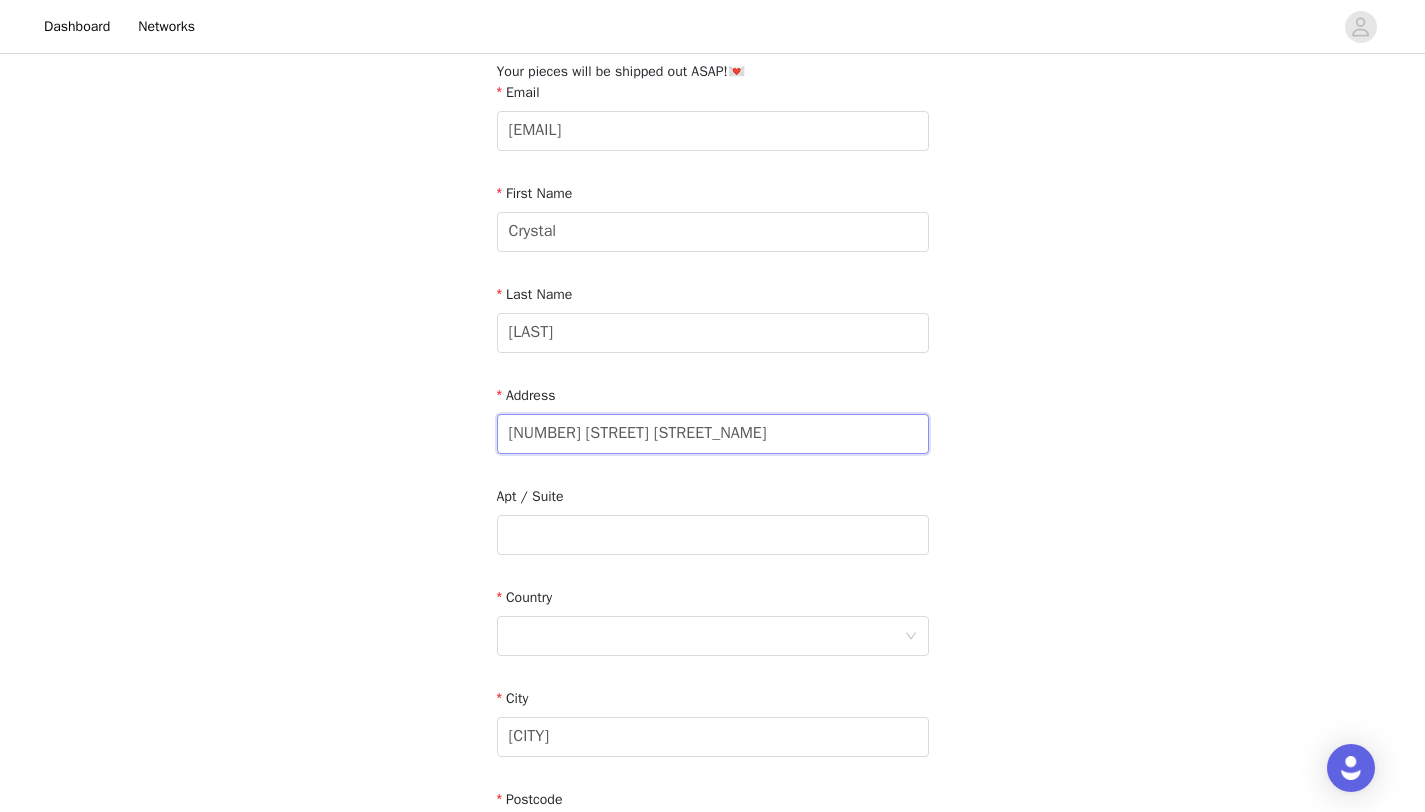 click on "[NUMBER] [STREET] [STREET_NAME]" at bounding box center (713, 434) 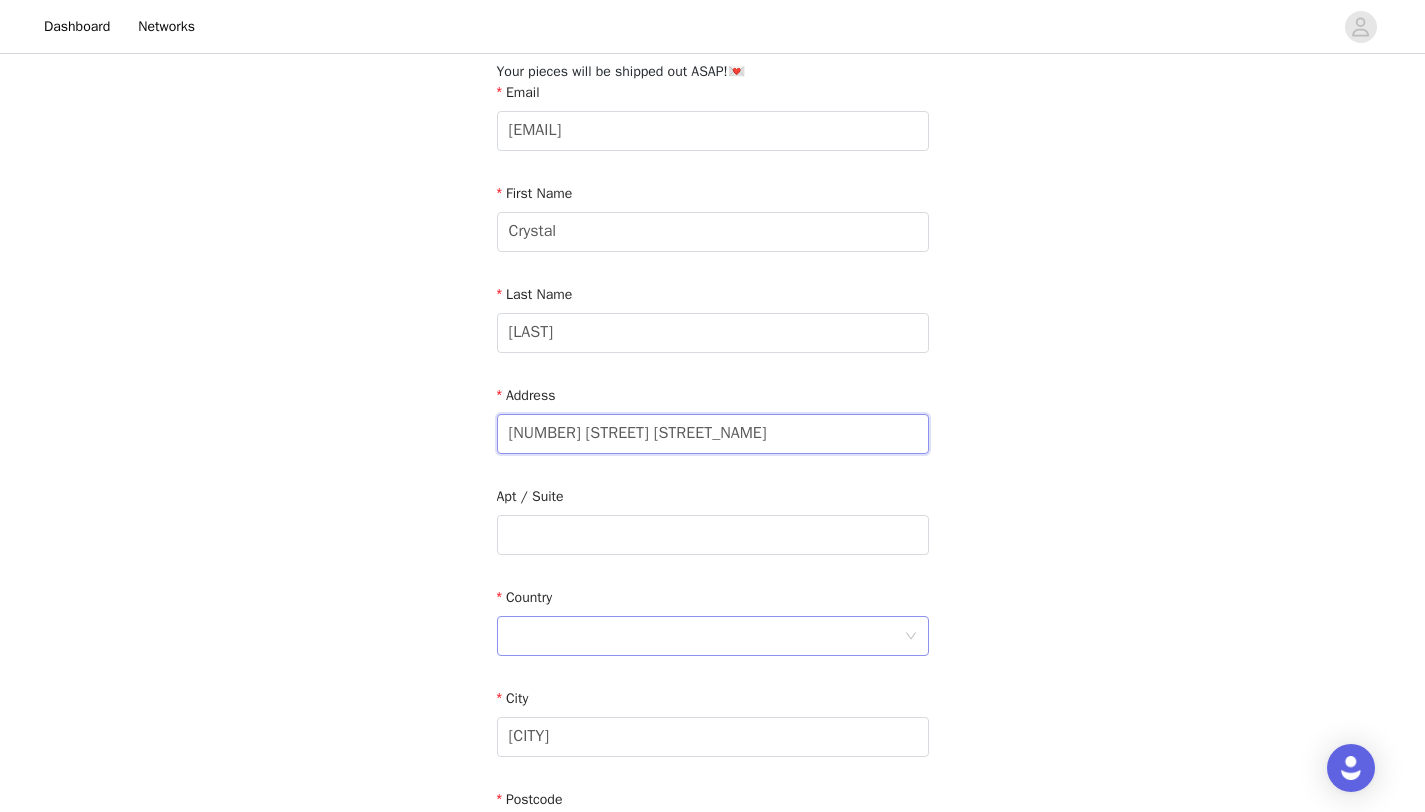 type on "[NUMBER] [STREET] [STREET_NAME]" 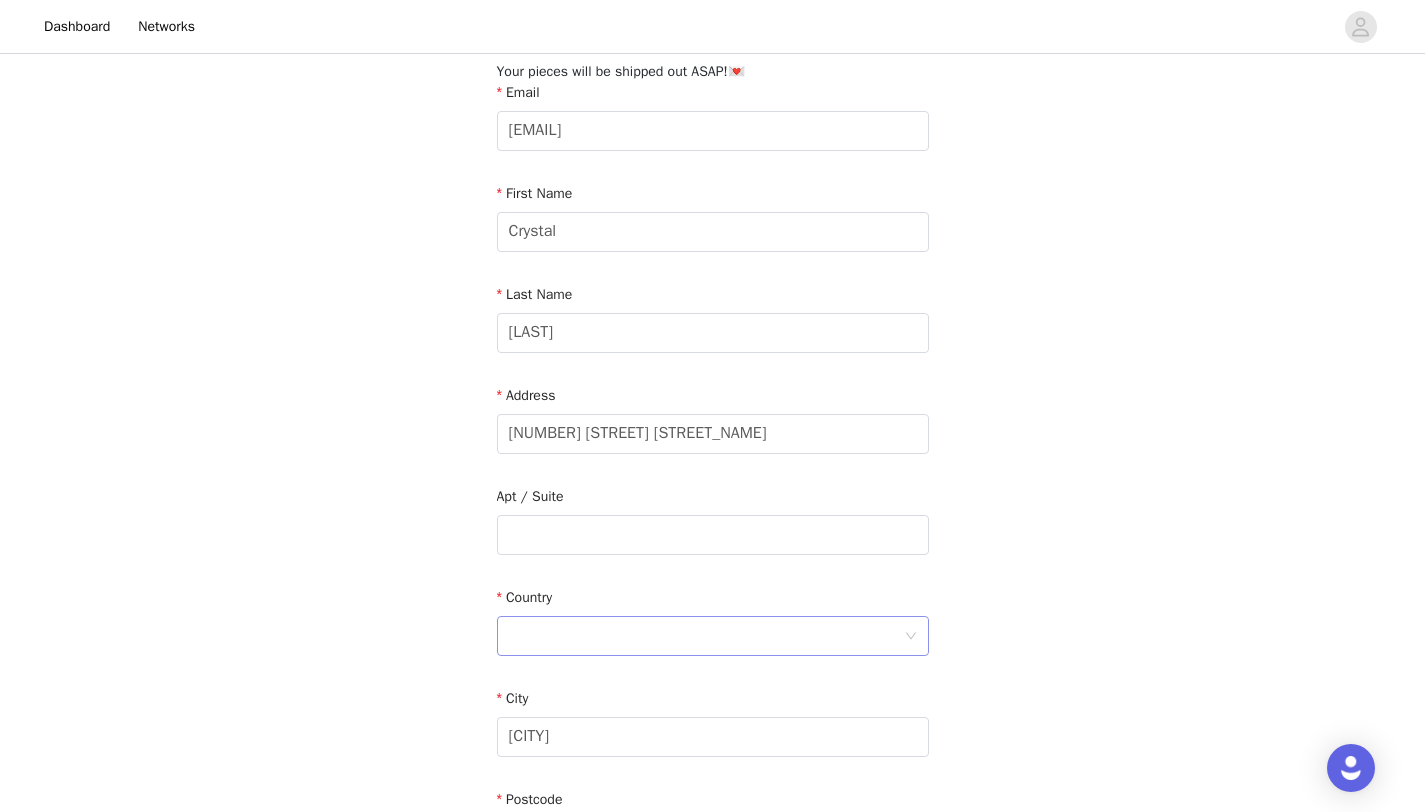 click at bounding box center (706, 636) 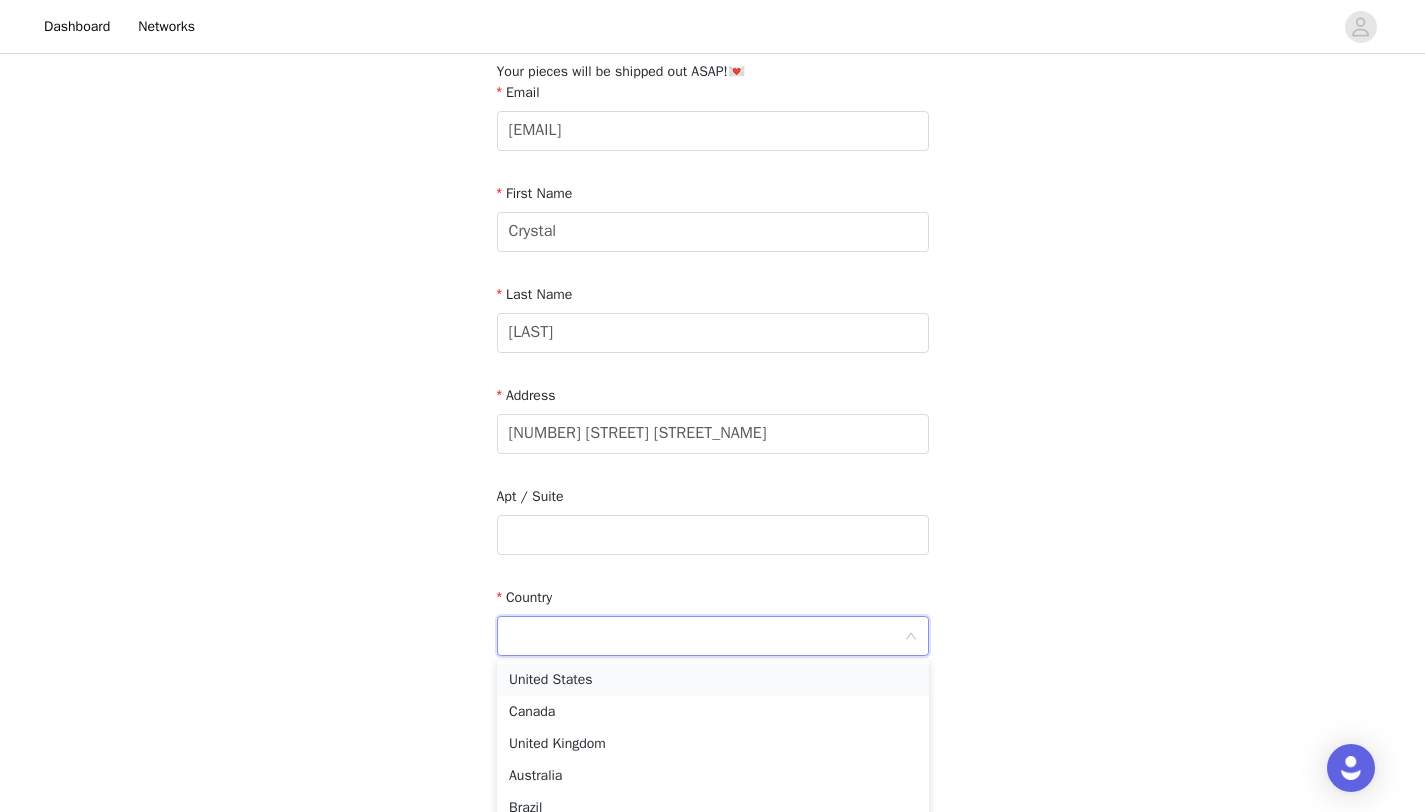 click on "United States" at bounding box center [713, 680] 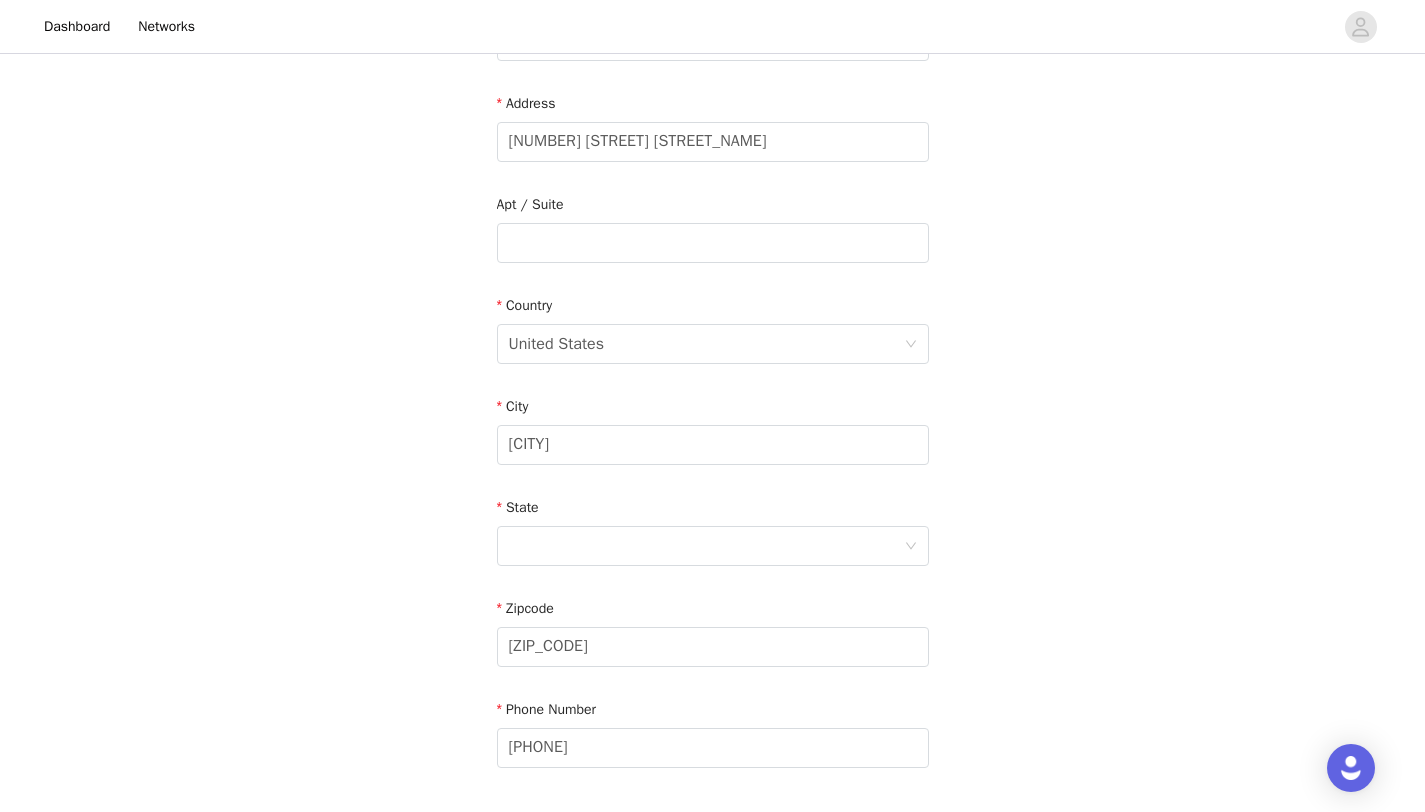 drag, startPoint x: 1439, startPoint y: 434, endPoint x: 1421, endPoint y: 608, distance: 174.92856 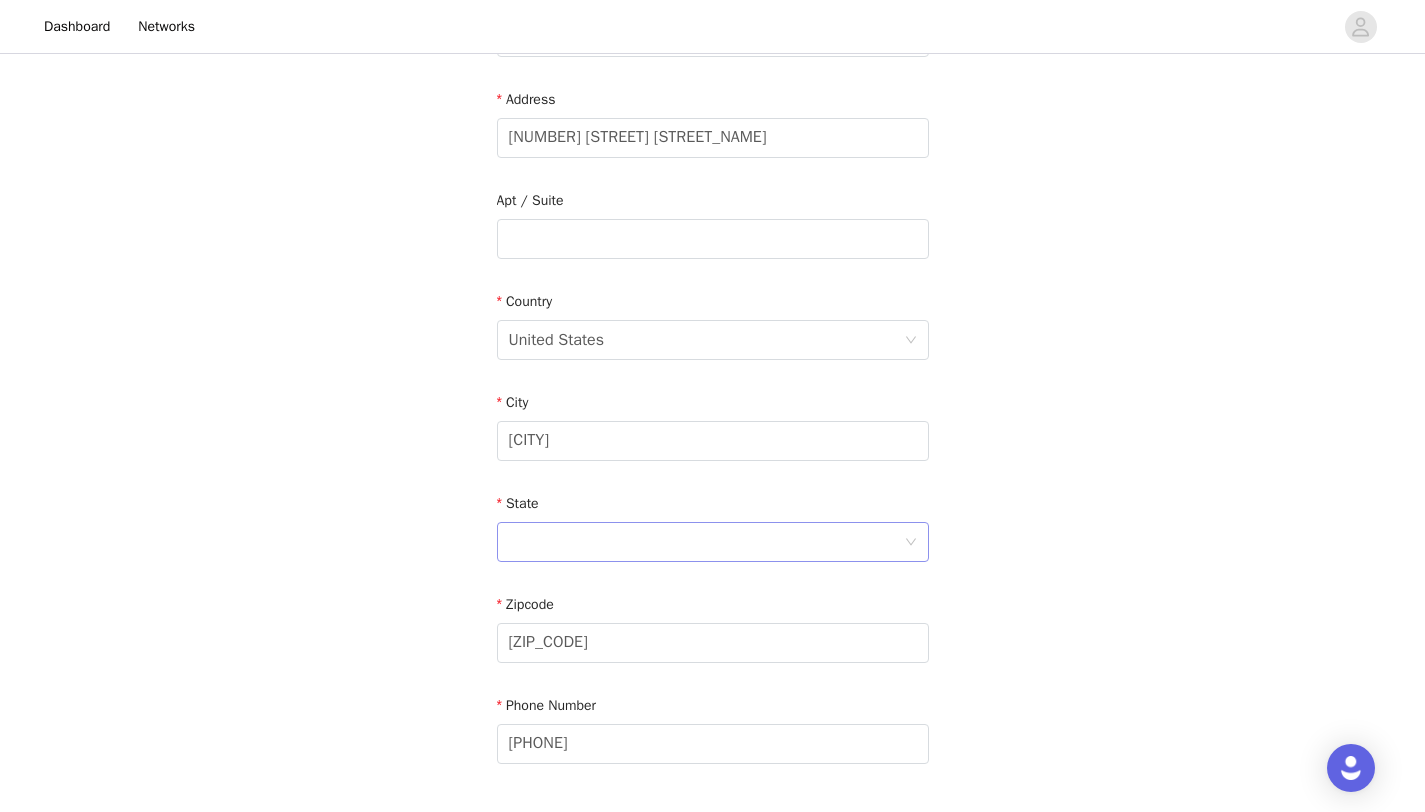 click at bounding box center [706, 542] 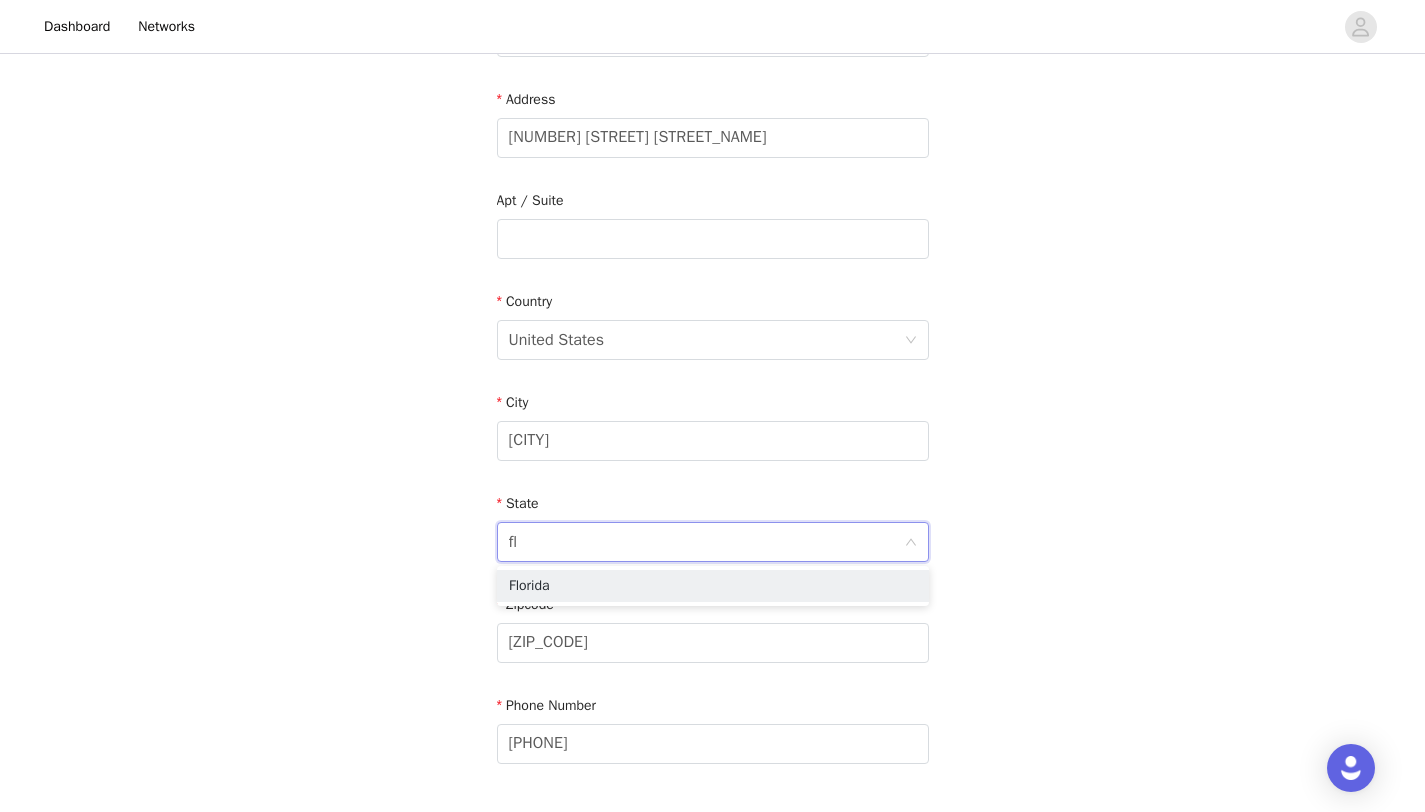 type on "flo" 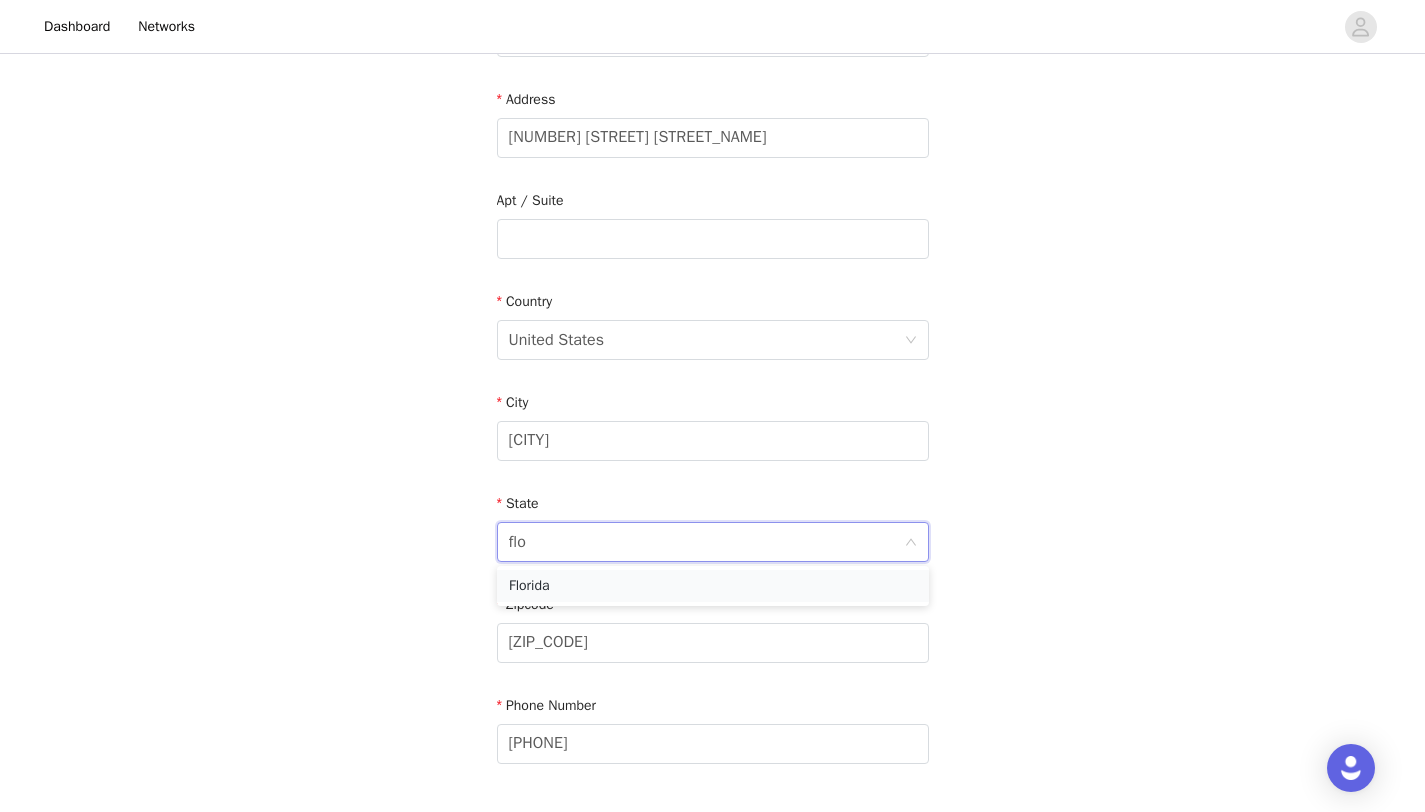 click on "Florida" at bounding box center (713, 586) 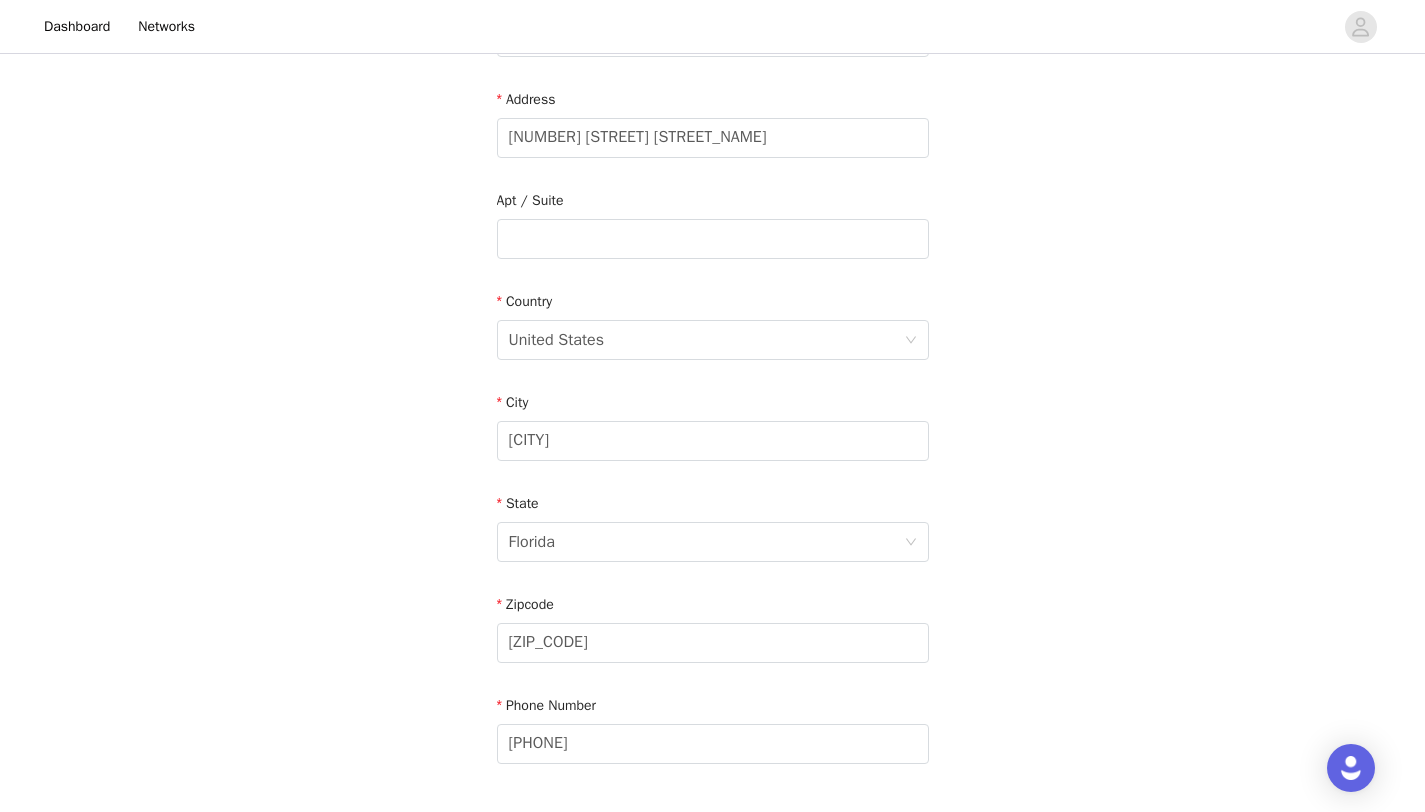 scroll, scrollTop: 572, scrollLeft: 0, axis: vertical 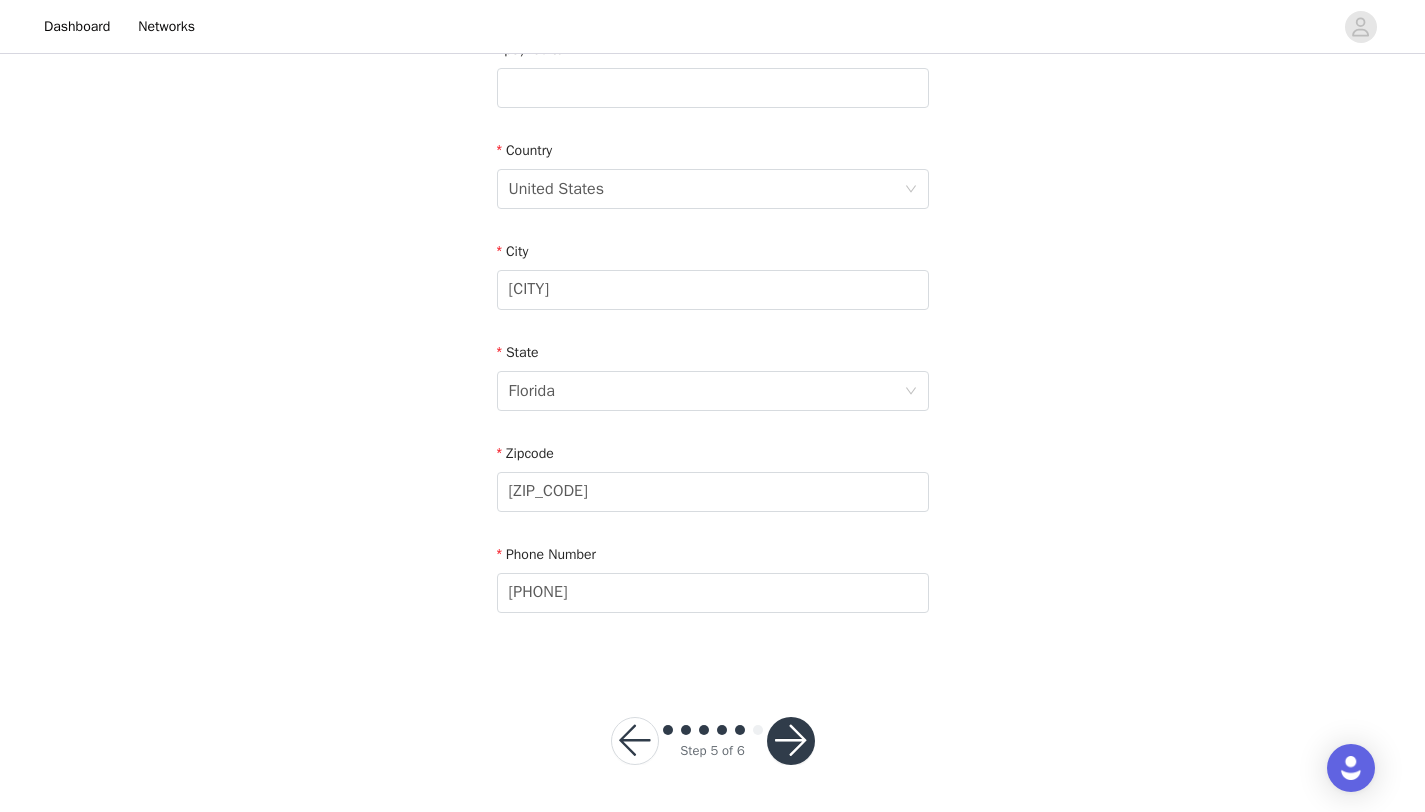 drag, startPoint x: 1439, startPoint y: 532, endPoint x: 1439, endPoint y: 614, distance: 82 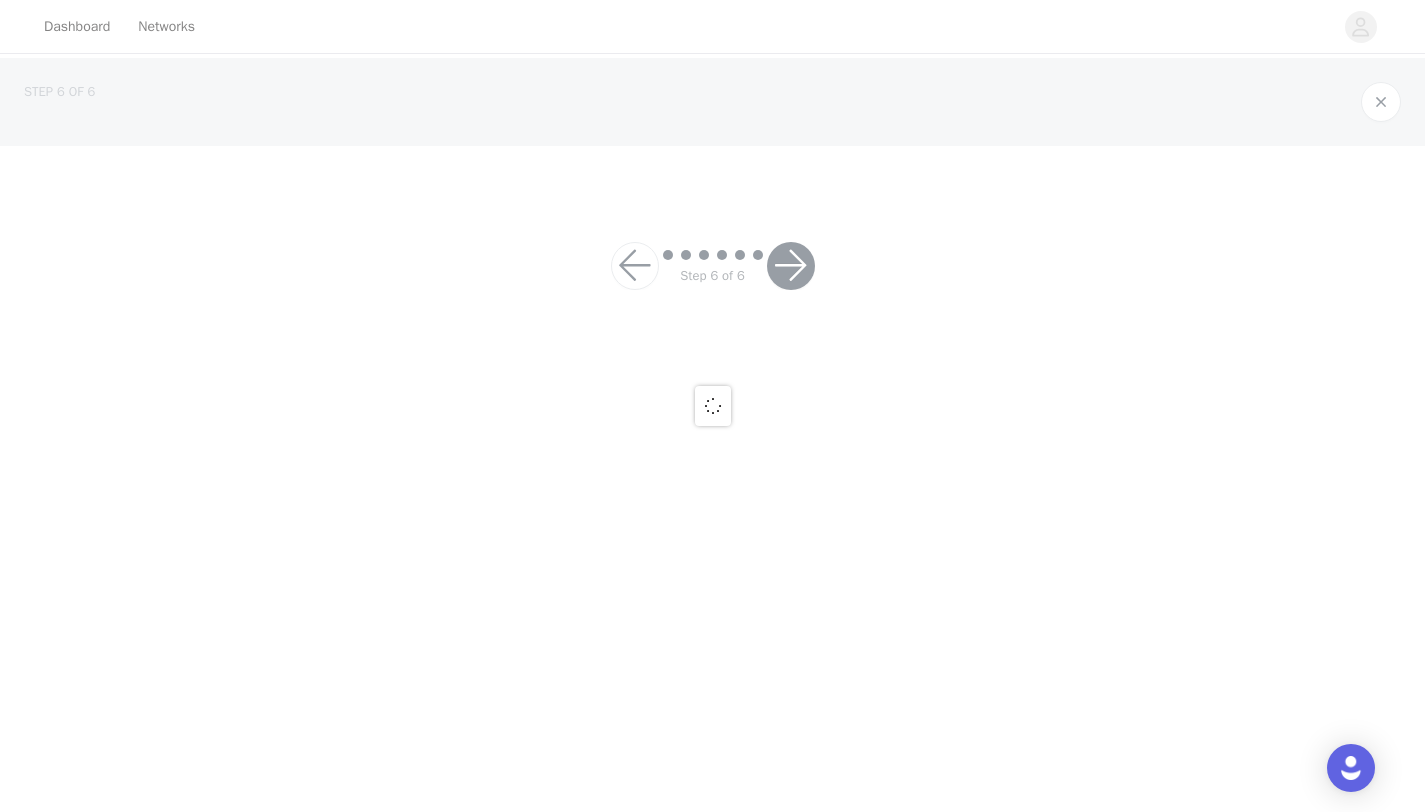 scroll, scrollTop: 0, scrollLeft: 0, axis: both 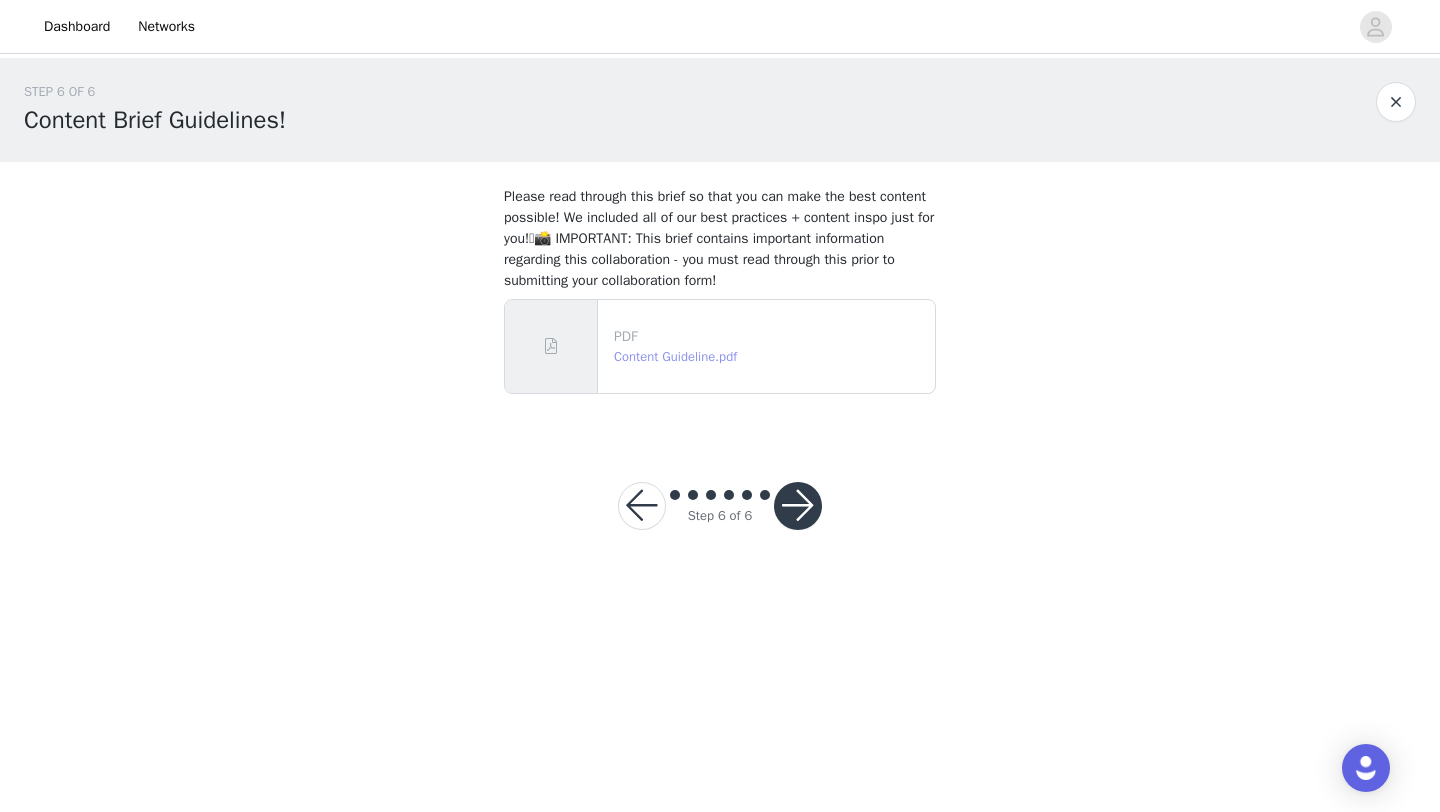 click on "Content Guideline.pdf" at bounding box center (675, 356) 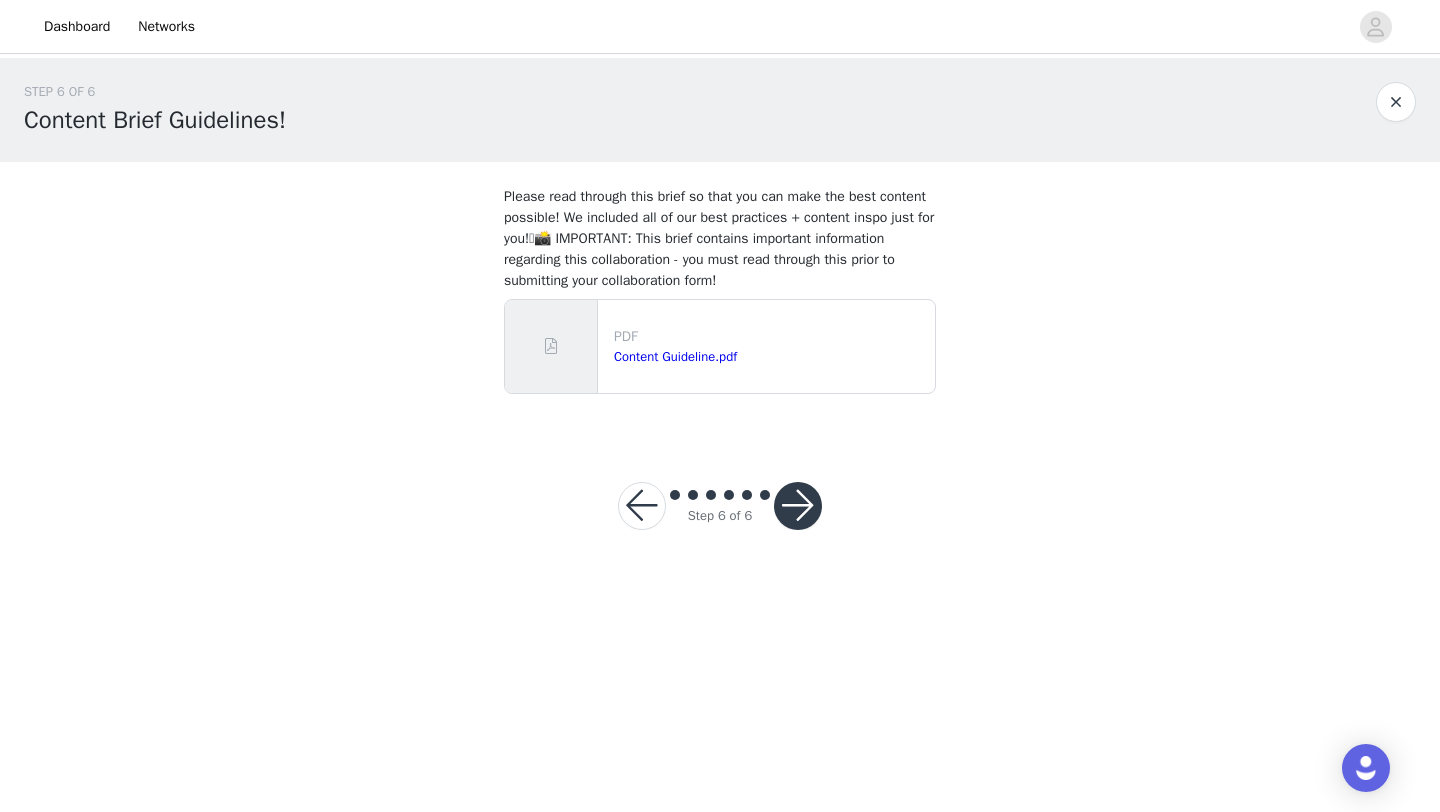 click at bounding box center (798, 506) 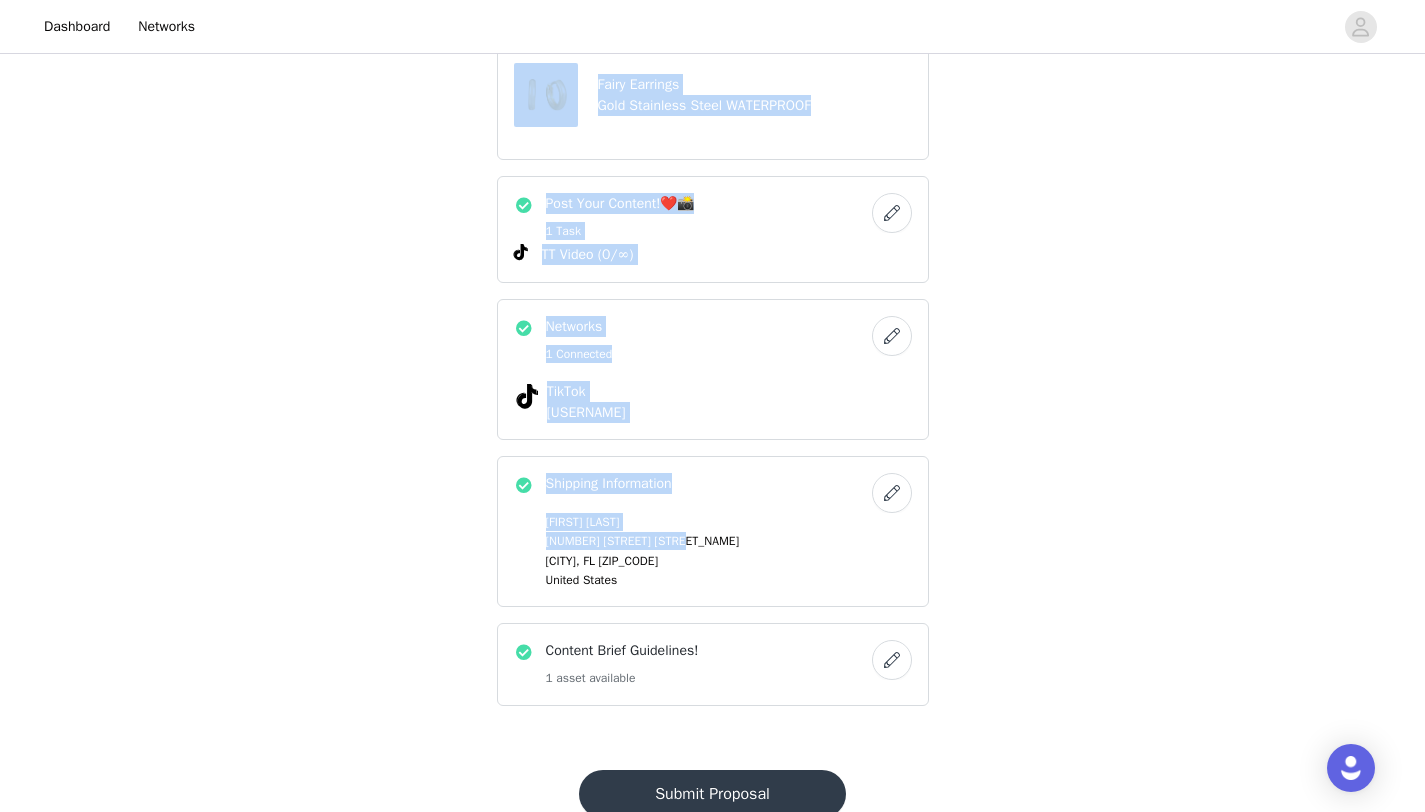 scroll, scrollTop: 549, scrollLeft: 0, axis: vertical 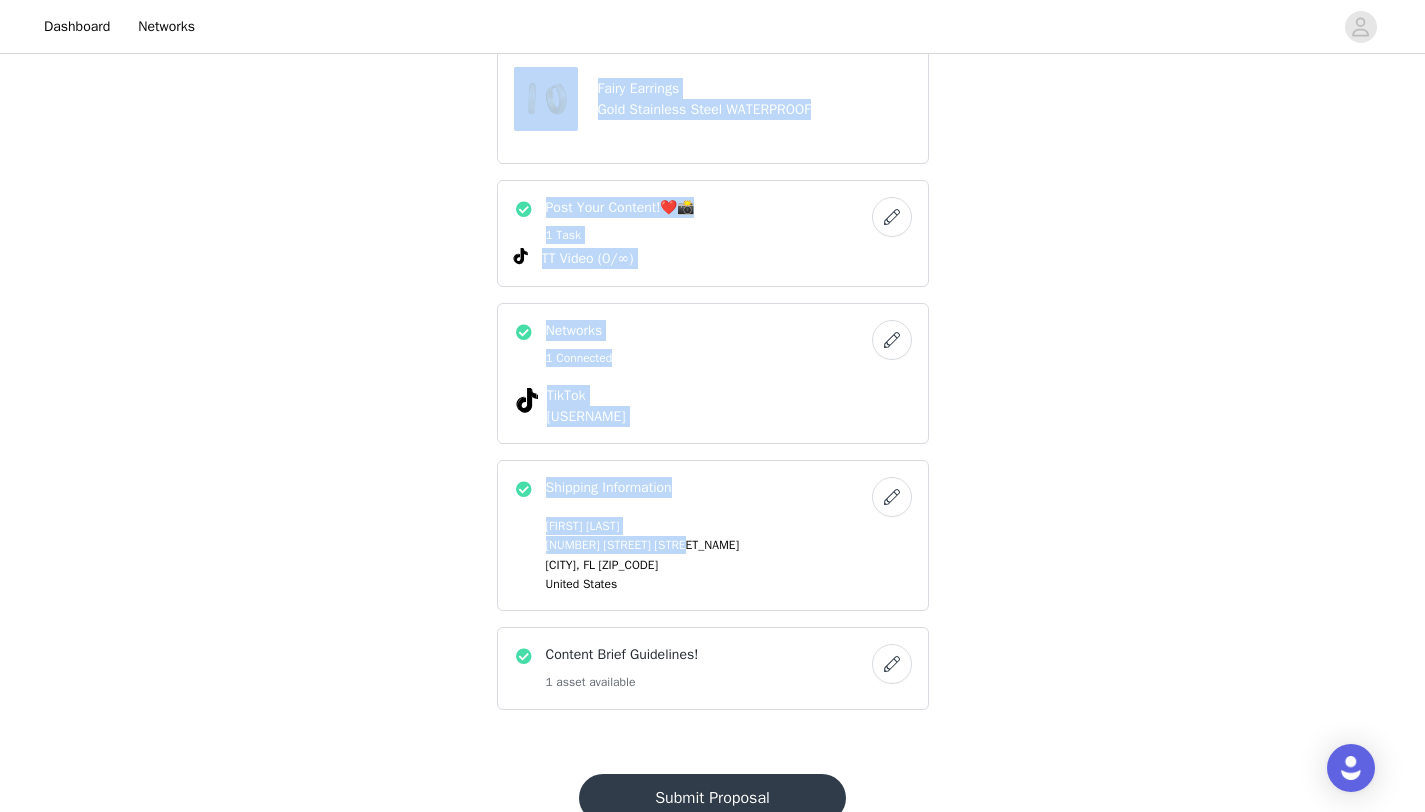 drag, startPoint x: 1439, startPoint y: 291, endPoint x: 1436, endPoint y: 540, distance: 249.01807 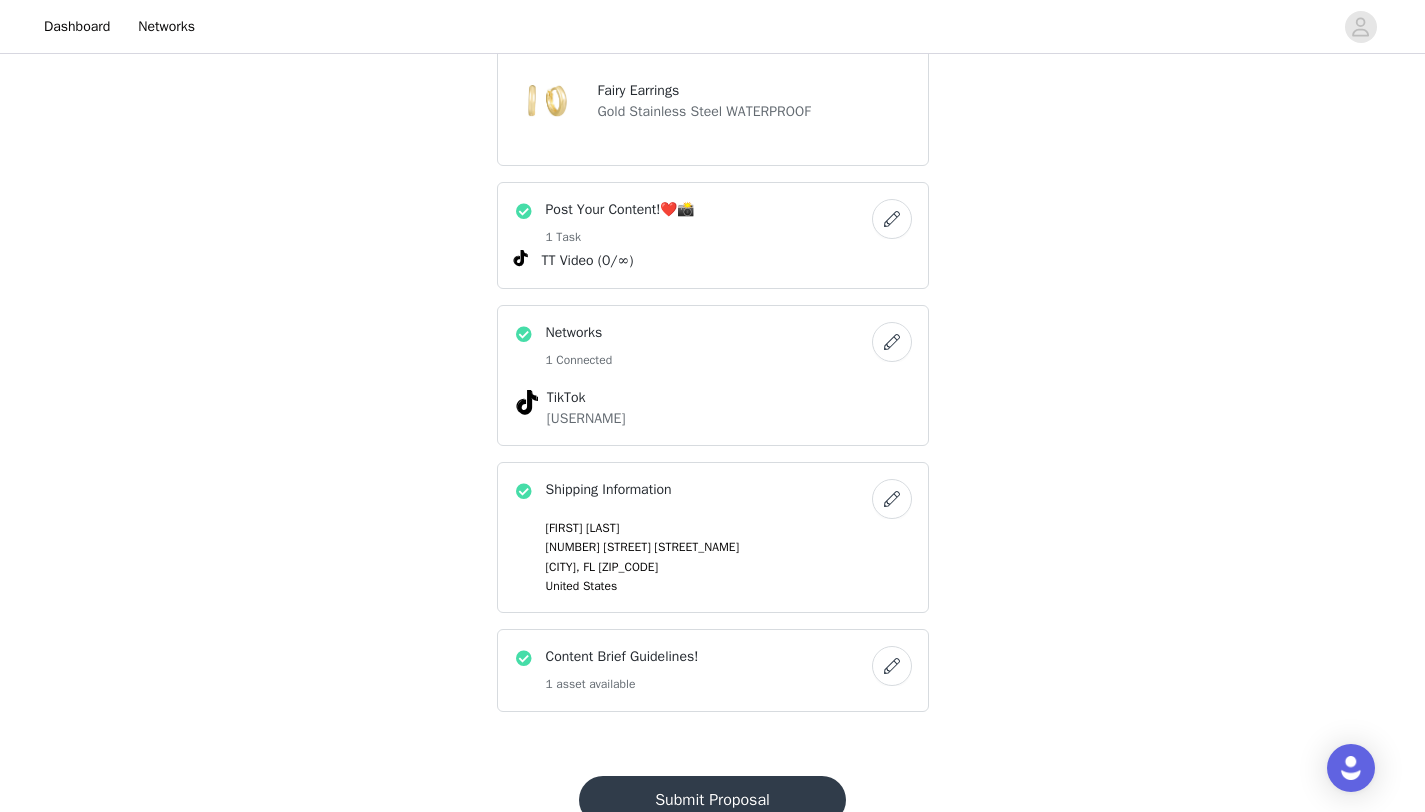 click on "Shipping Information             [FIRST] [LAST]   [NUMBER] [STREET] [STREET_NAME]    [CITY],   [STATE]   [ZIP_CODE]   United States         Content Brief Guidelines!   1 asset available" at bounding box center (712, 130) 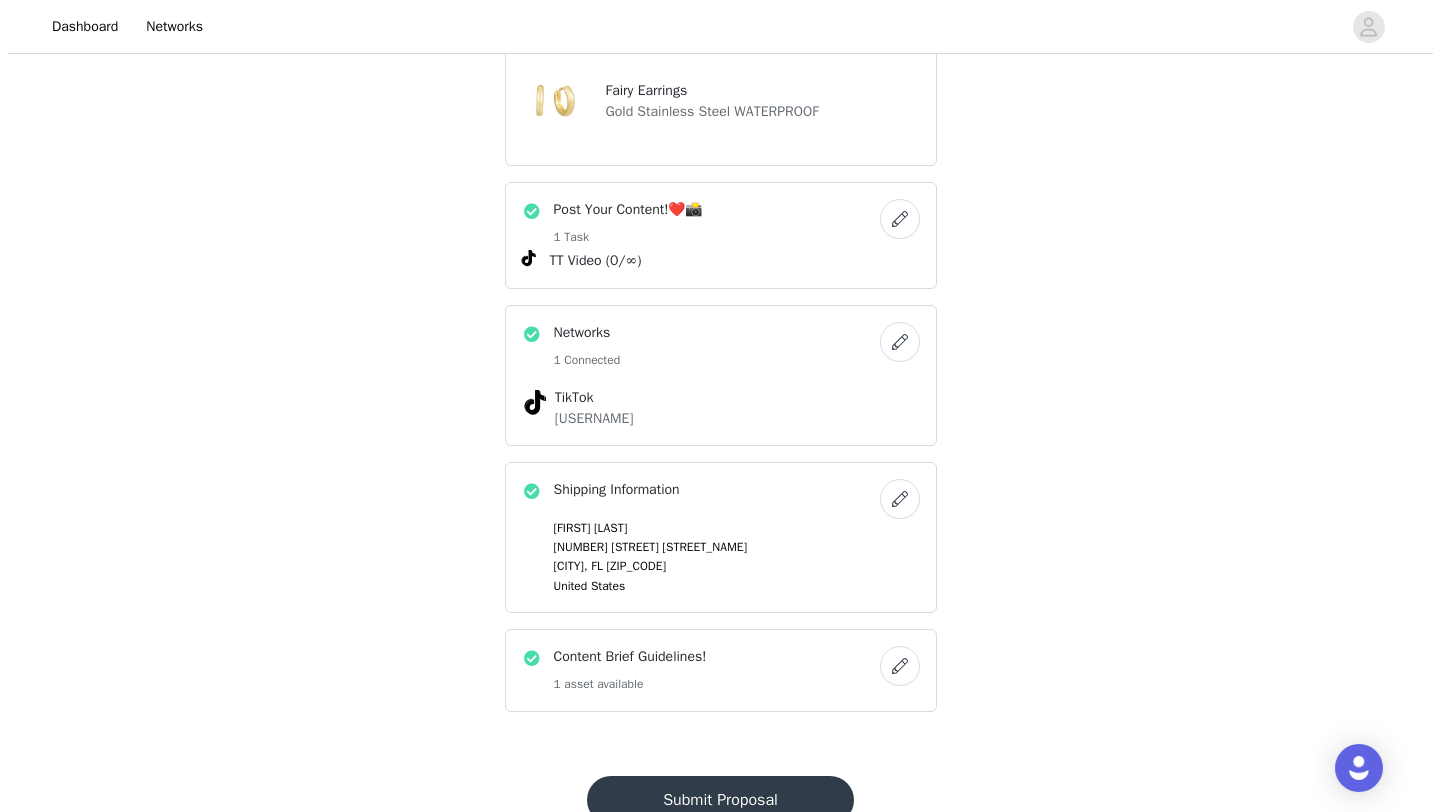 scroll, scrollTop: 0, scrollLeft: 0, axis: both 